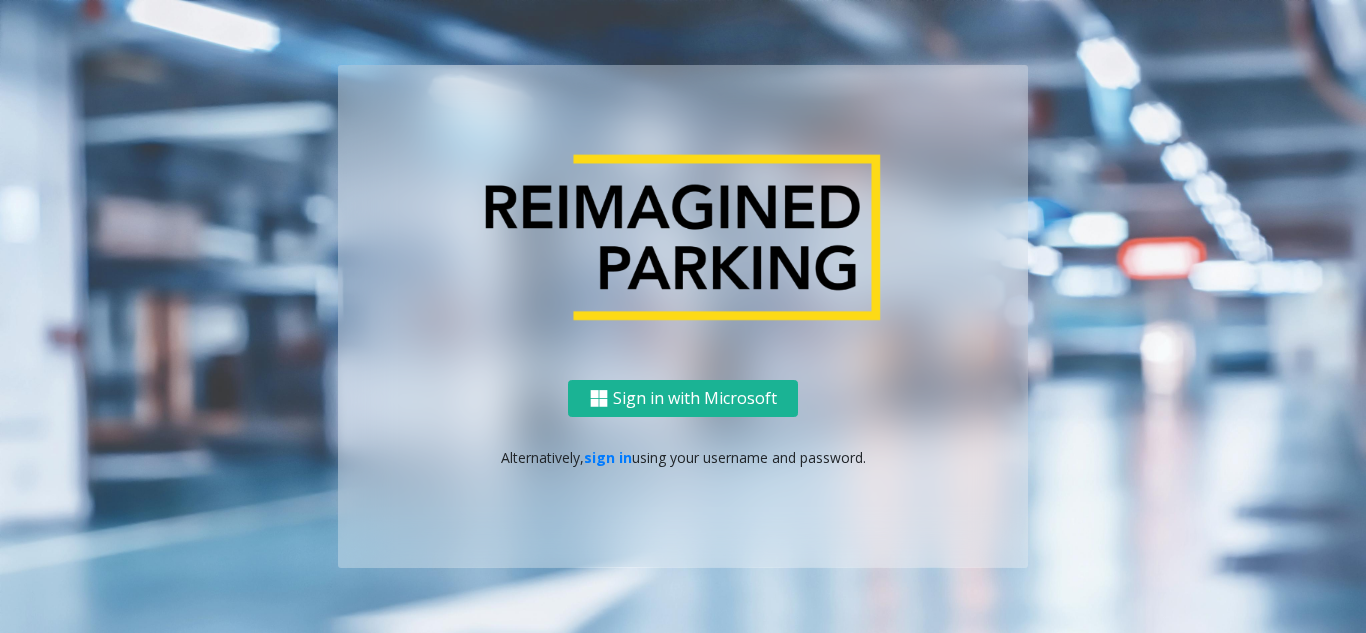 scroll, scrollTop: 0, scrollLeft: 0, axis: both 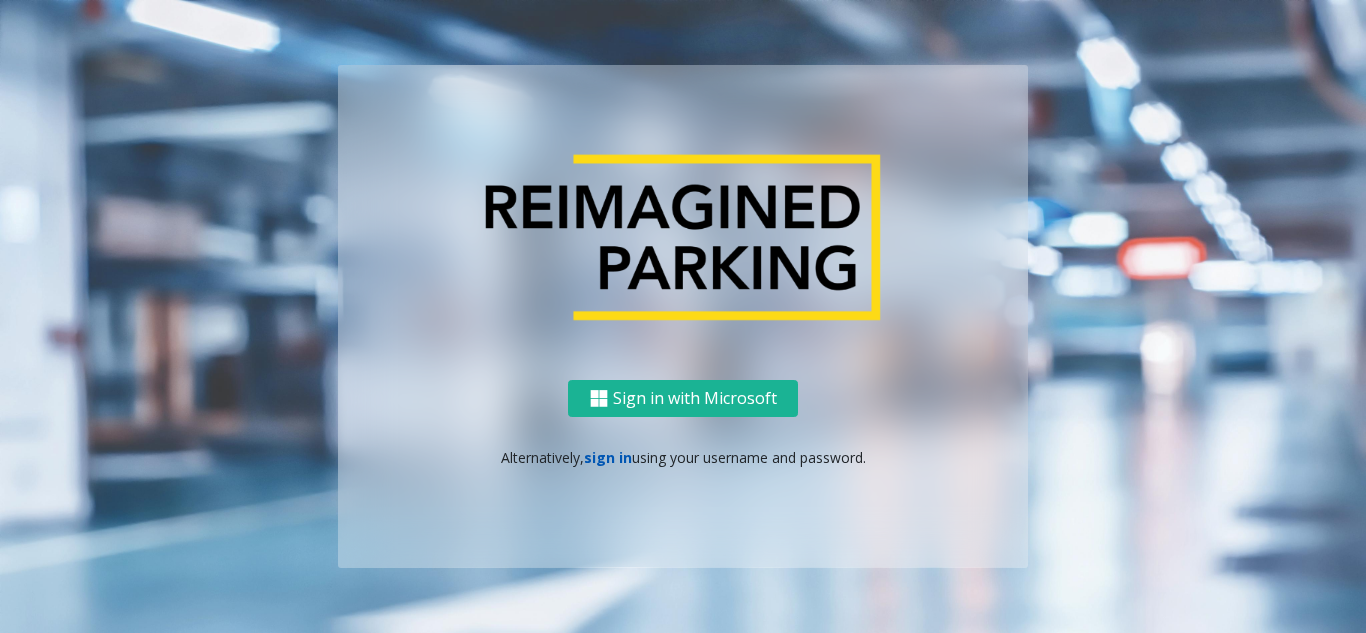 click on "sign in" 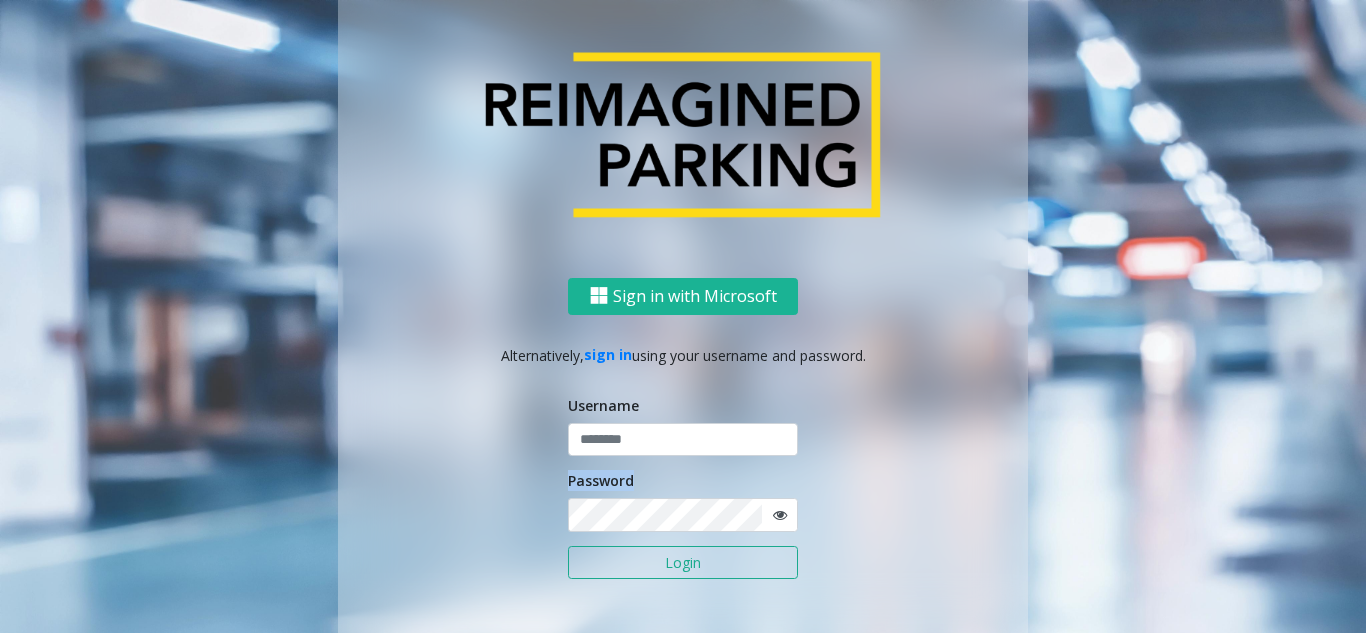 click on "Username Password Login" 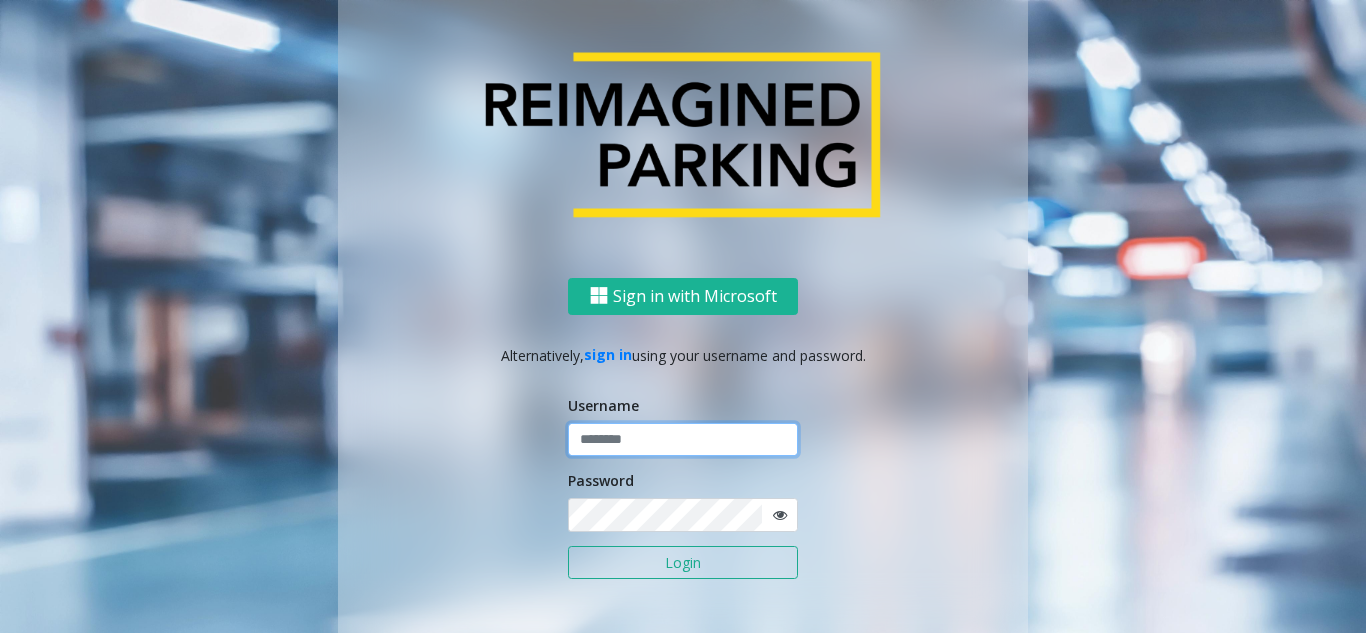 click 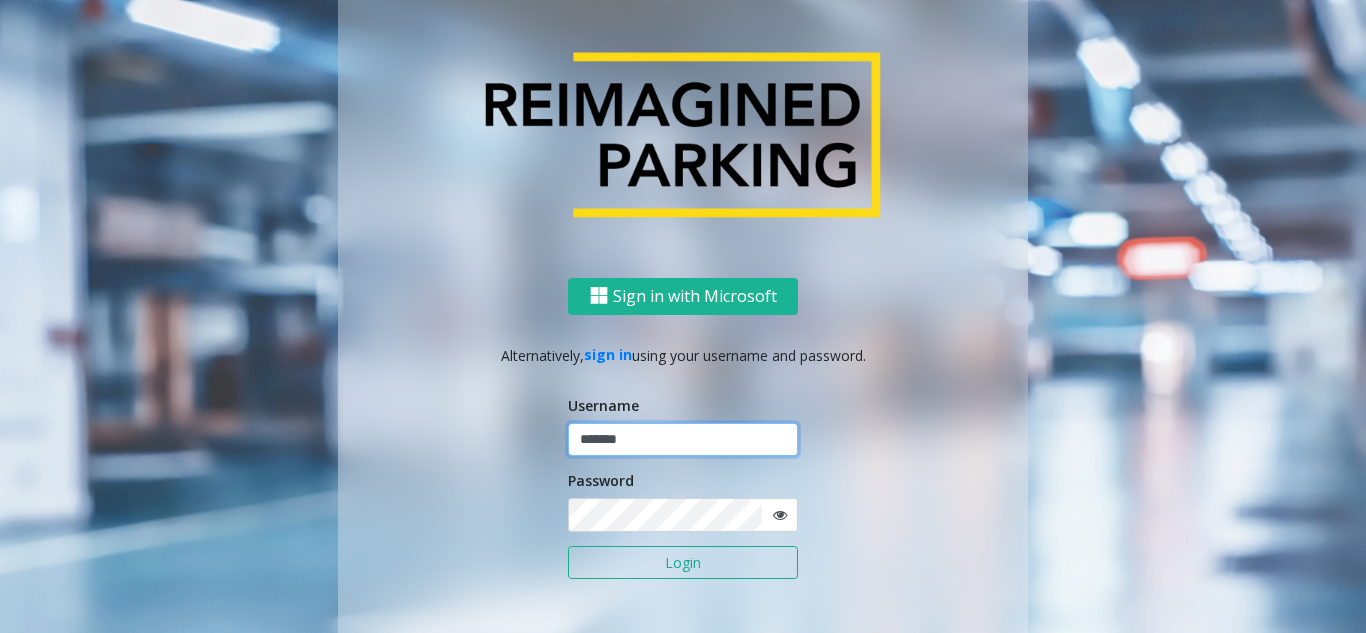 type on "*******" 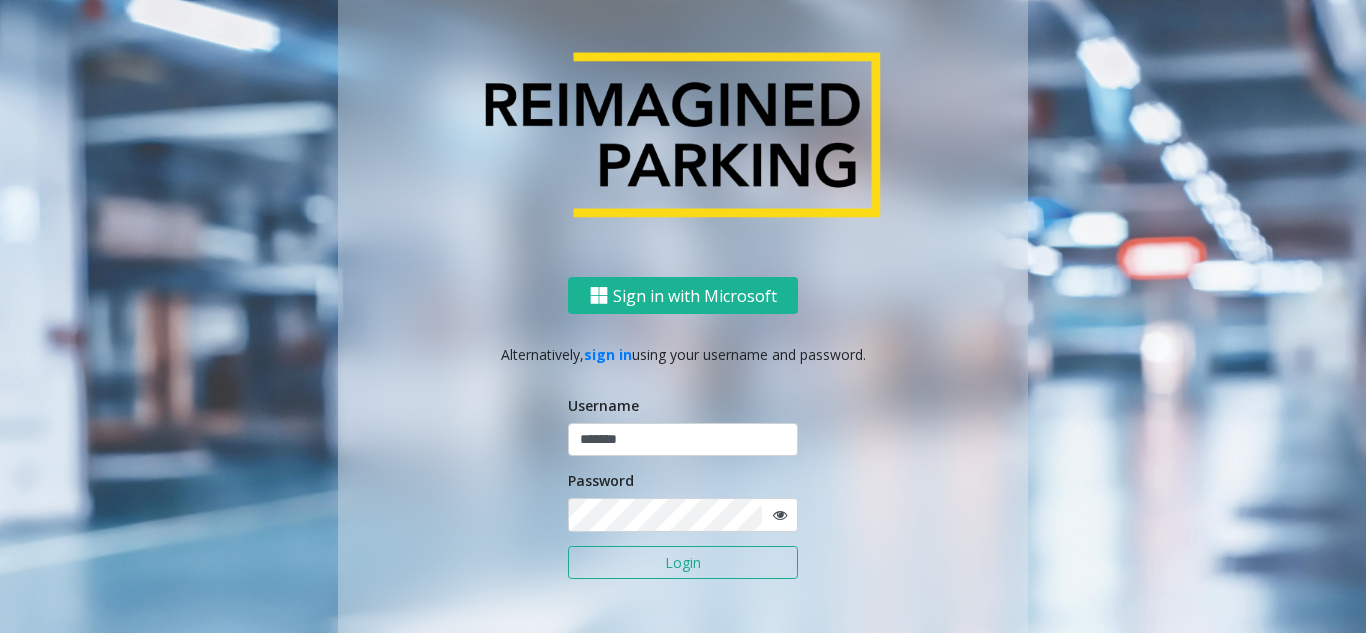 click on "Username ******* Password Login" 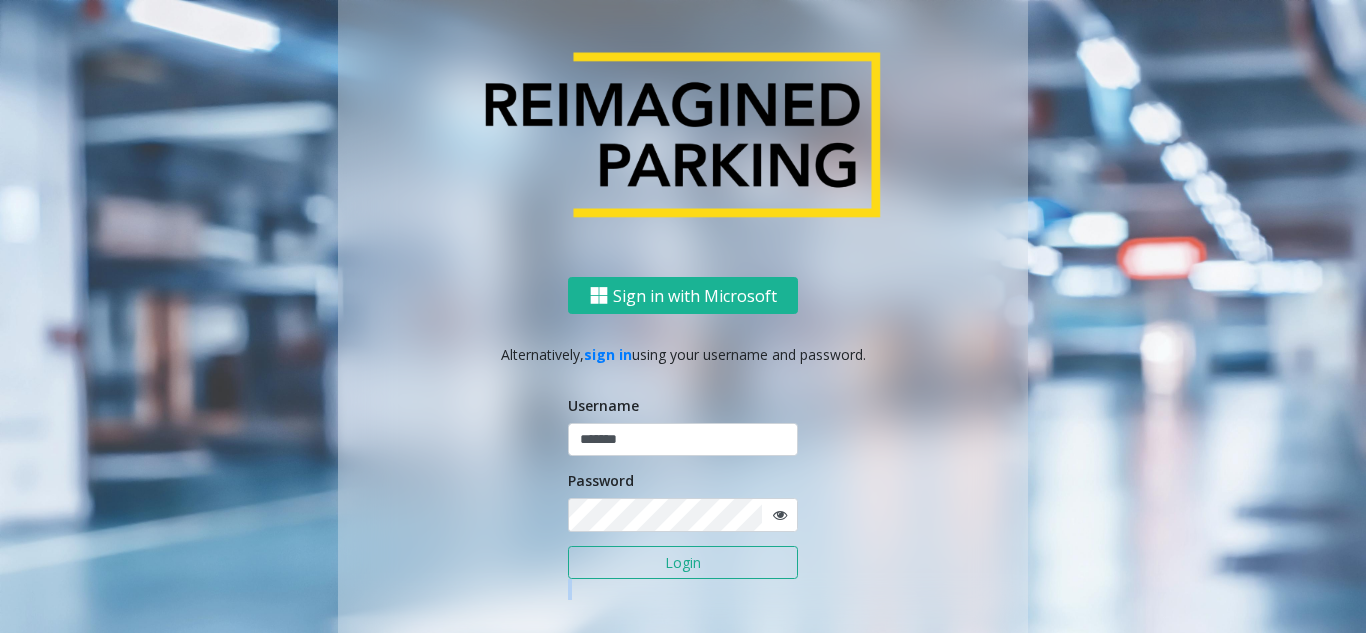 click on "Username ******* Password Login" 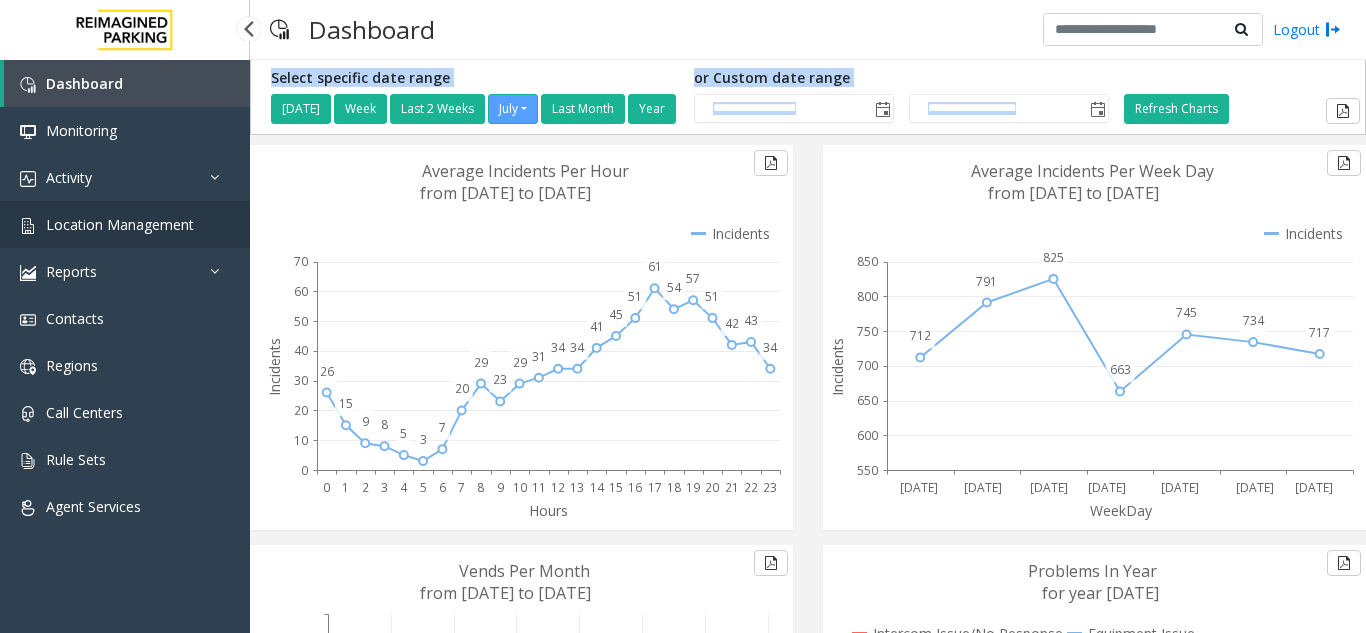 click on "Location Management" at bounding box center [125, 224] 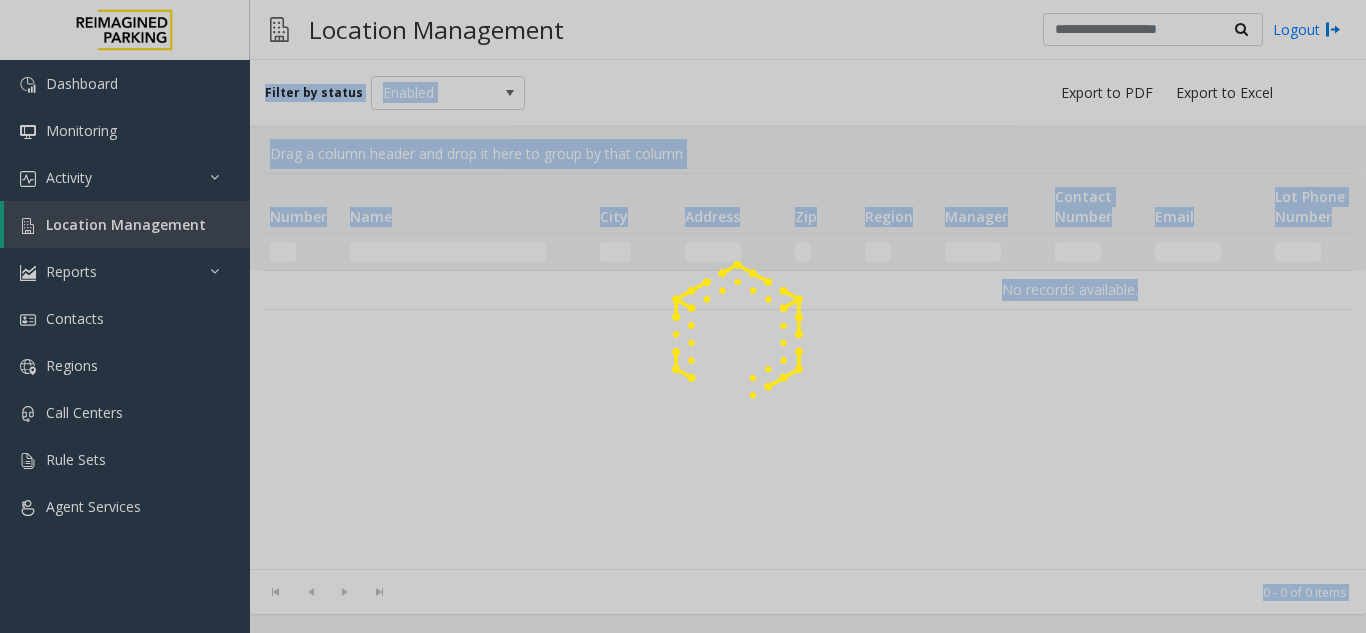 click 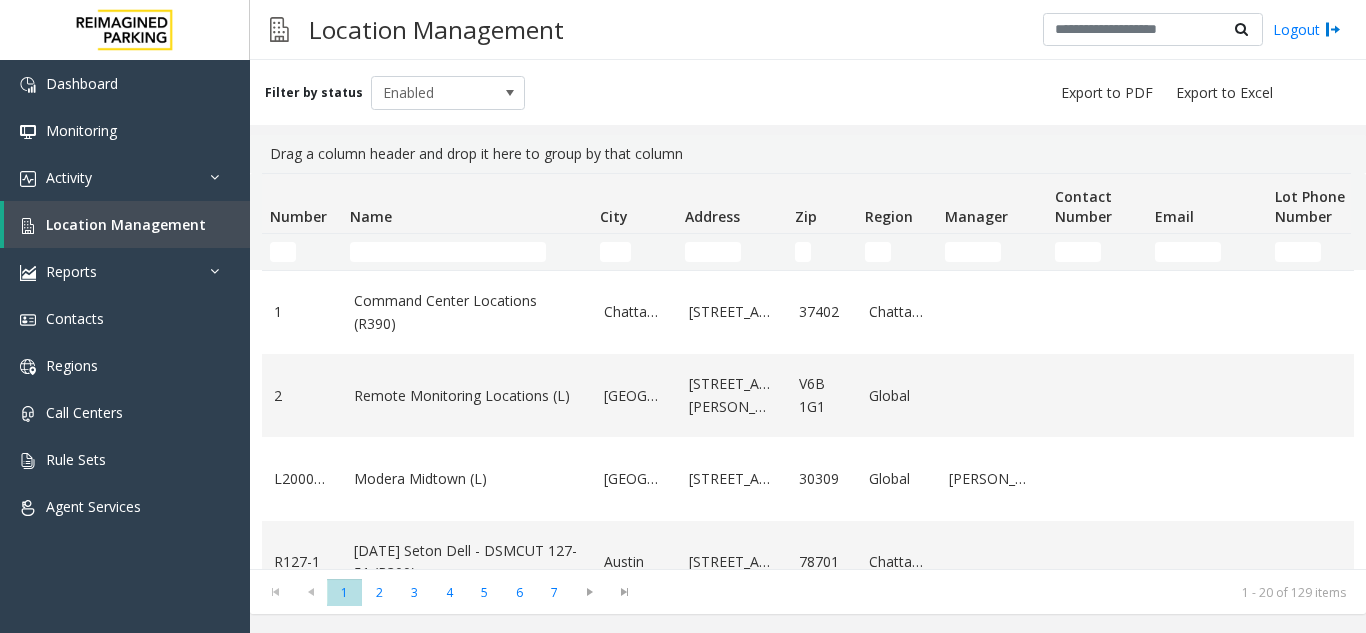 click on "Location Management Logout" at bounding box center (808, 30) 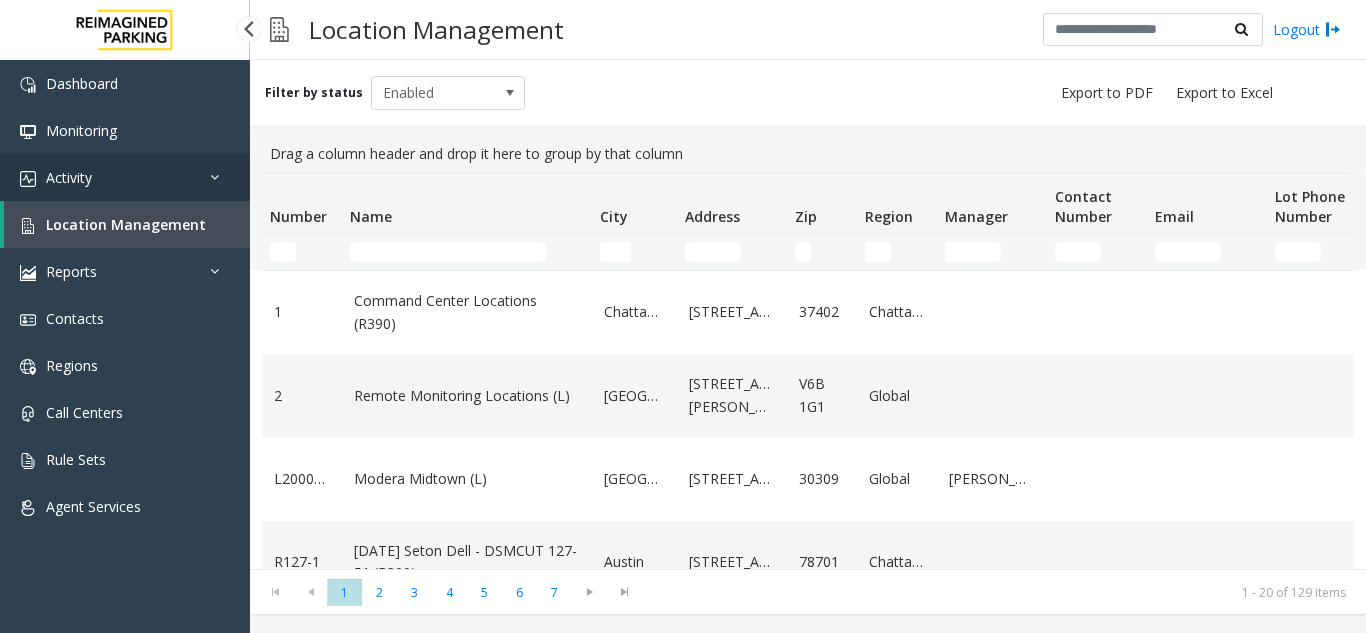 click on "Activity" at bounding box center (125, 177) 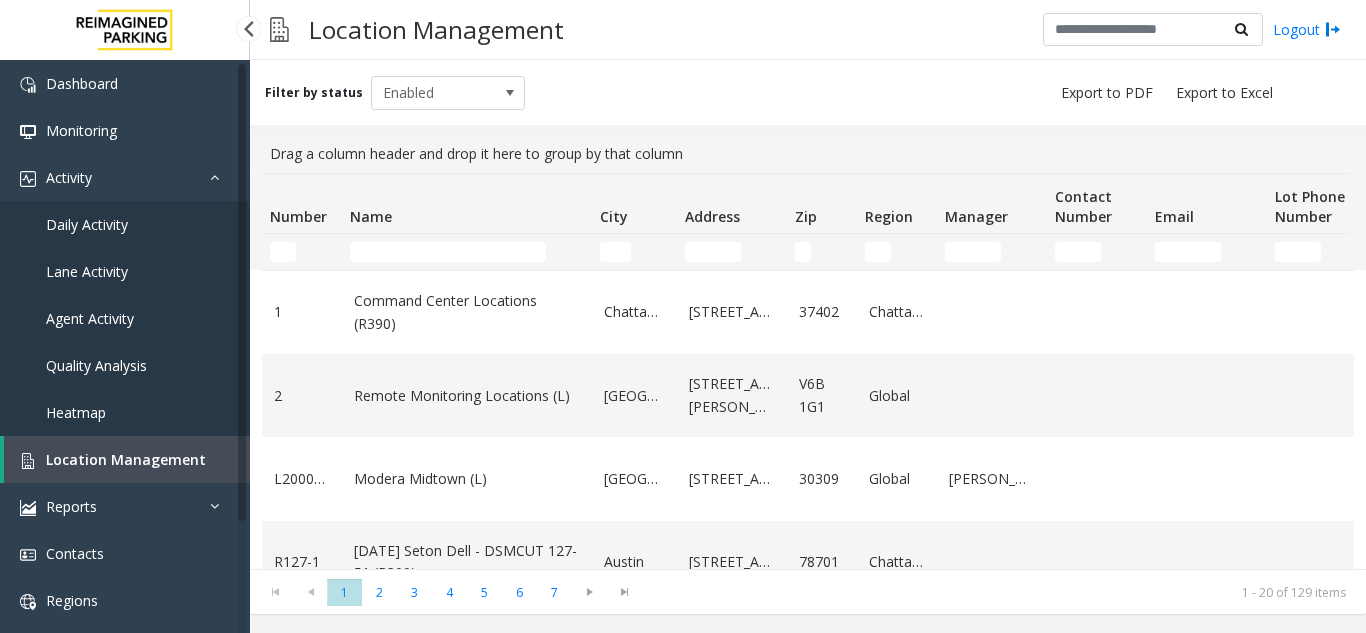 click on "Daily Activity" at bounding box center (87, 224) 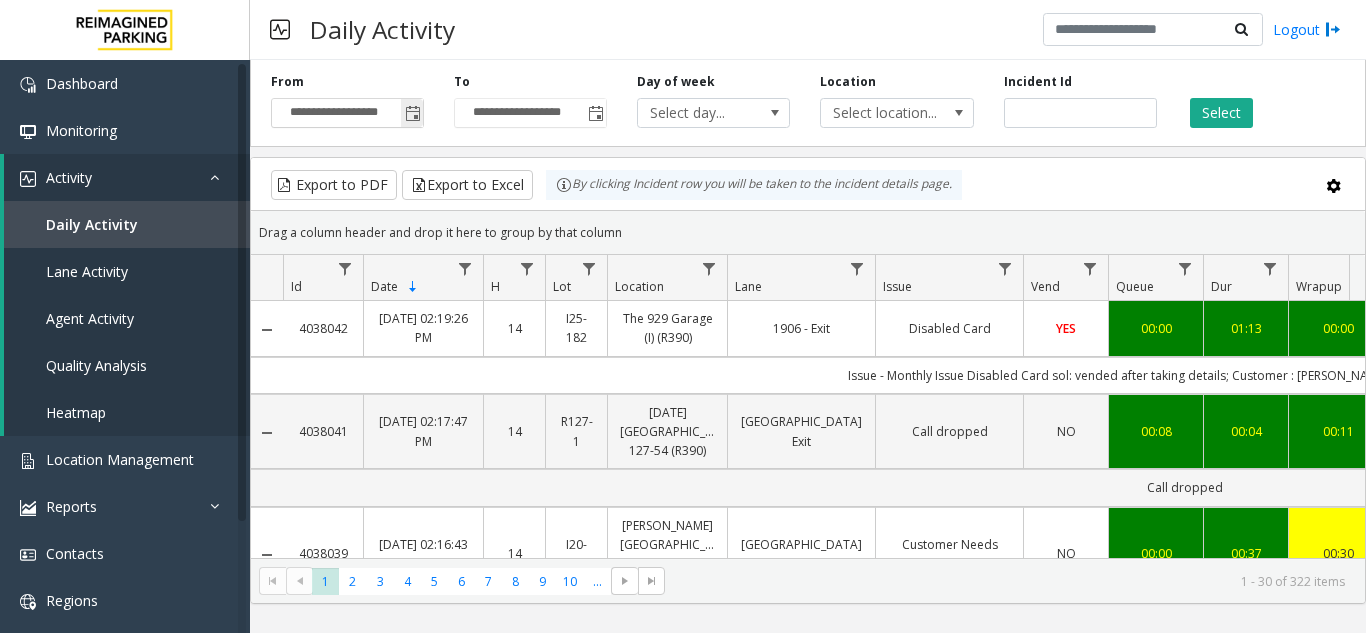 click 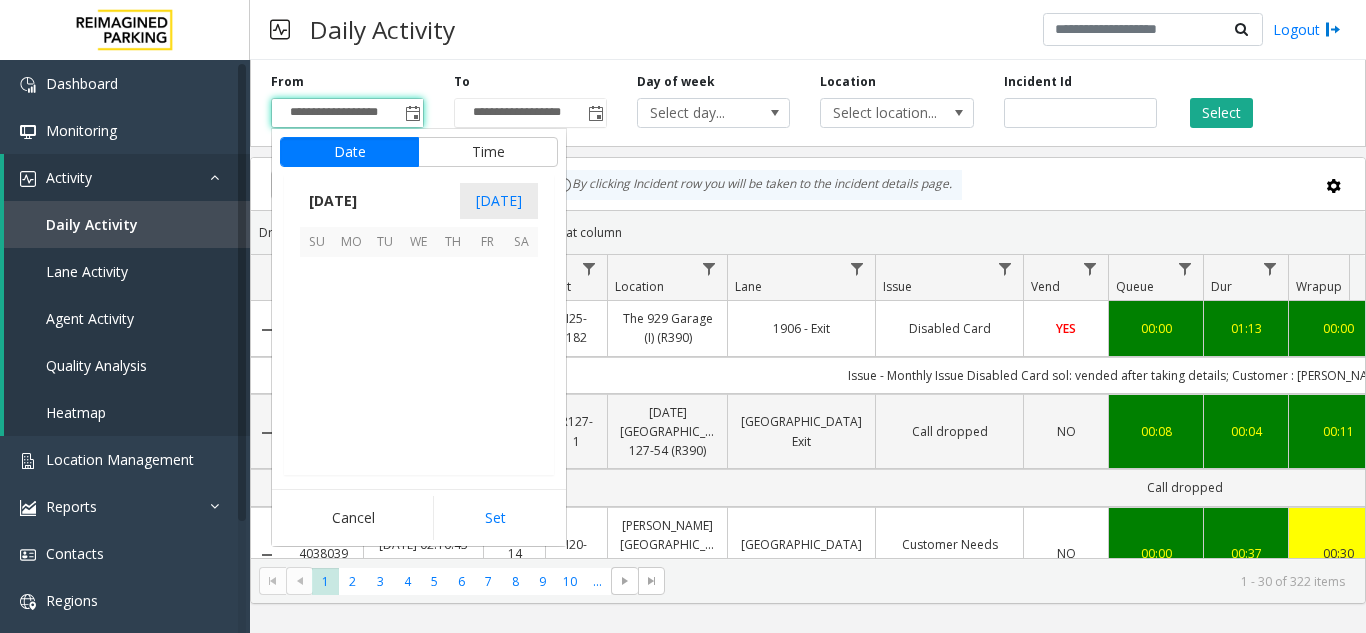 scroll, scrollTop: 358428, scrollLeft: 0, axis: vertical 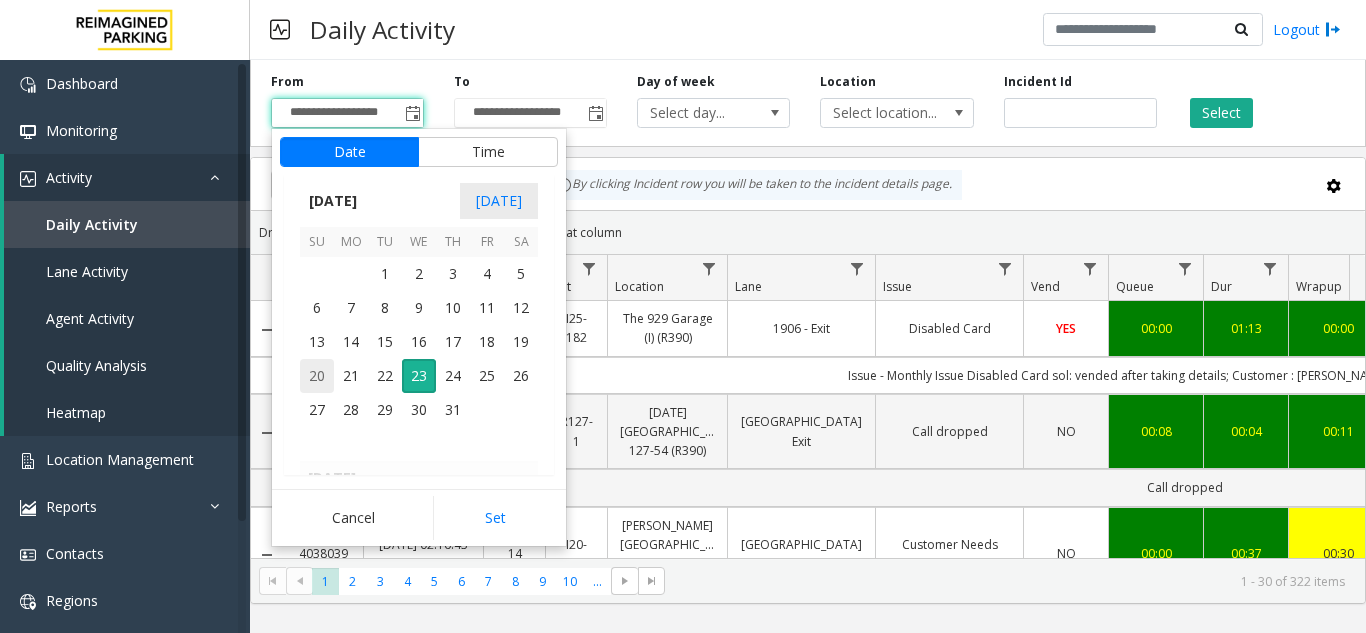 click on "20" at bounding box center (317, 376) 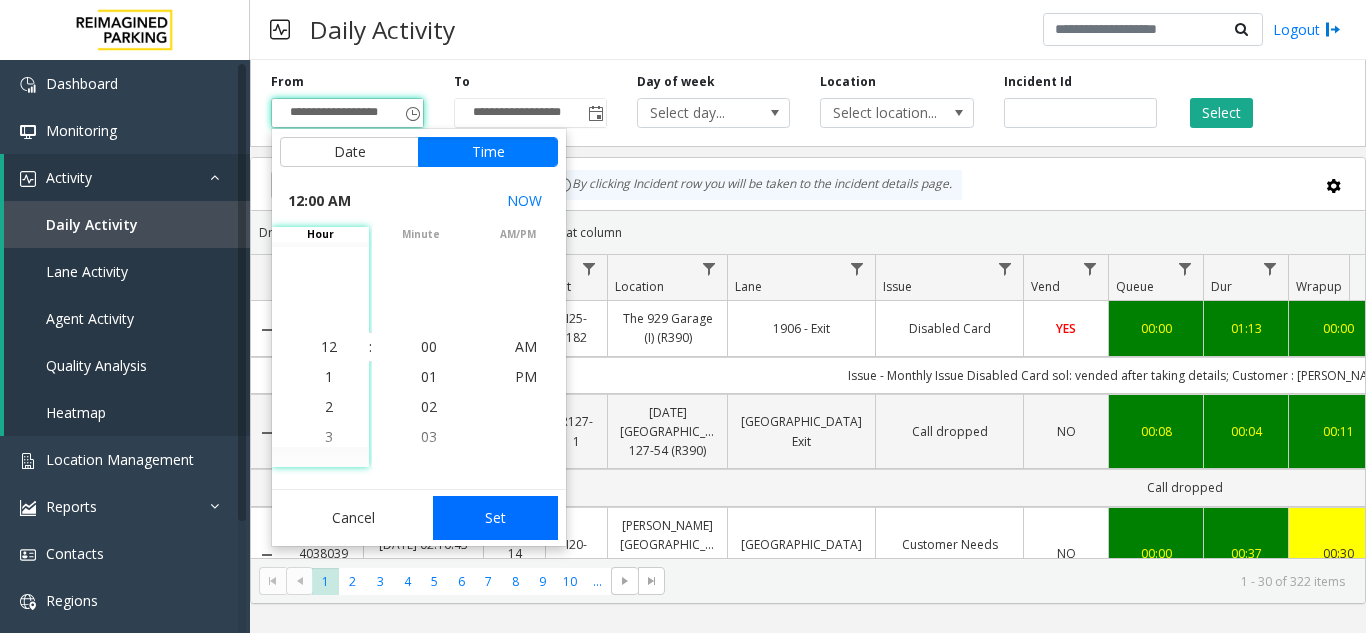click on "Set" 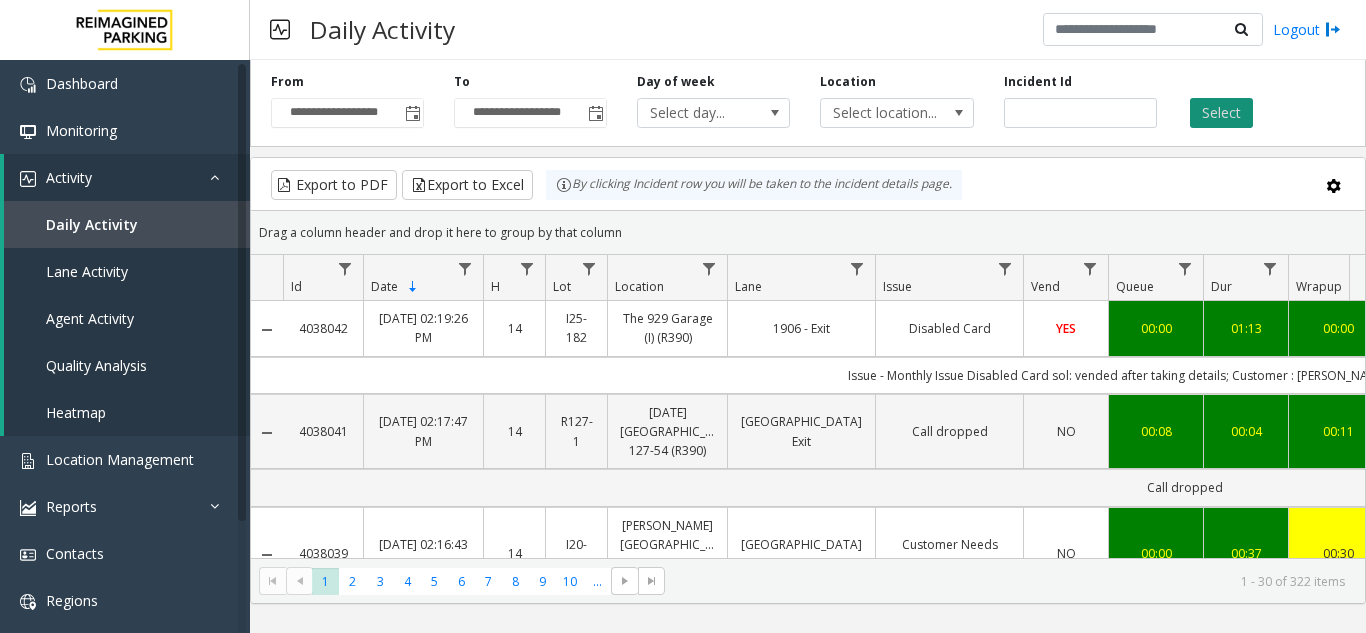 click on "Select" 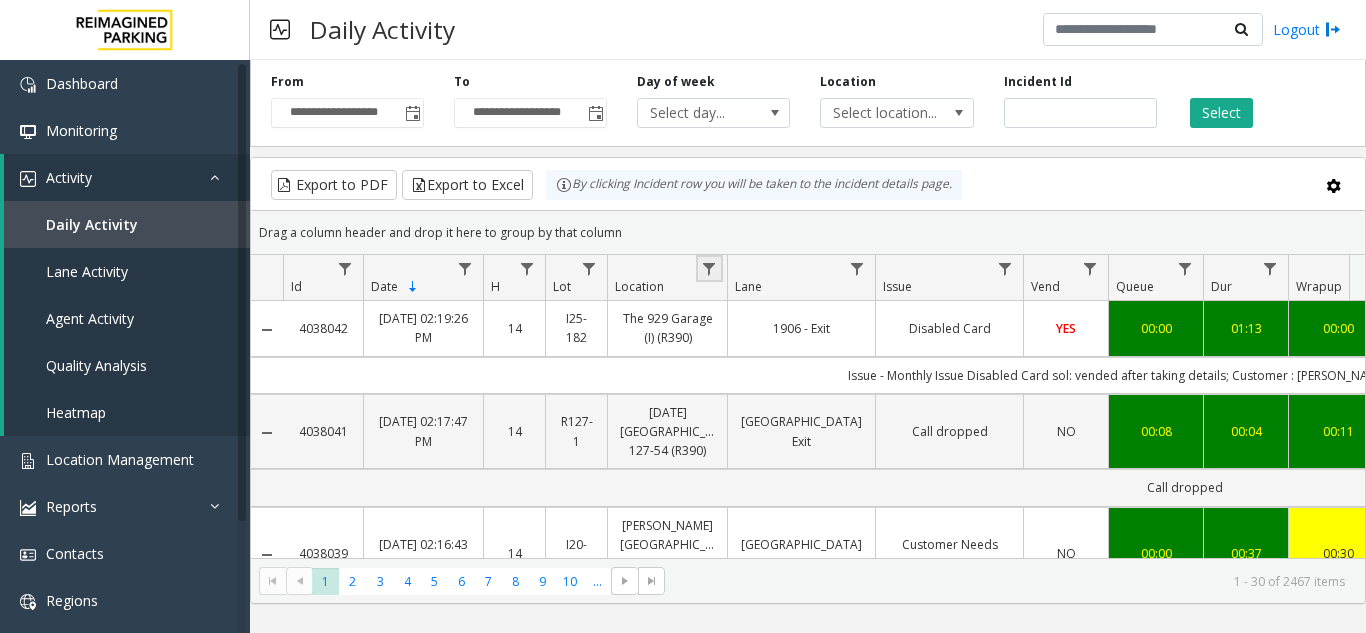 click 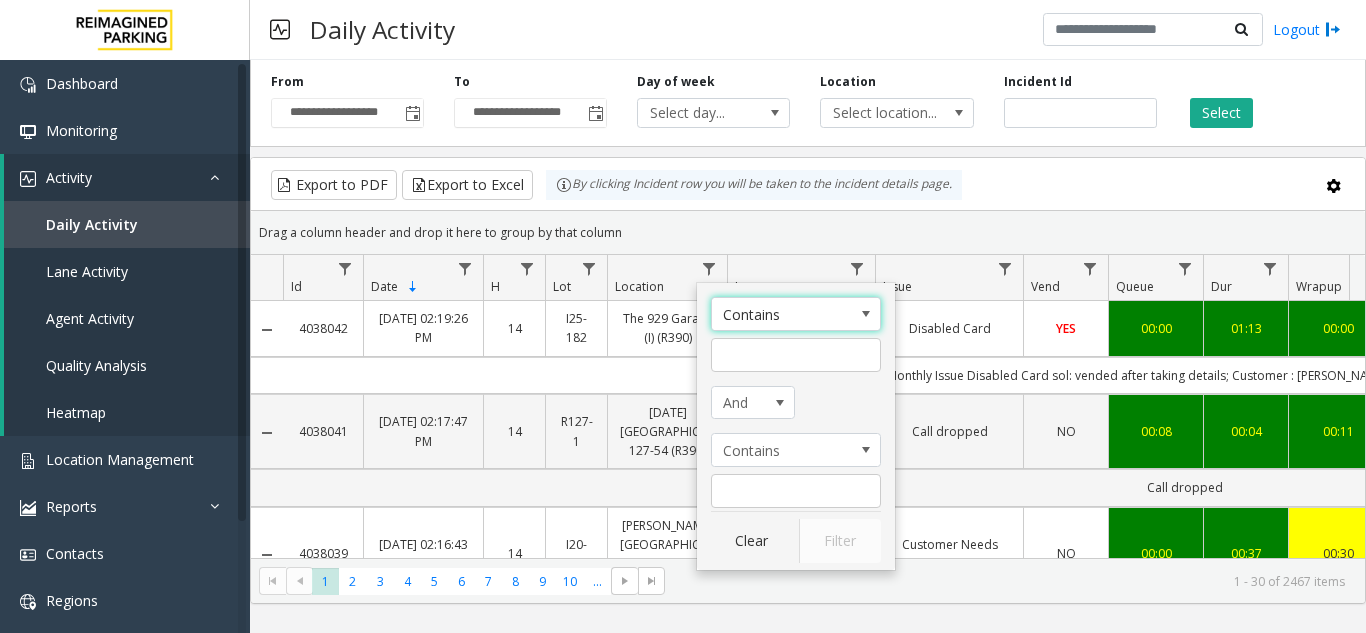 click on "Contains" 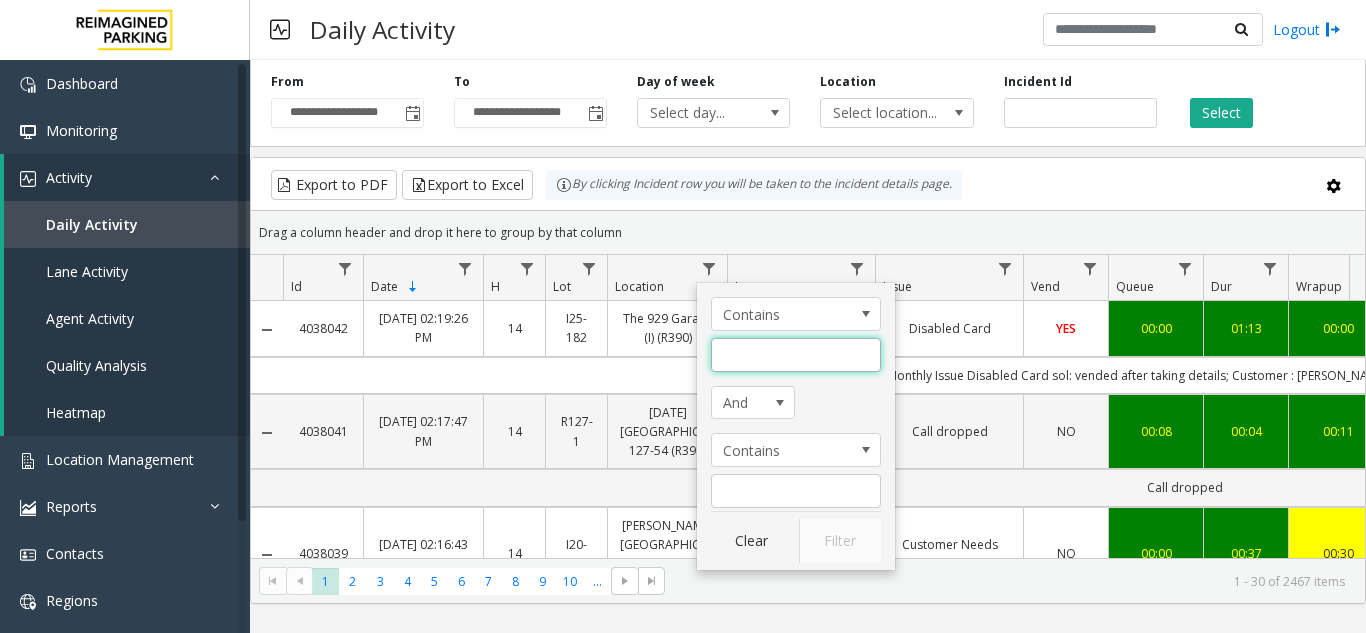 click 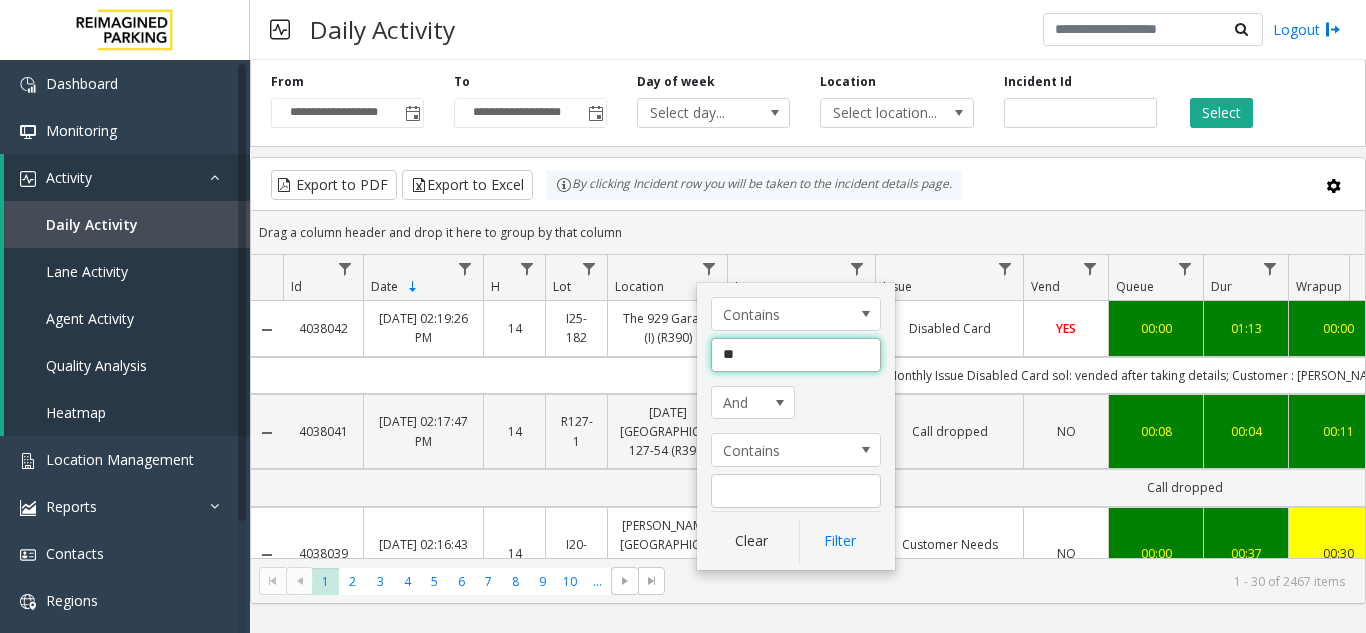 type on "***" 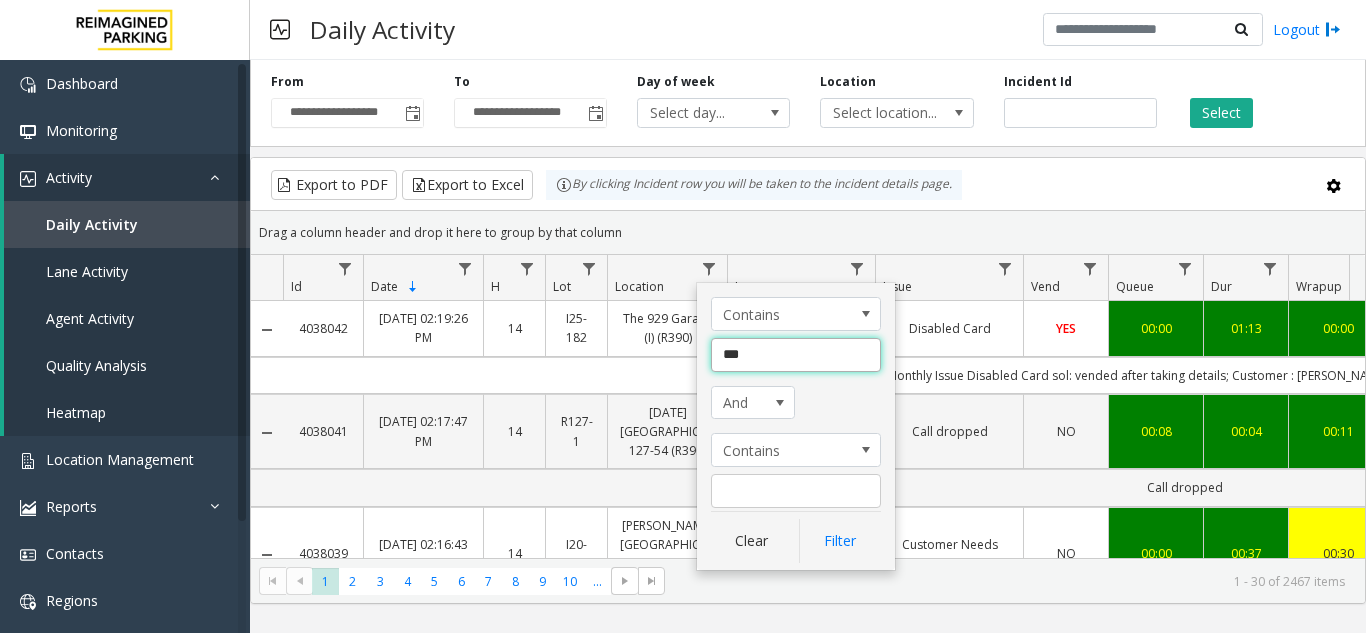 click on "Filter" 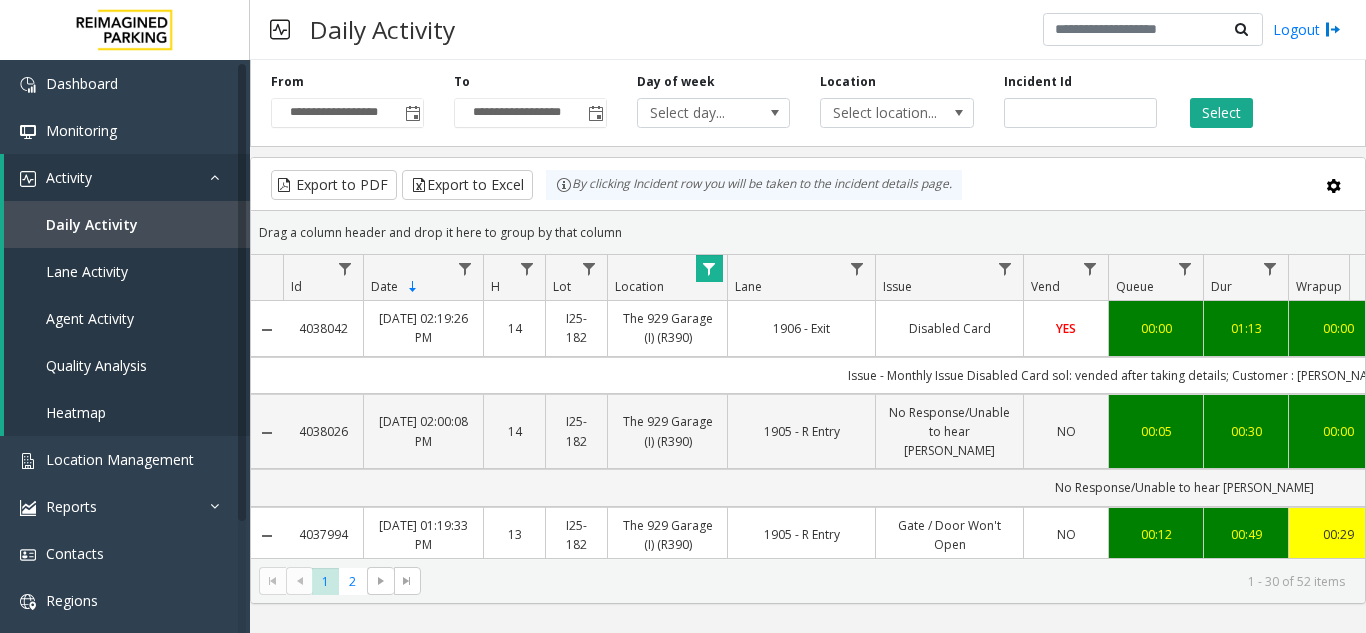 click on "* *  1   2  1 - 30 of 52 items" 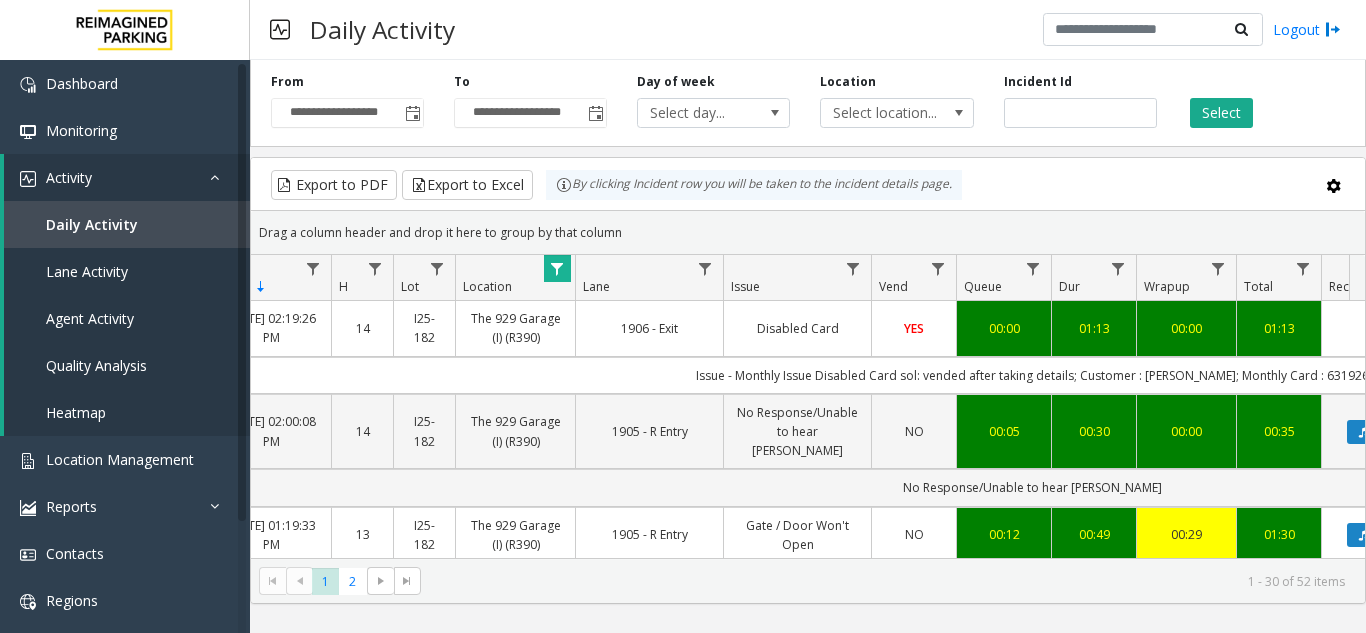 scroll, scrollTop: 0, scrollLeft: 411, axis: horizontal 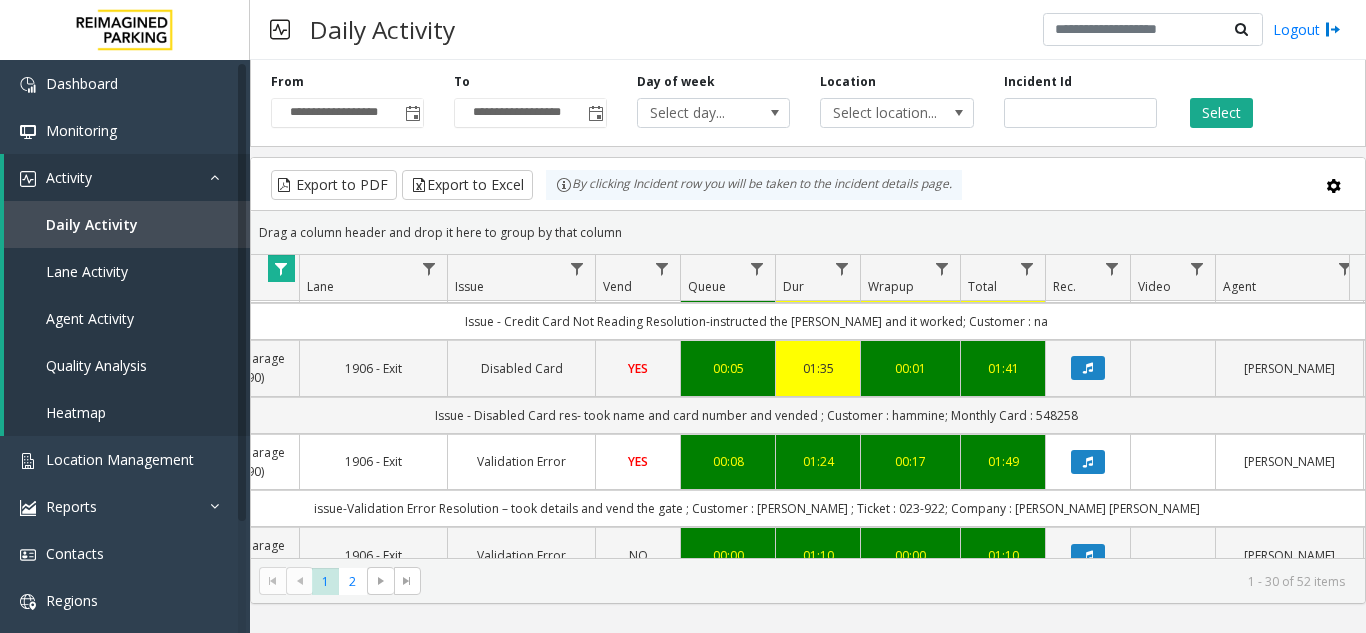 click on "Location" 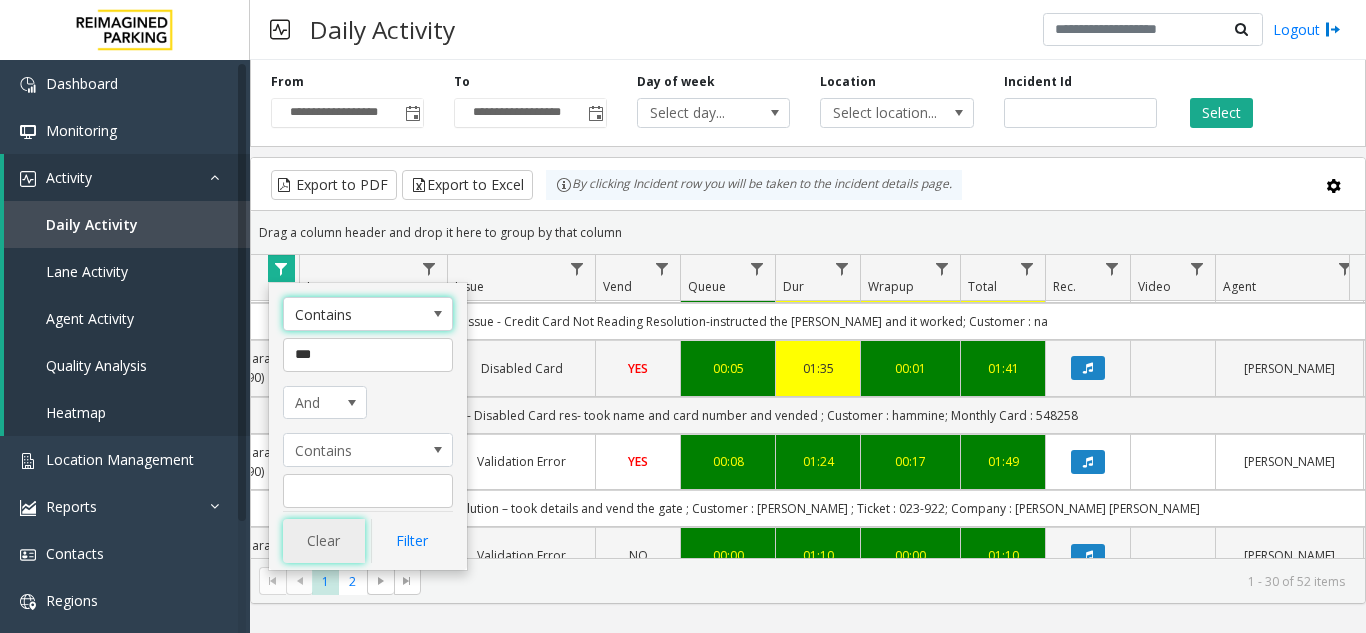 click on "Clear" 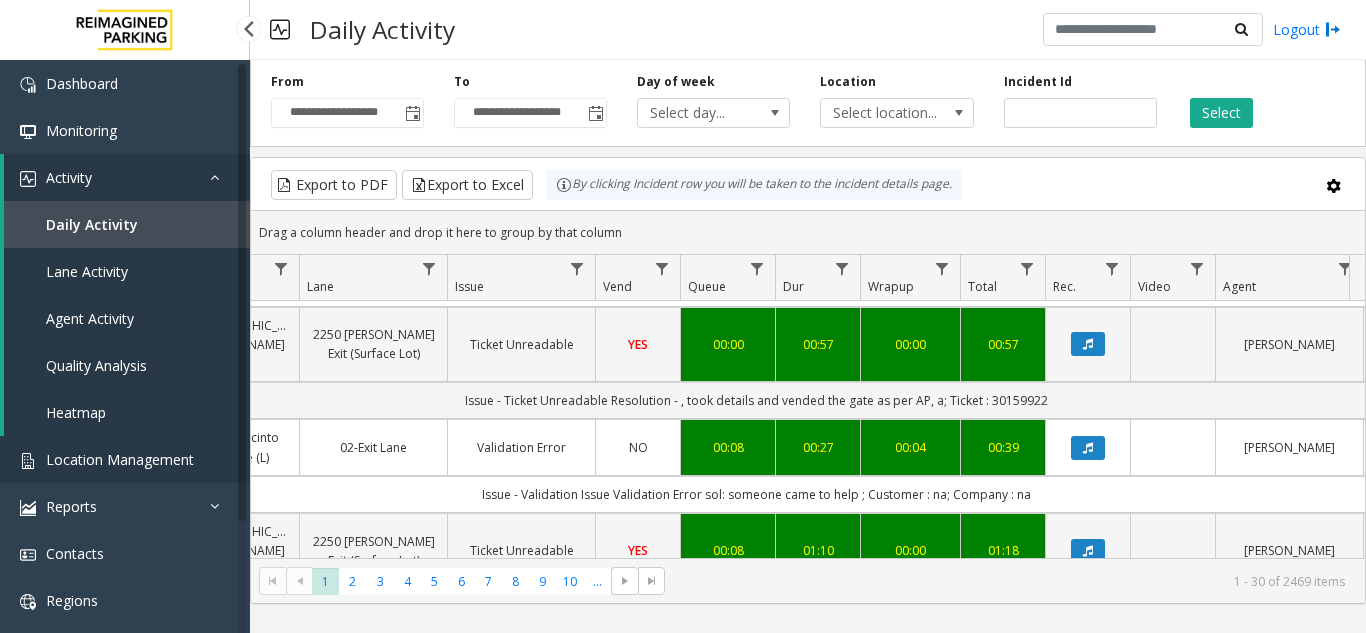 click on "Location Management" at bounding box center [120, 459] 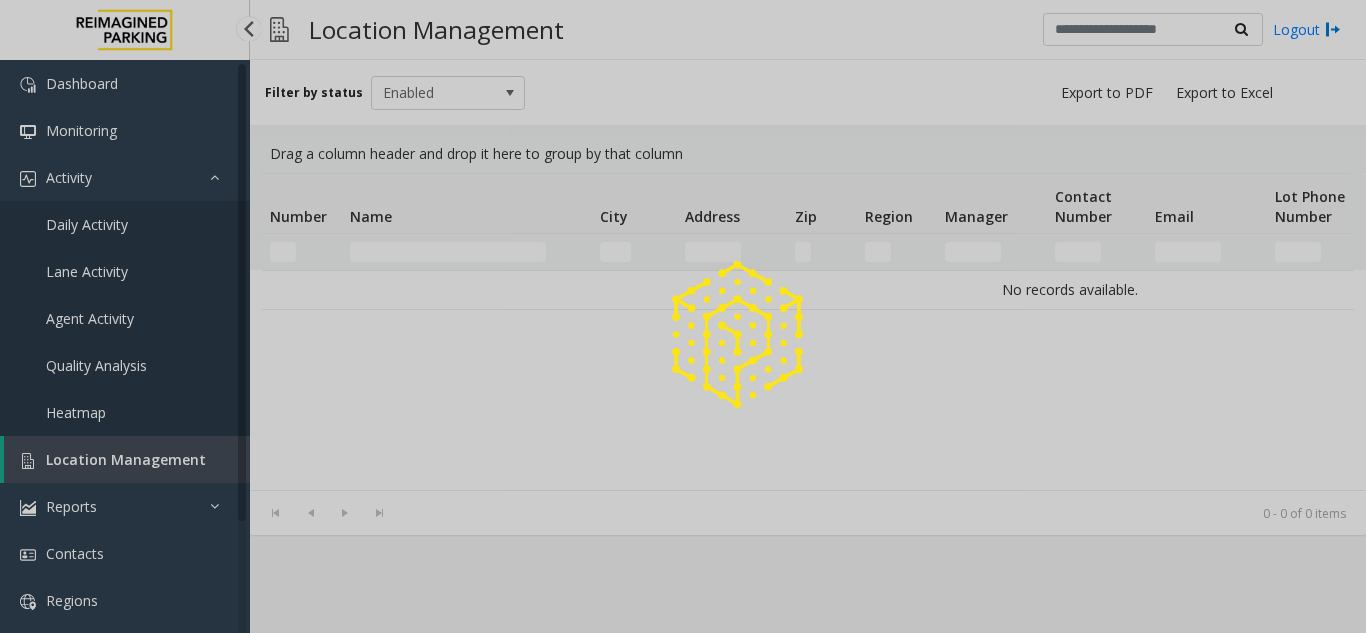 click 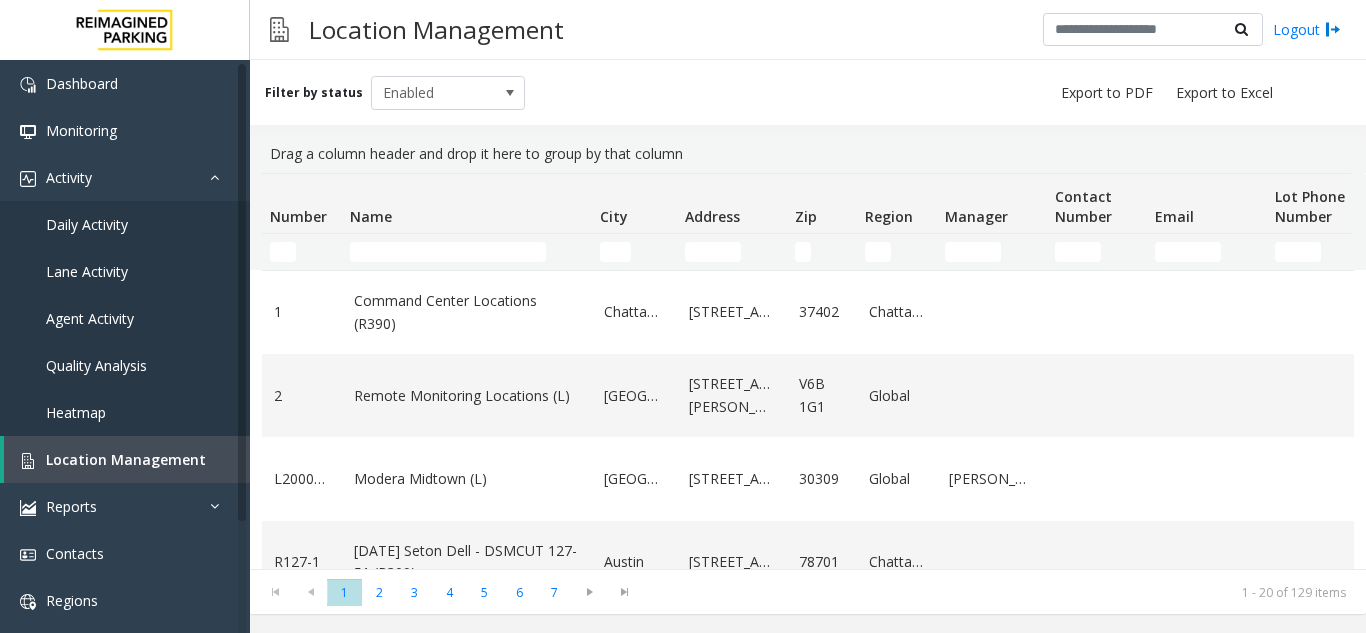 click on "Name" 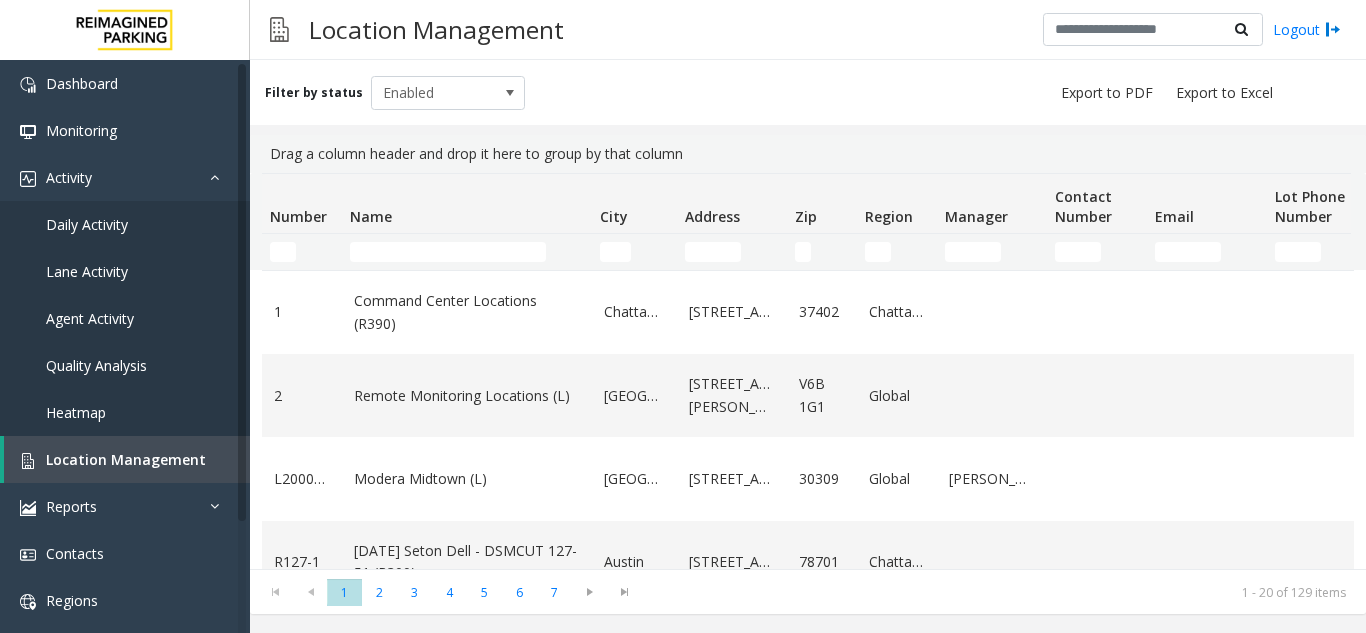 click 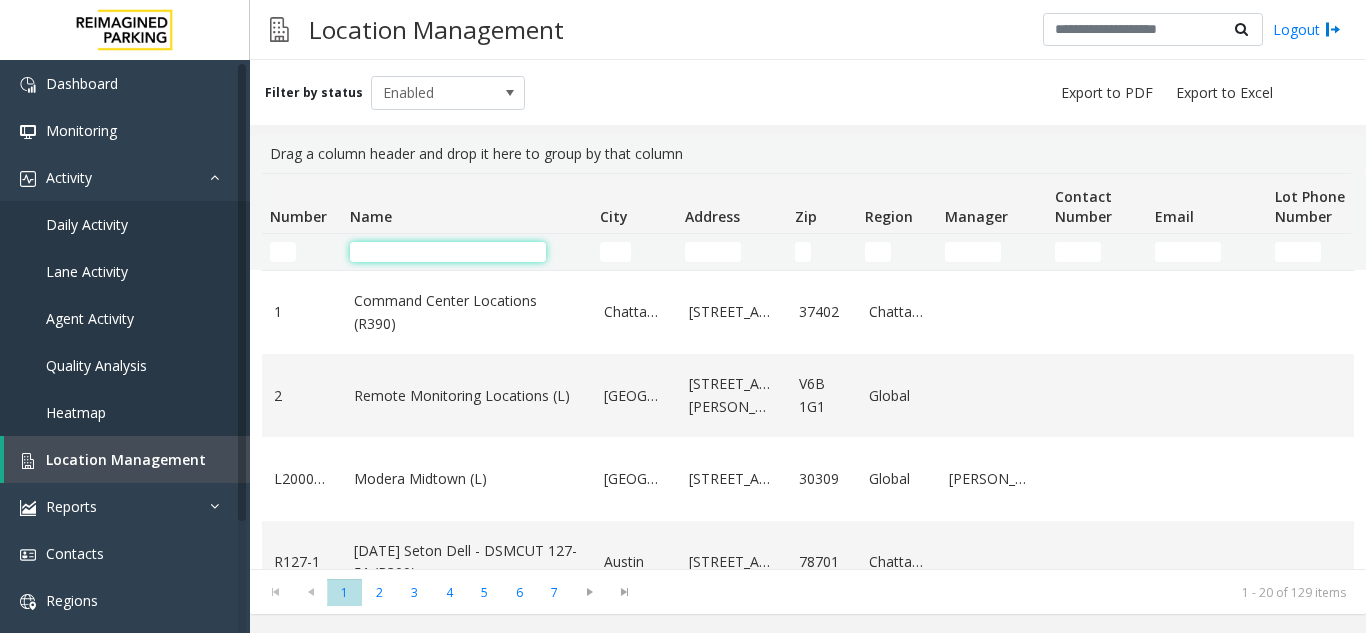 click 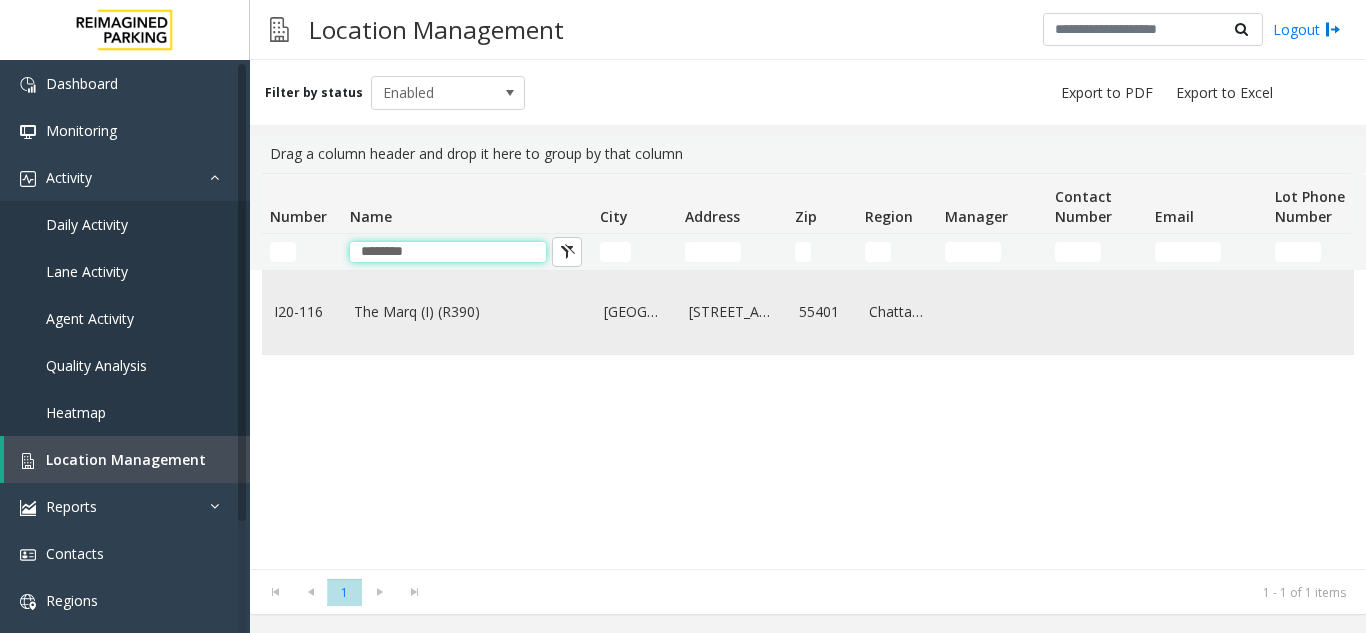 type on "********" 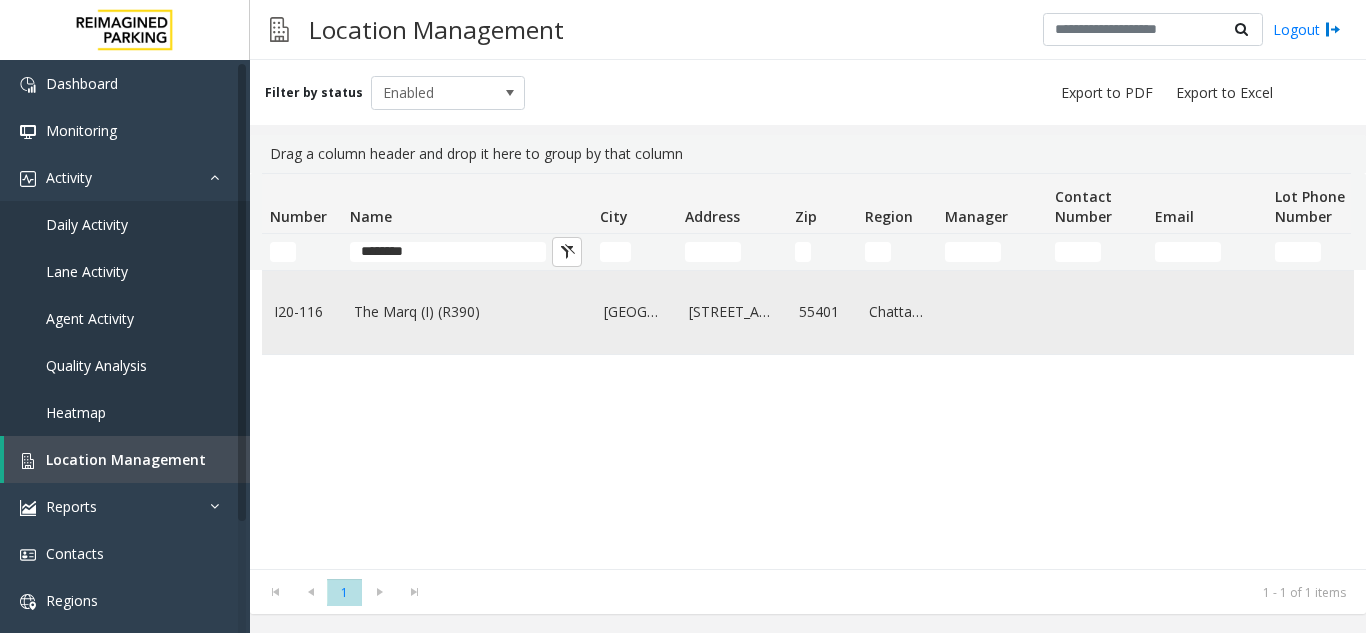 click on "The Marq (I) (R390)" 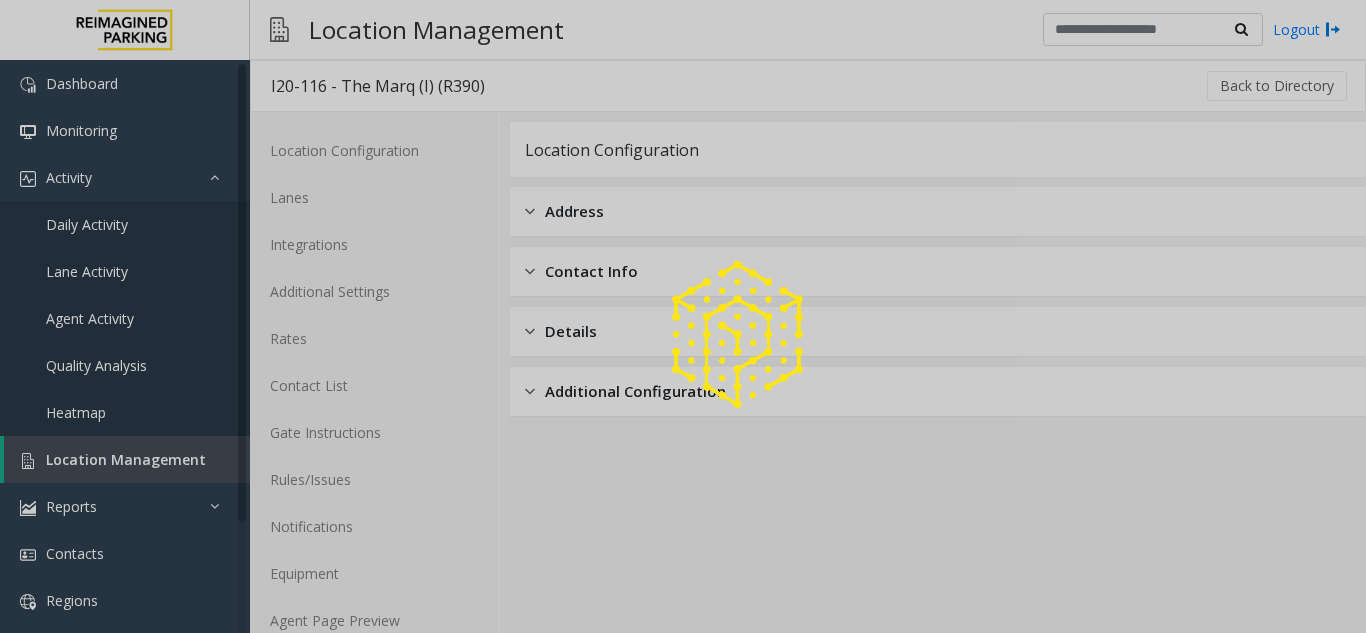 click 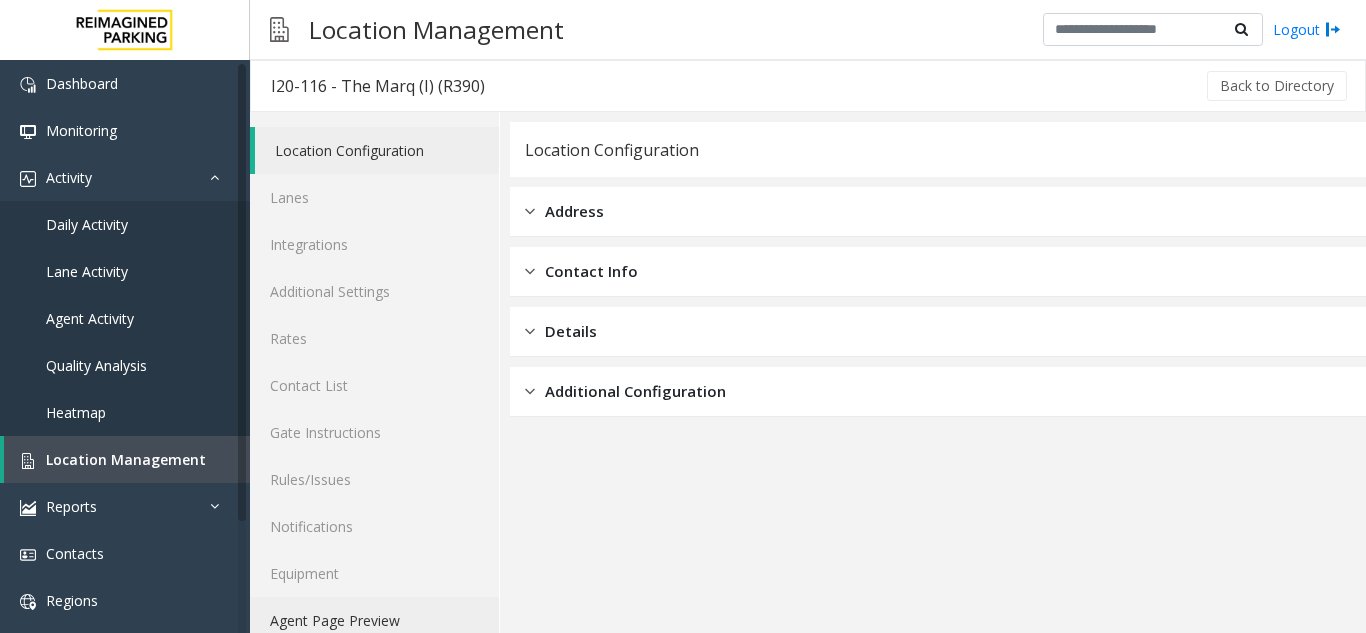click on "Agent Page Preview" 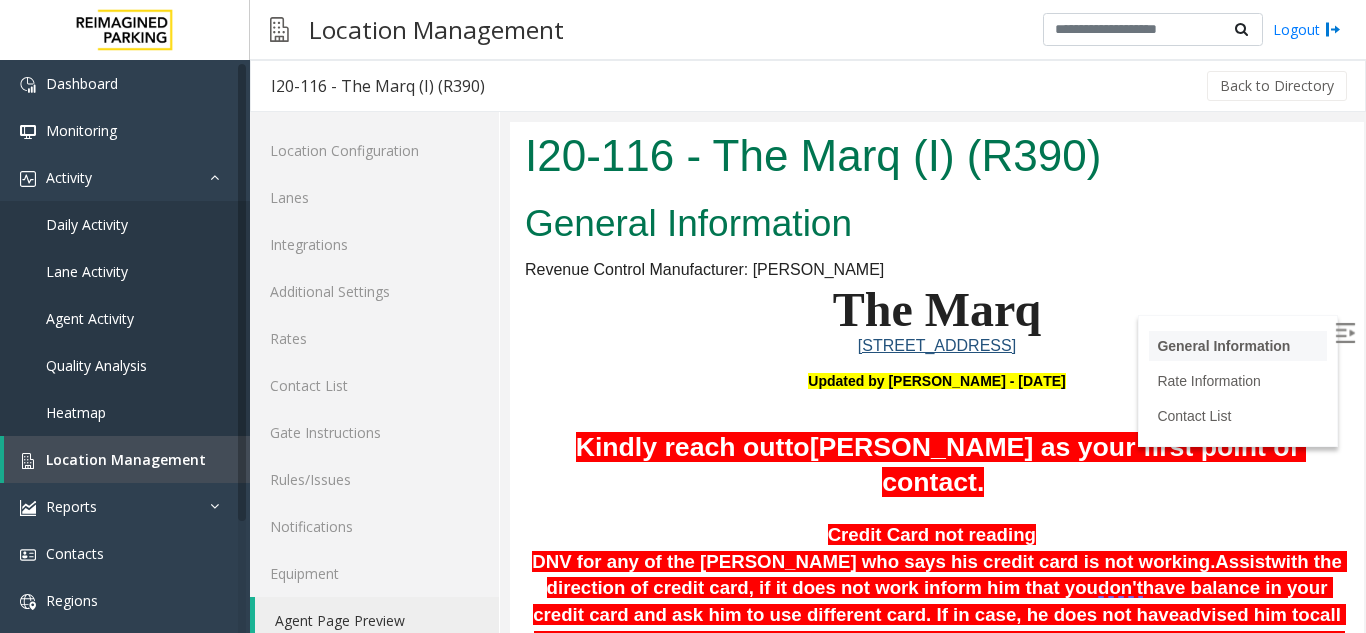 scroll, scrollTop: 0, scrollLeft: 0, axis: both 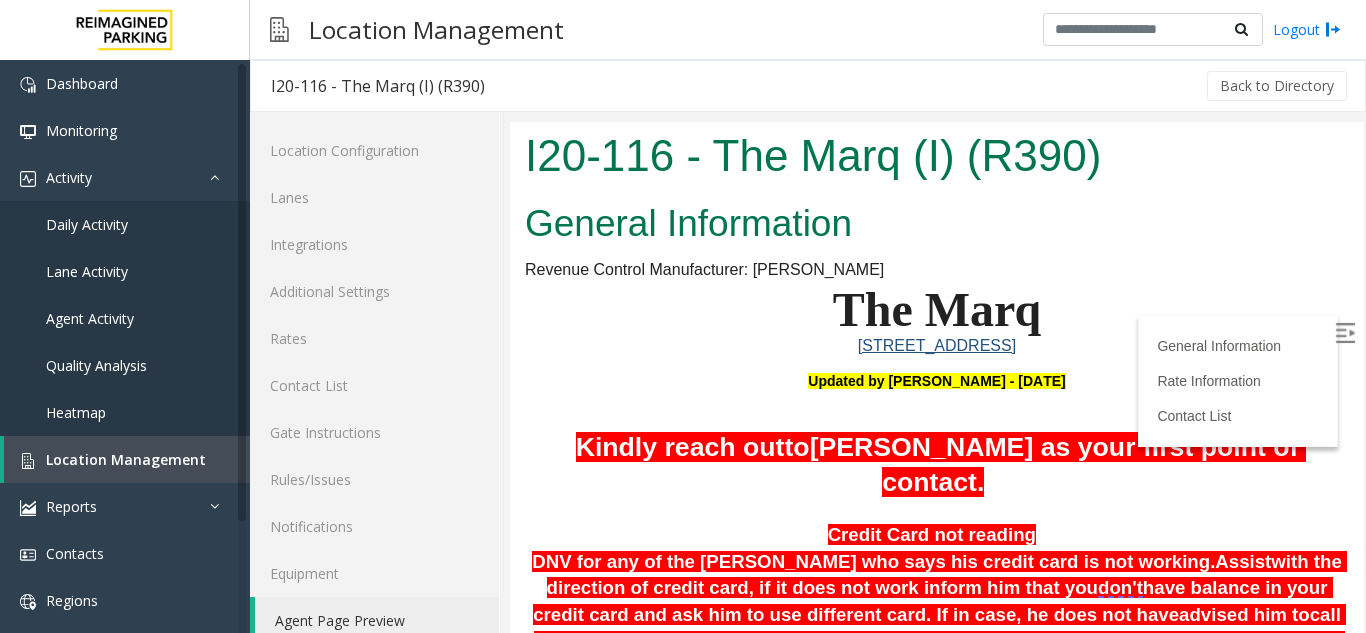 click at bounding box center [1345, 333] 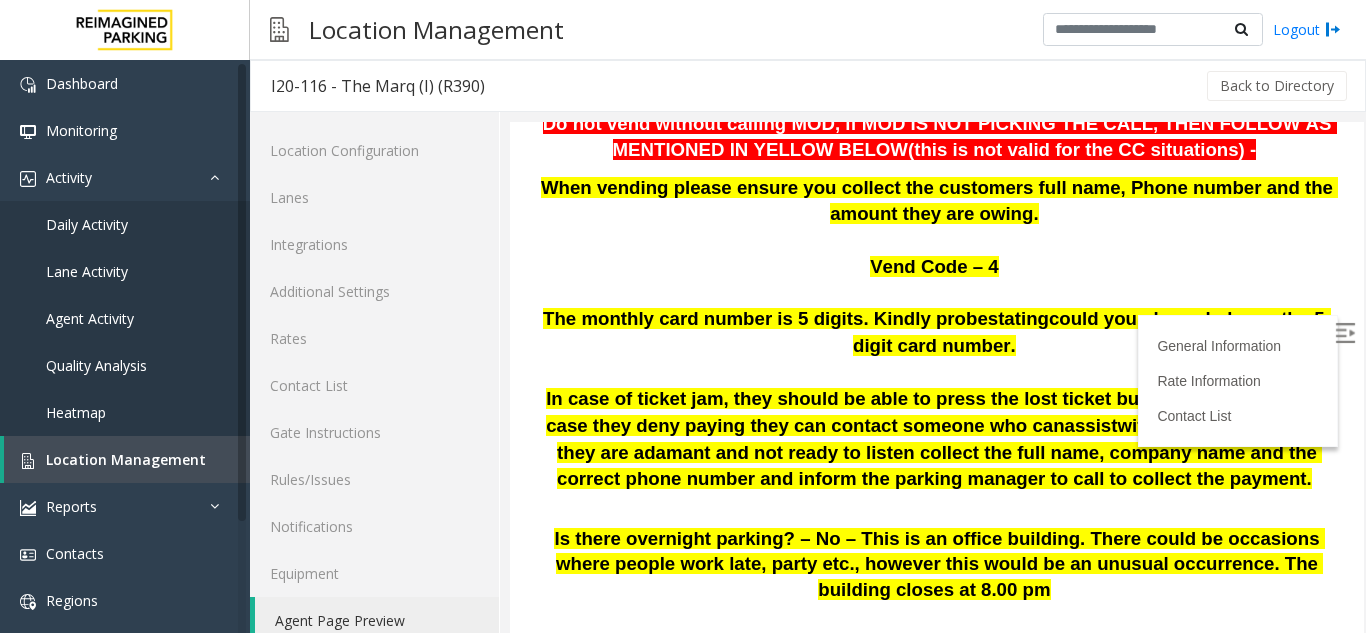 scroll, scrollTop: 700, scrollLeft: 0, axis: vertical 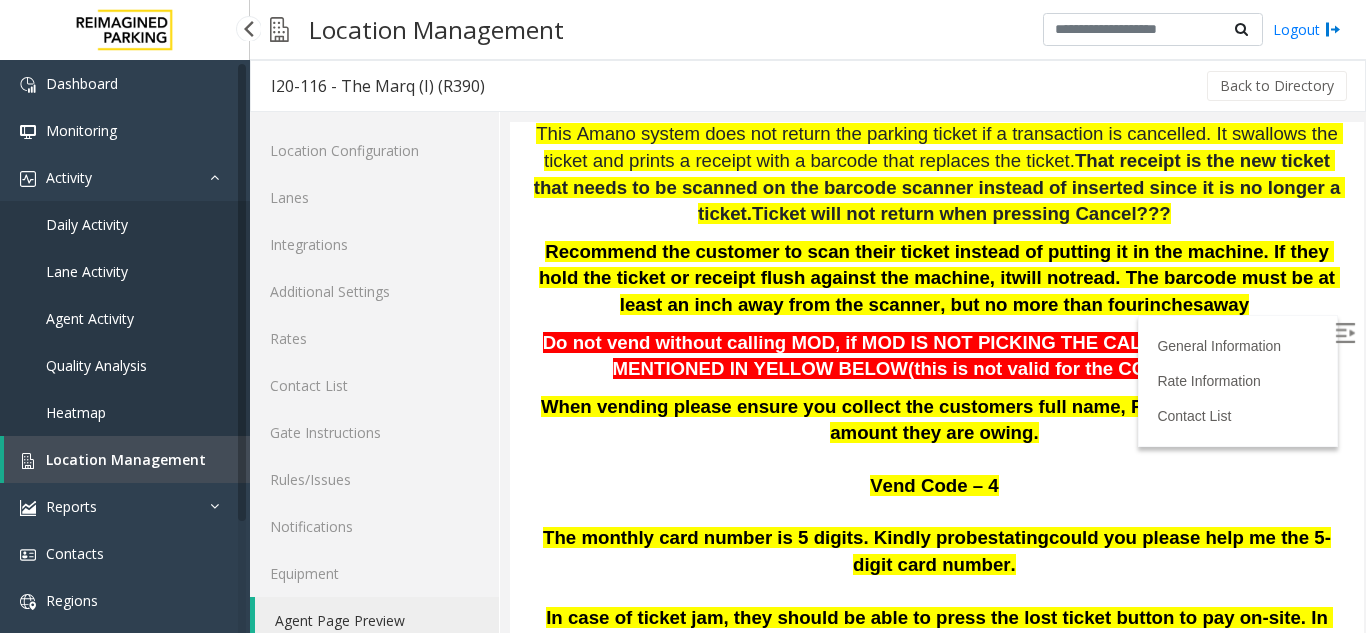 click on "Location Management" at bounding box center [126, 459] 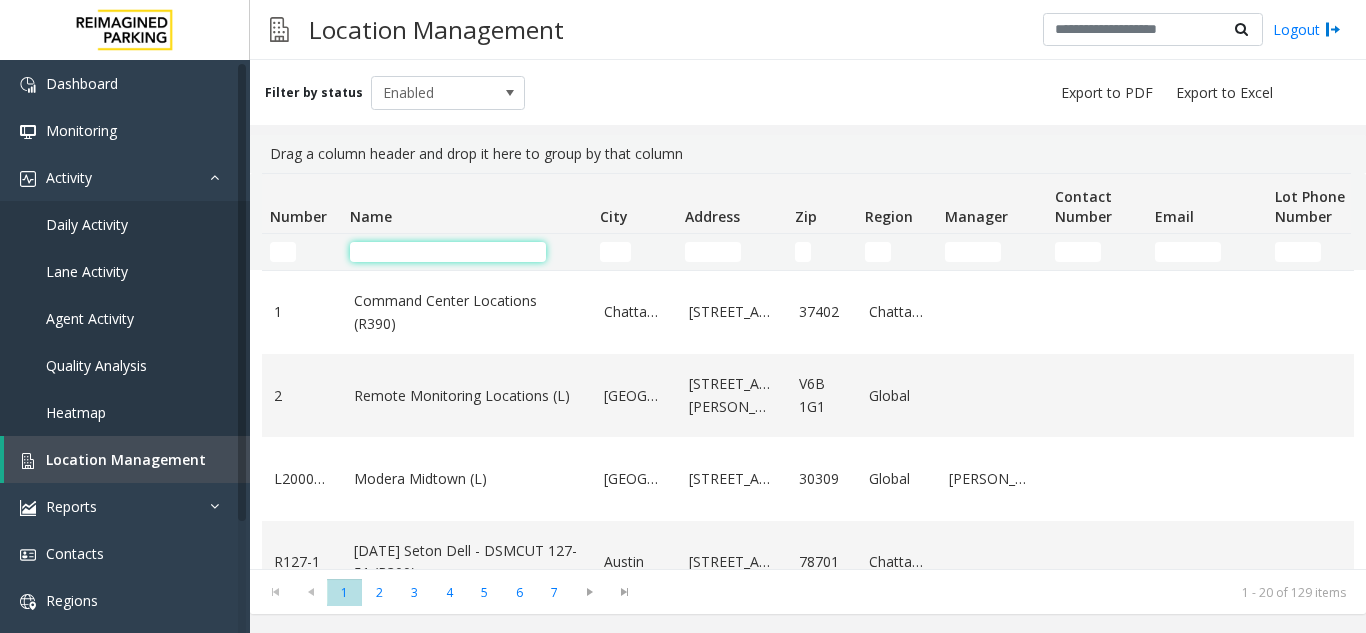 click 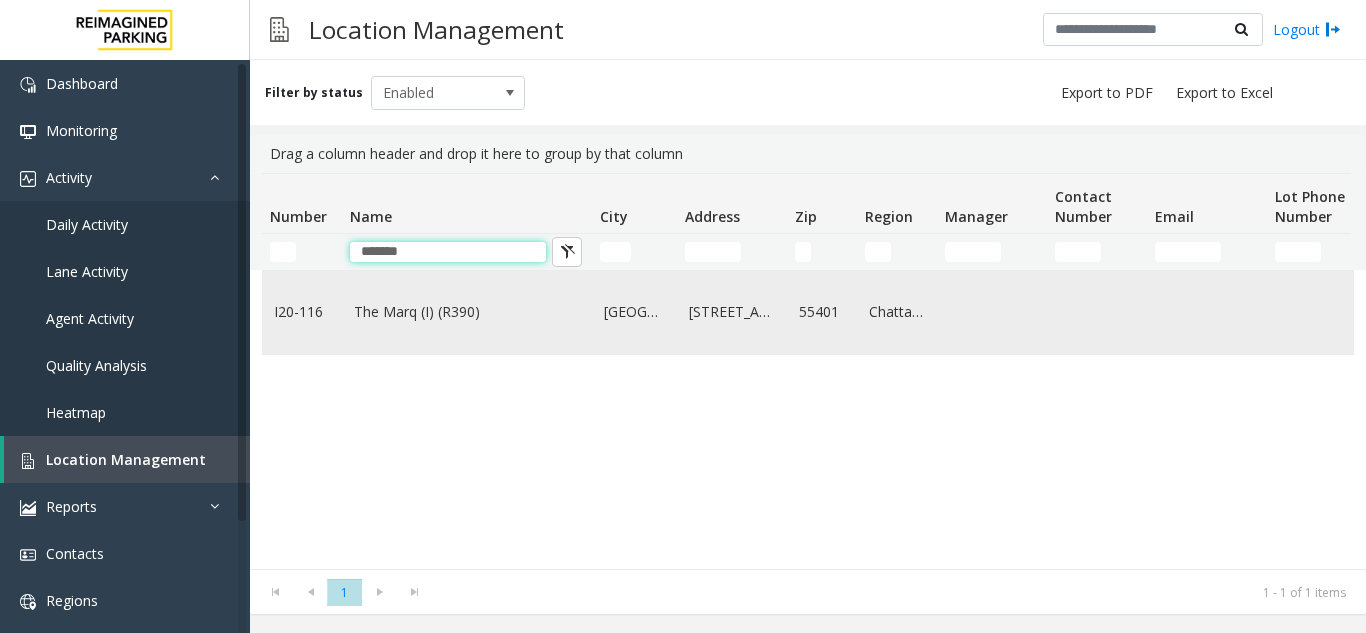 type on "*******" 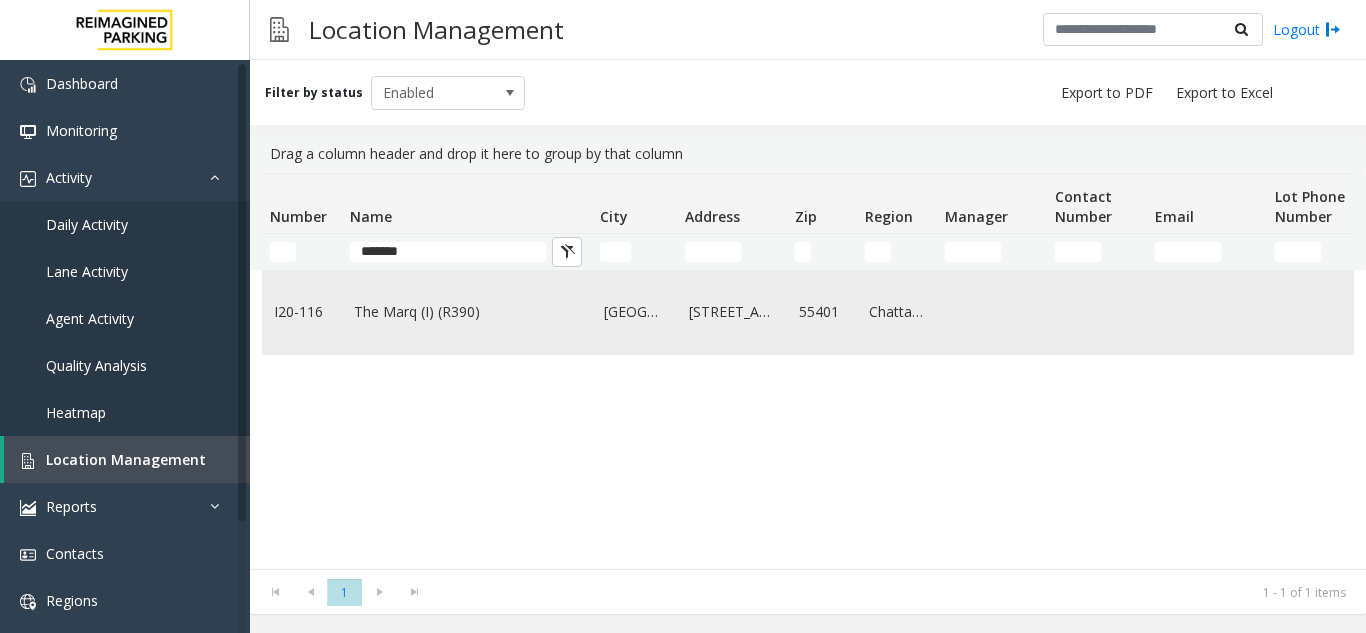 click on "The Marq (I) (R390)" 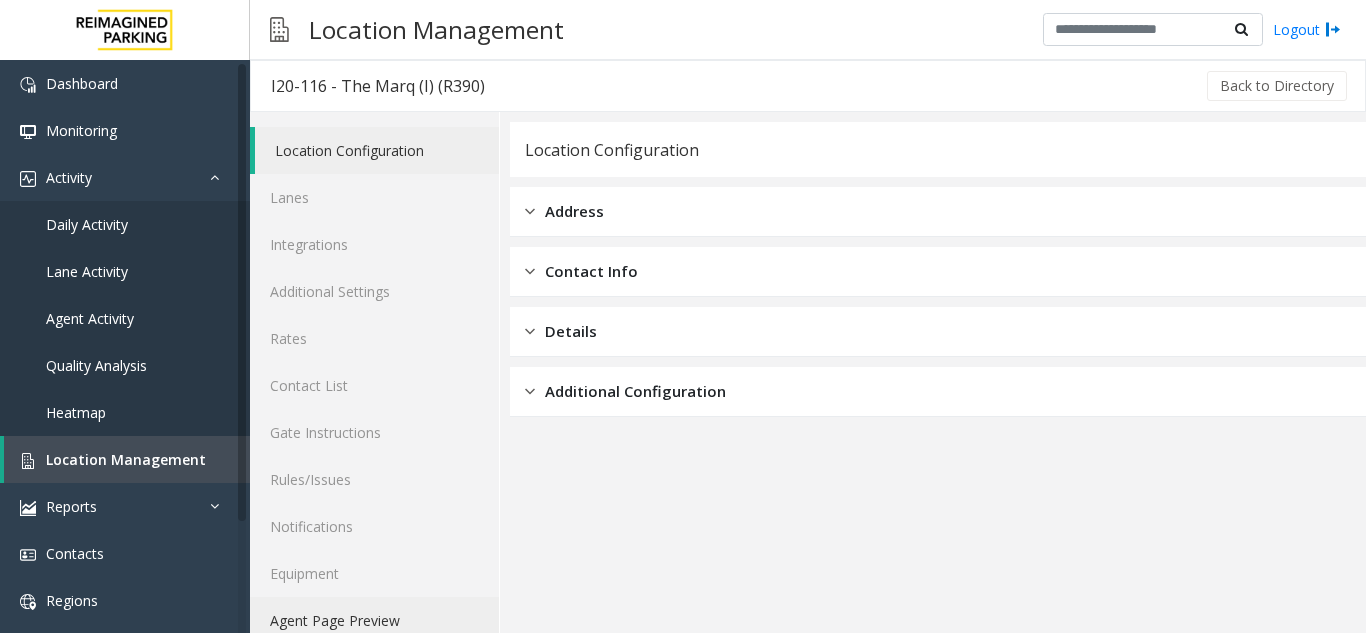 click on "Agent Page Preview" 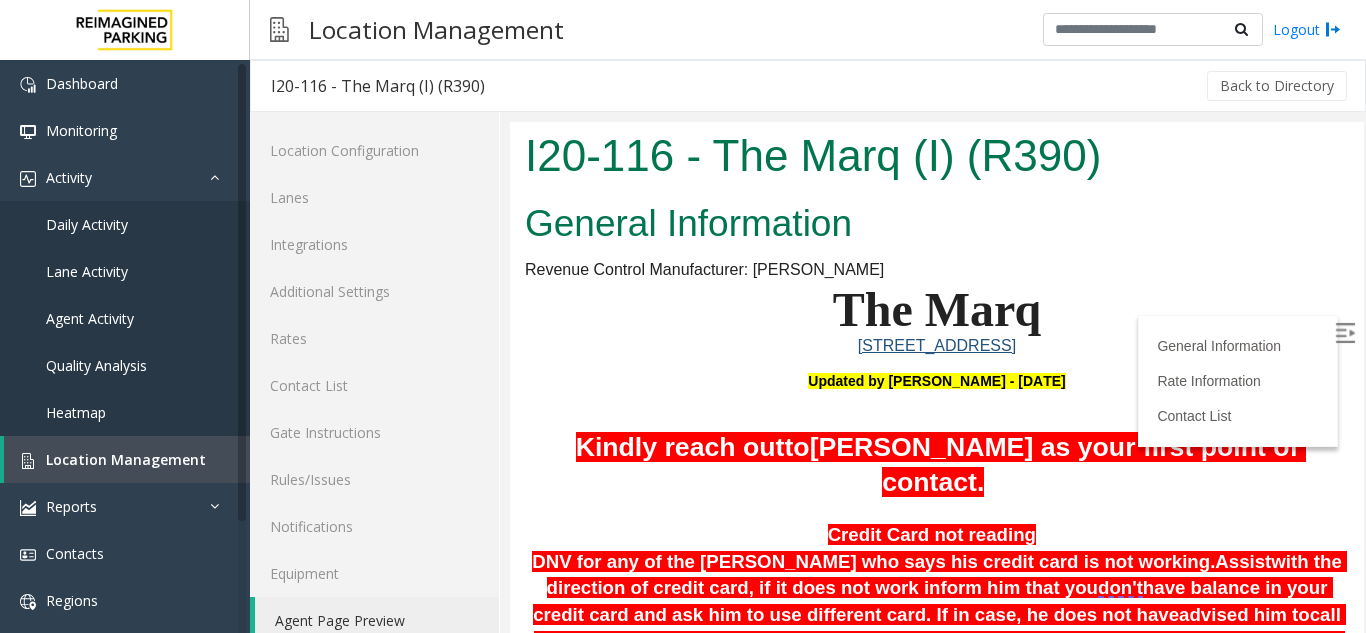 scroll, scrollTop: 0, scrollLeft: 0, axis: both 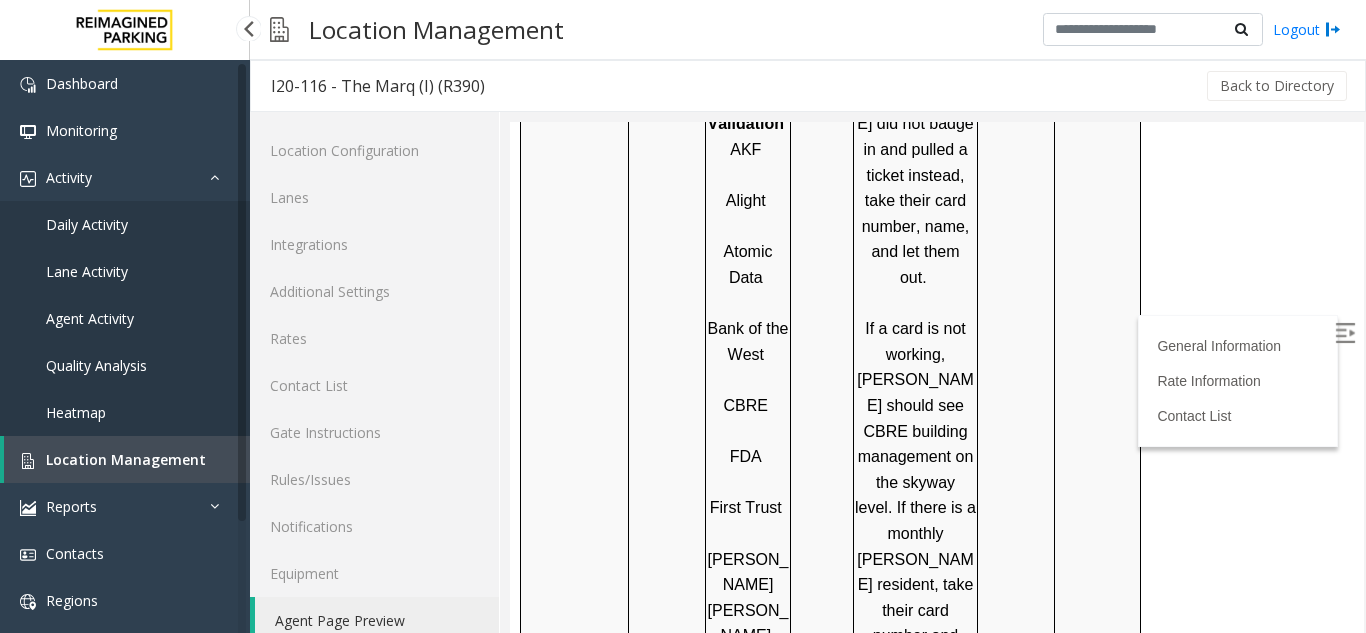 click on "Location Management" at bounding box center (126, 459) 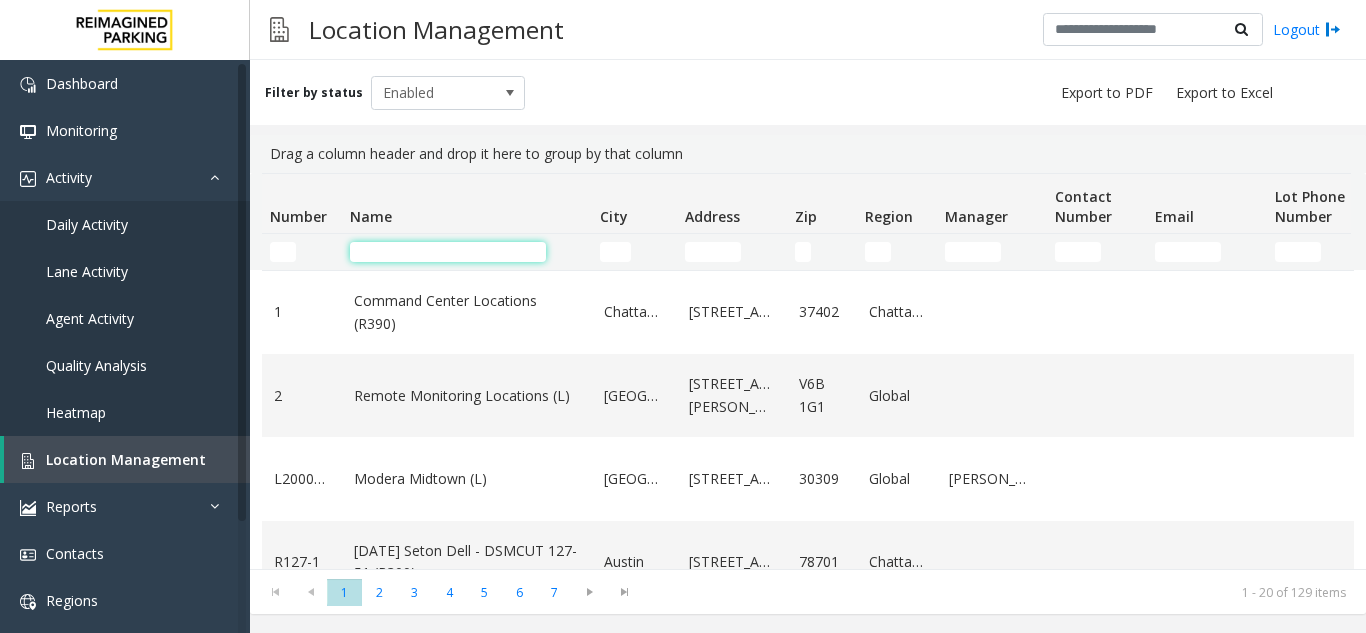 click 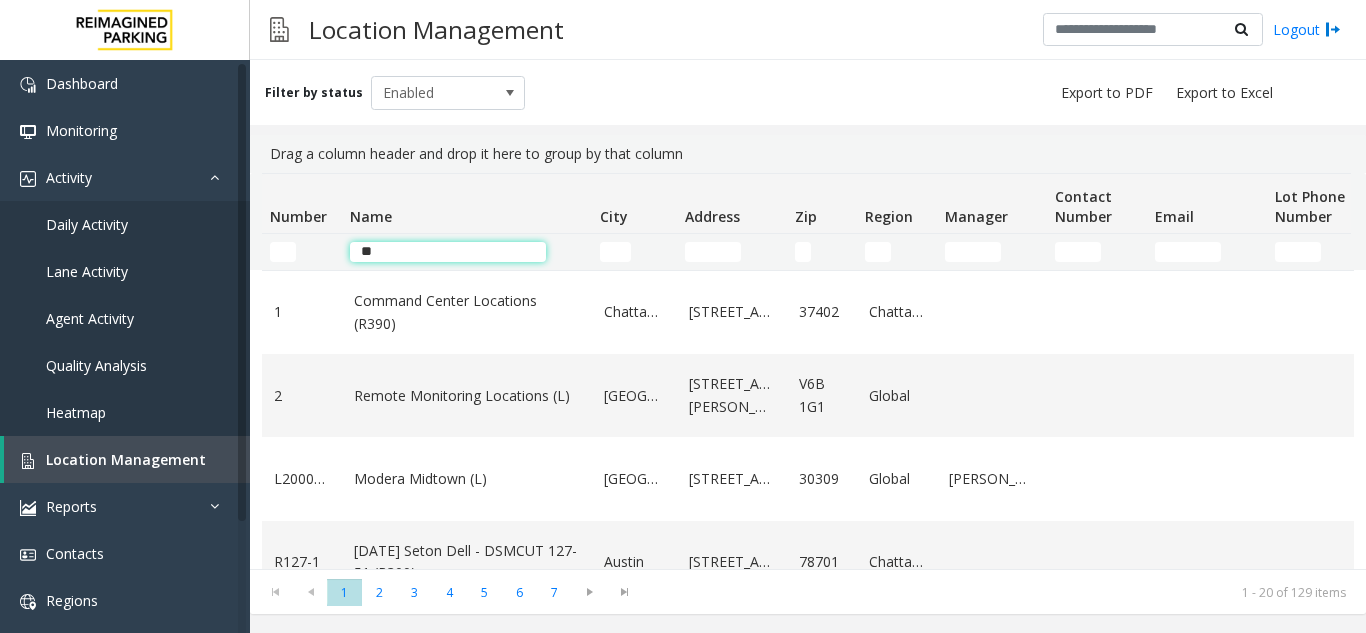type on "*" 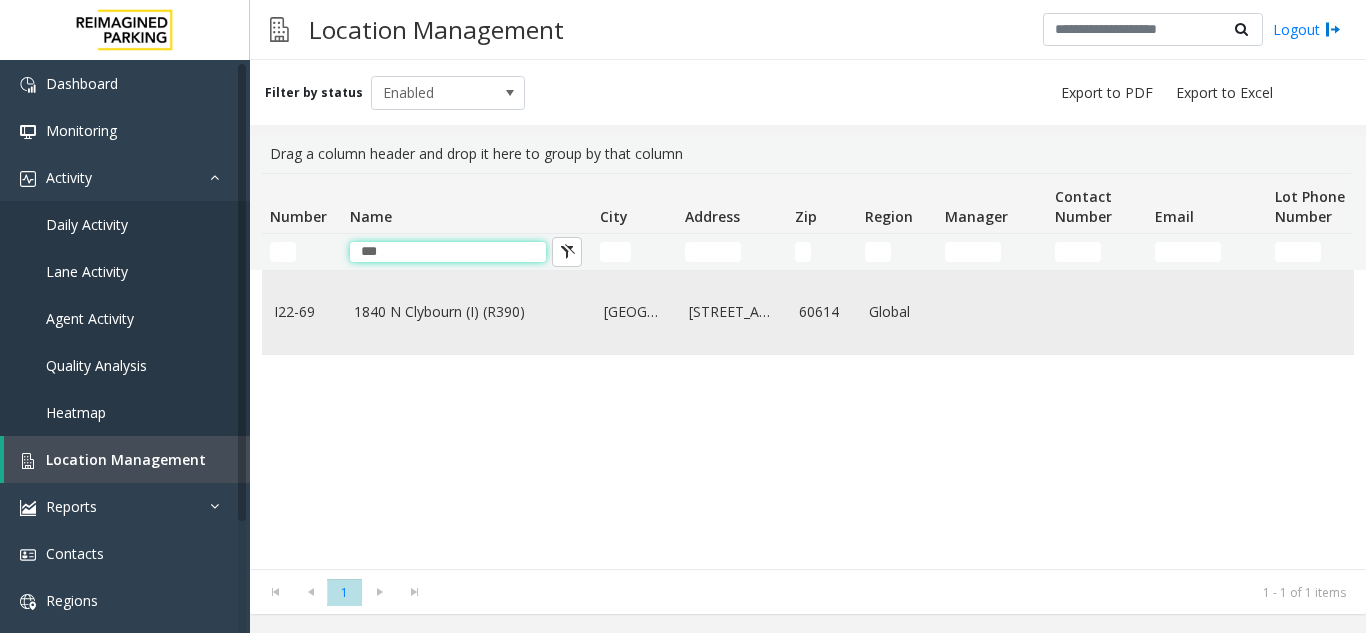 type on "***" 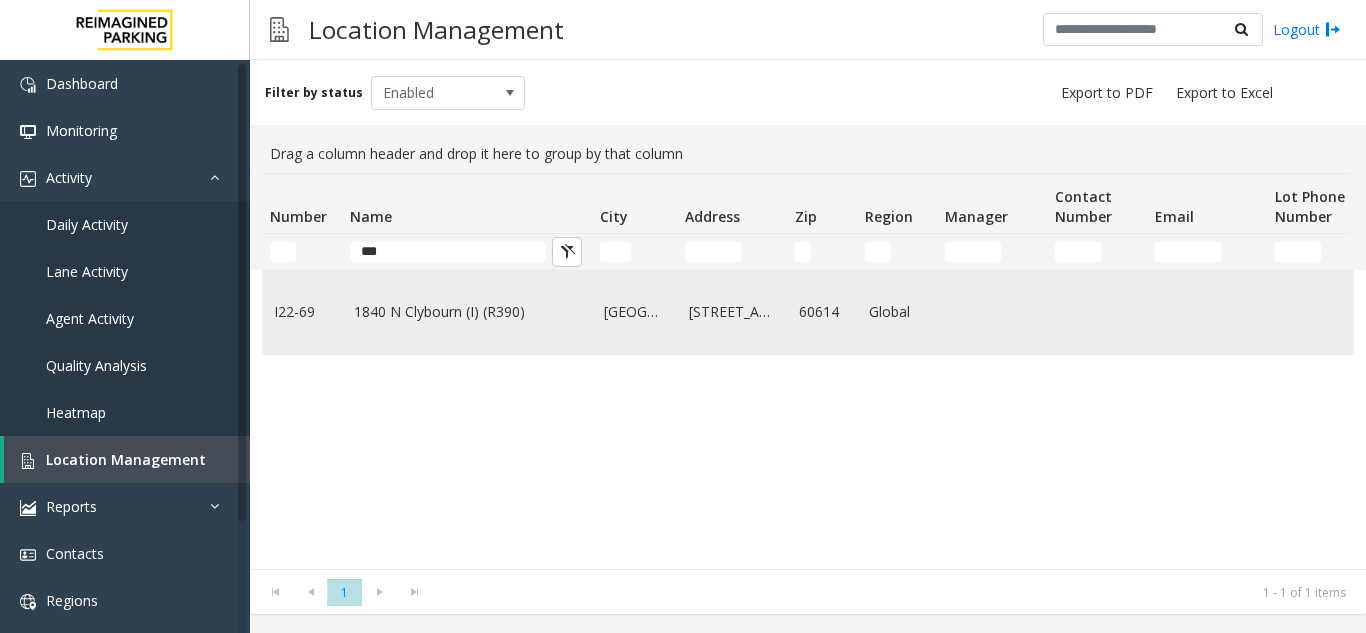click on "1840 N Clybourn (I) (R390)" 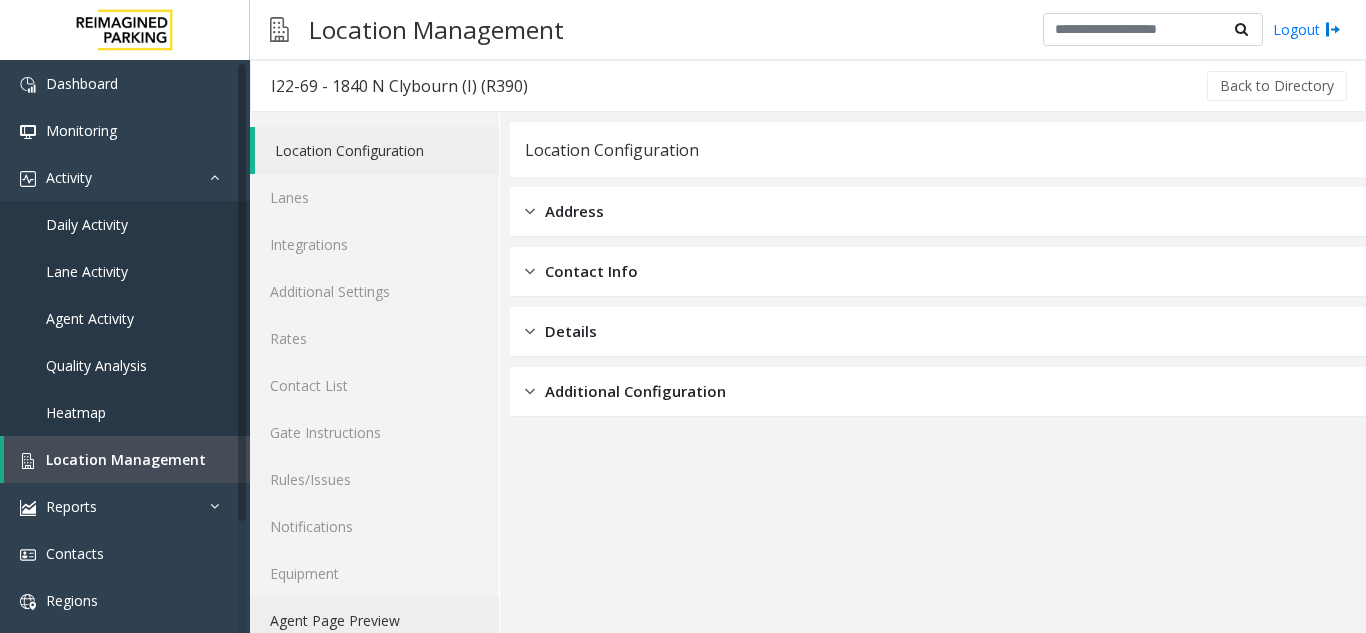 click on "Agent Page Preview" 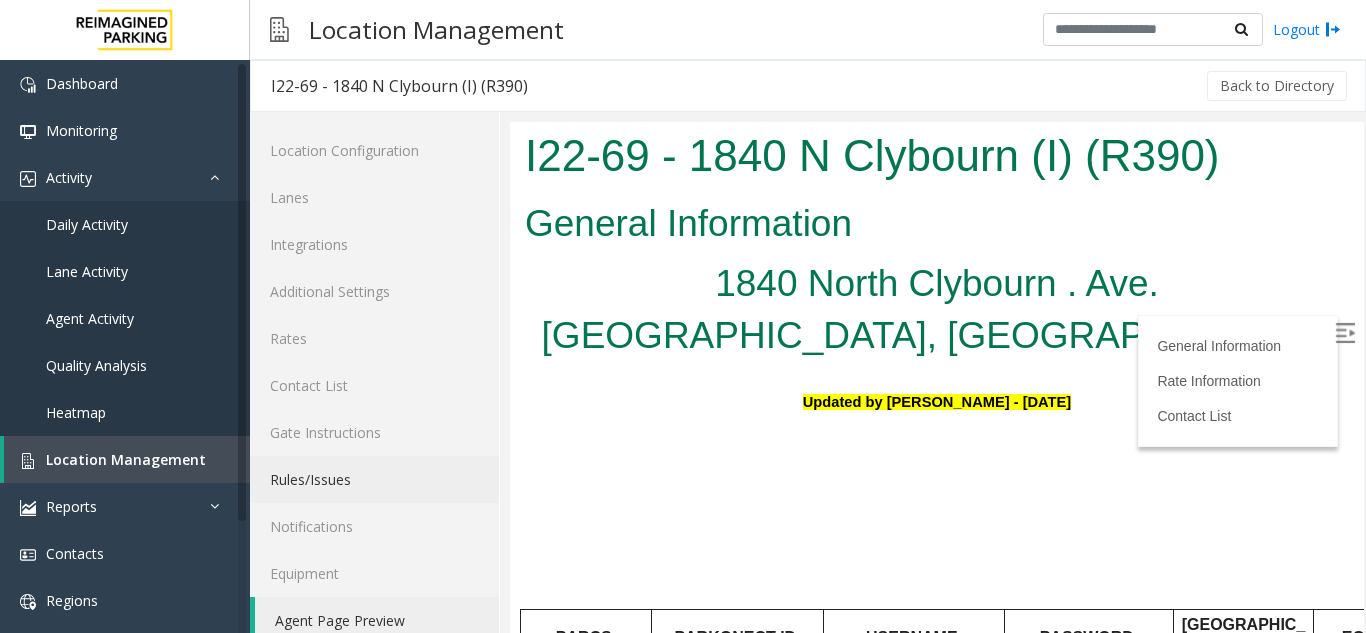 scroll, scrollTop: 0, scrollLeft: 0, axis: both 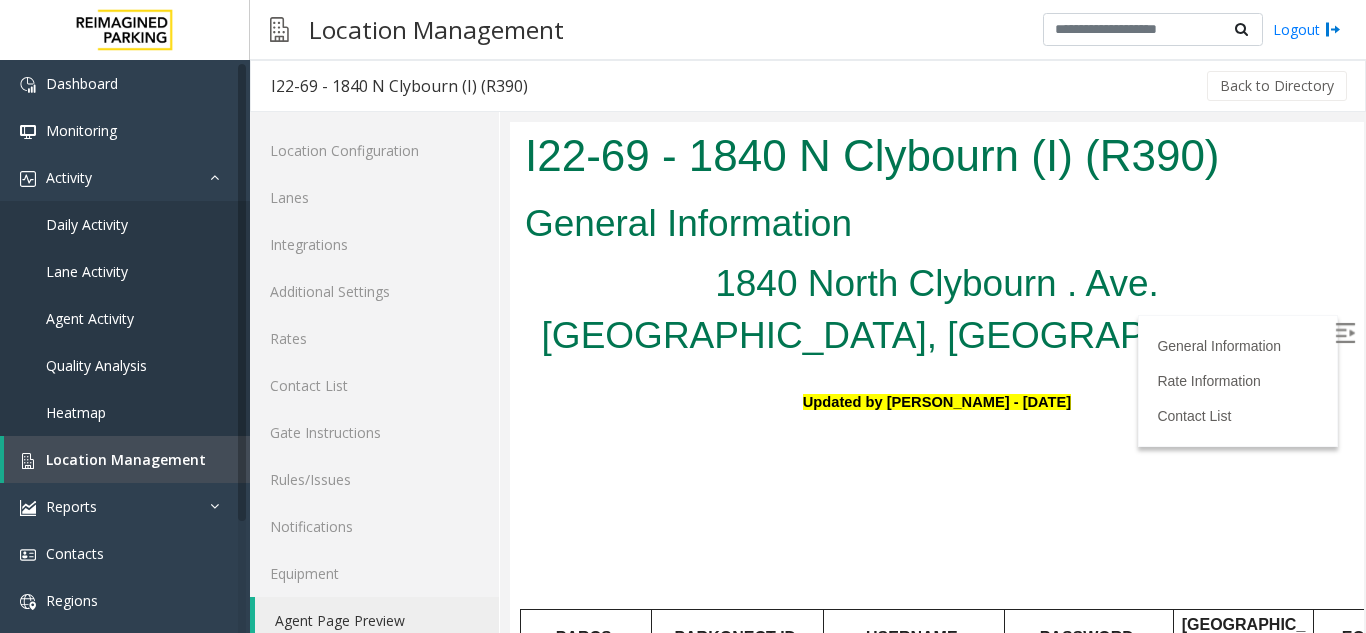 drag, startPoint x: 985, startPoint y: 587, endPoint x: 1316, endPoint y: 324, distance: 422.7647 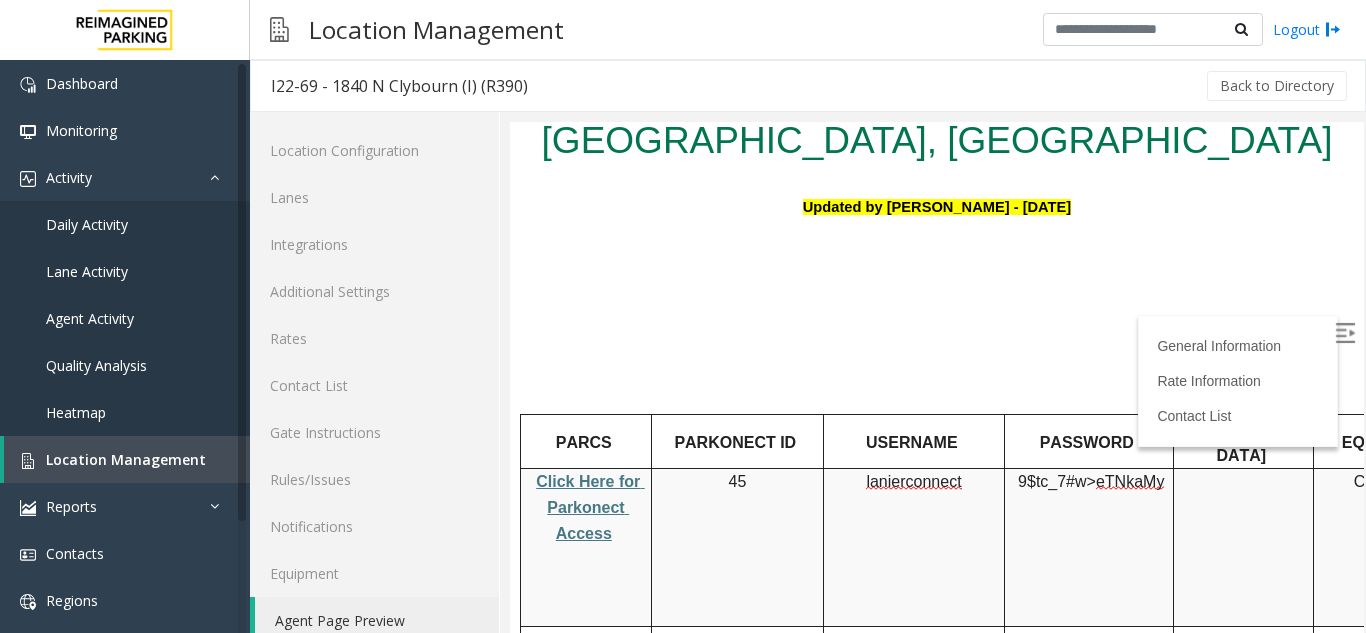 scroll, scrollTop: 300, scrollLeft: 0, axis: vertical 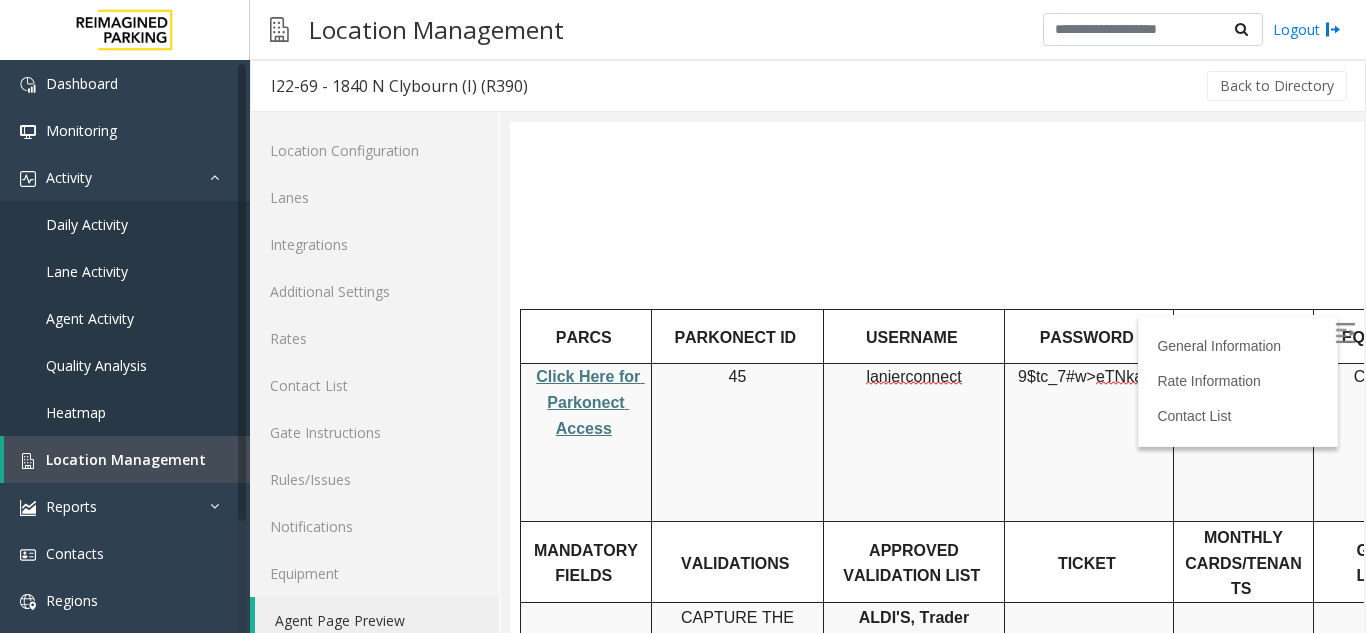click on "Click Here for Parkonect Access" at bounding box center [590, 402] 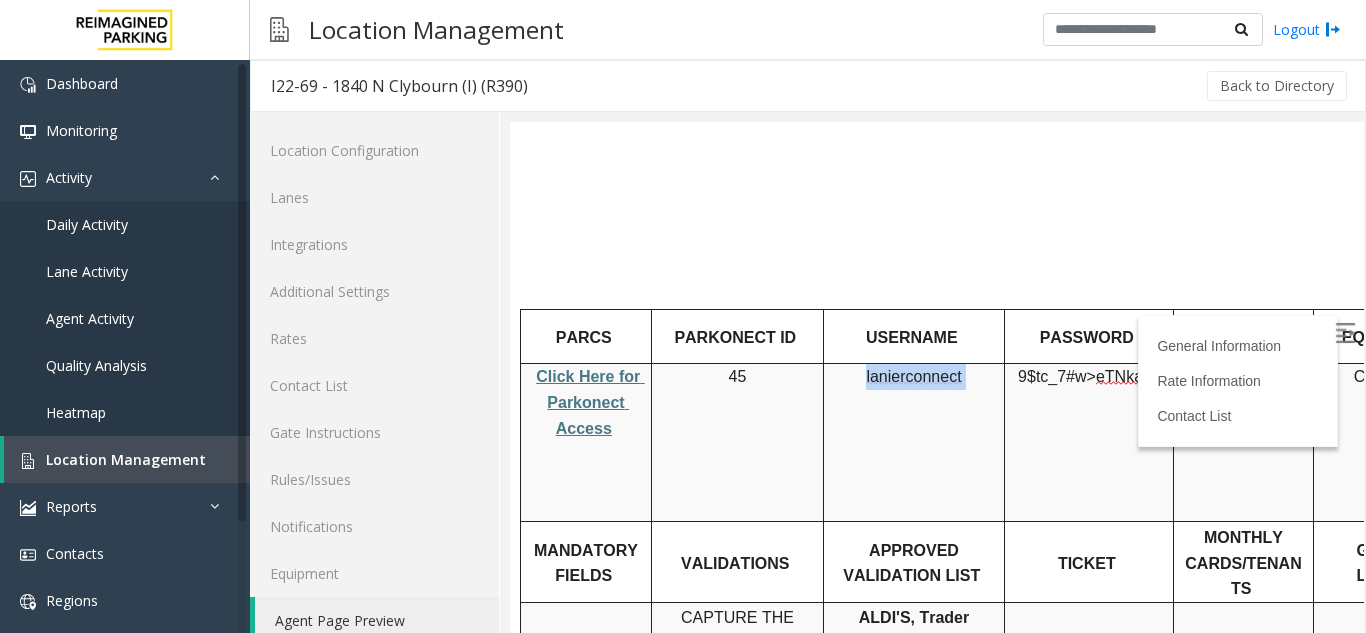 click on "lanierconnect" at bounding box center [913, 377] 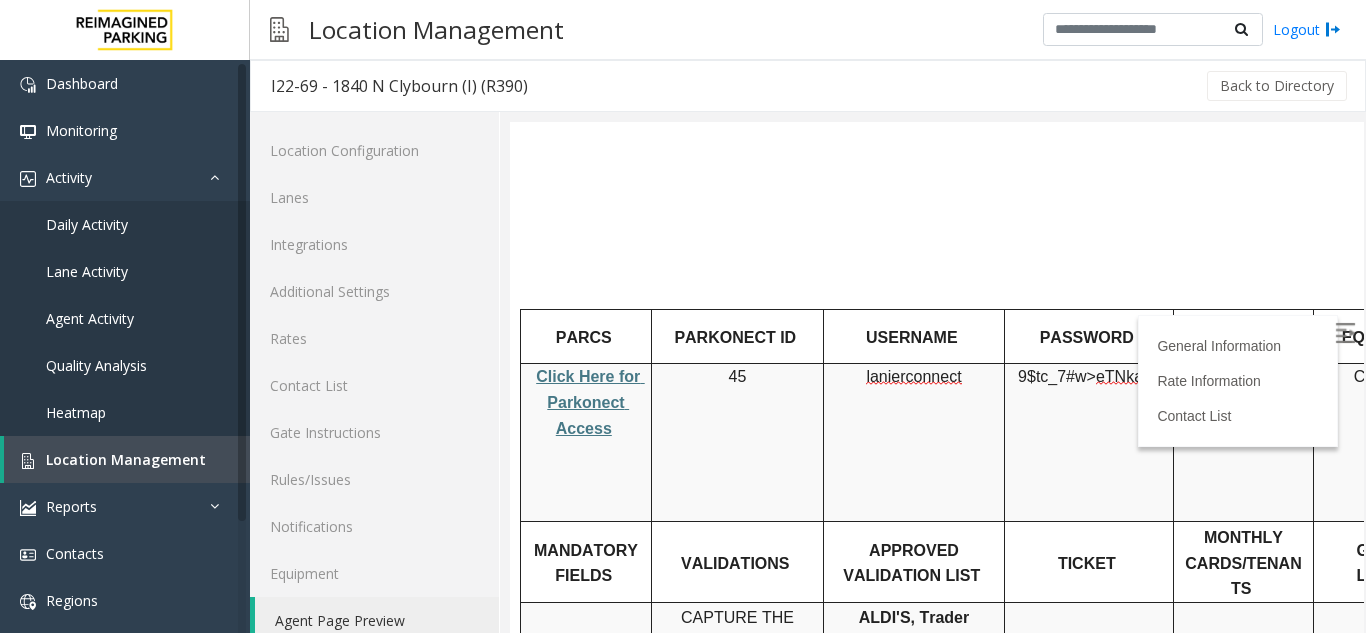 click on "9$tc_7#w>" at bounding box center (1057, 376) 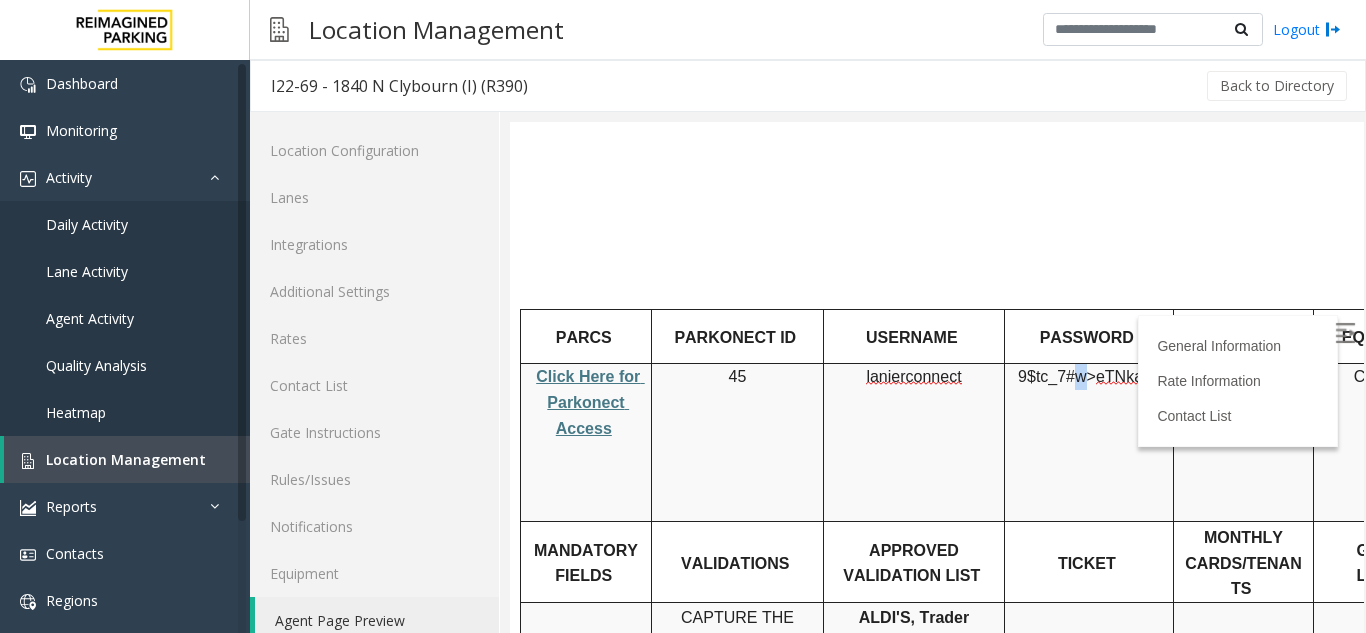 click on "9$tc_7#w>" at bounding box center (1057, 376) 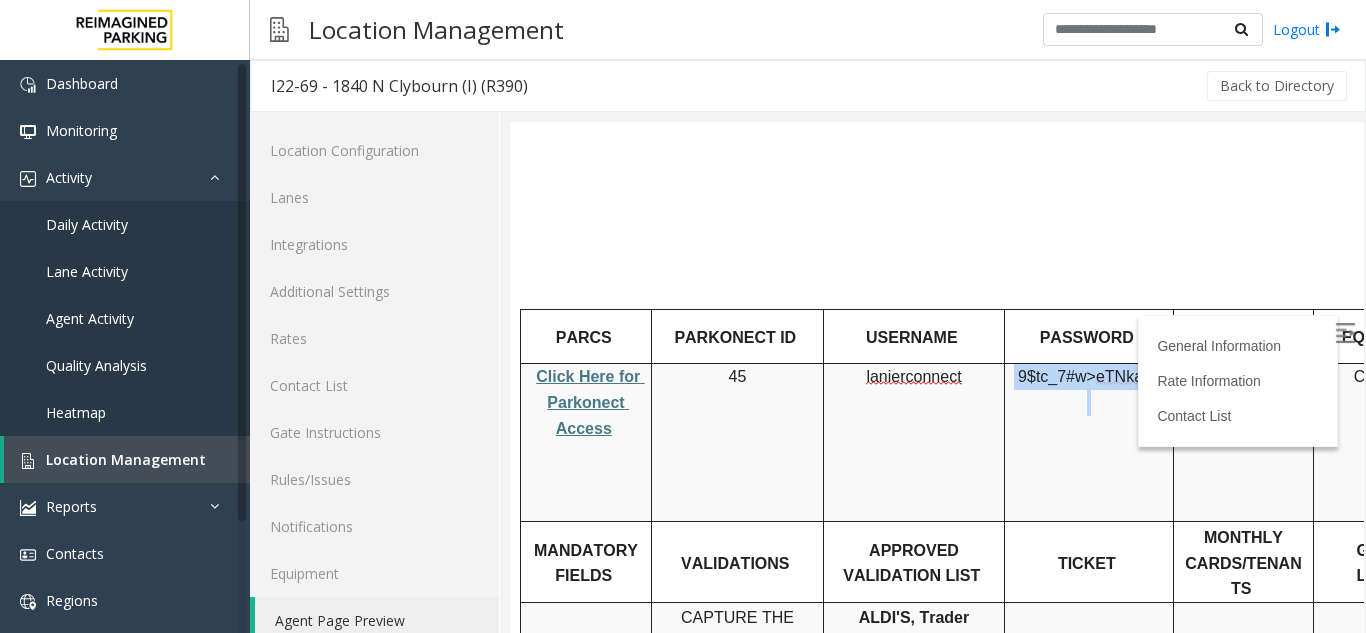 click on "9$tc_7#w>" at bounding box center (1057, 376) 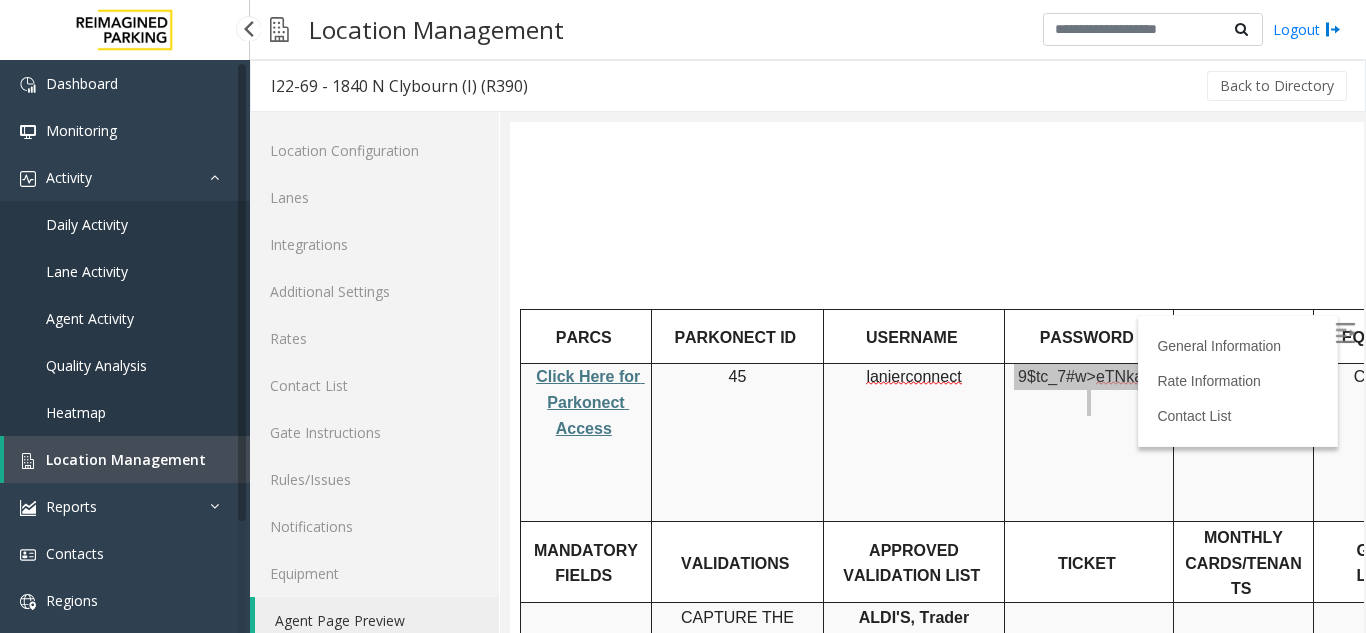 click on "Location Management" at bounding box center (127, 459) 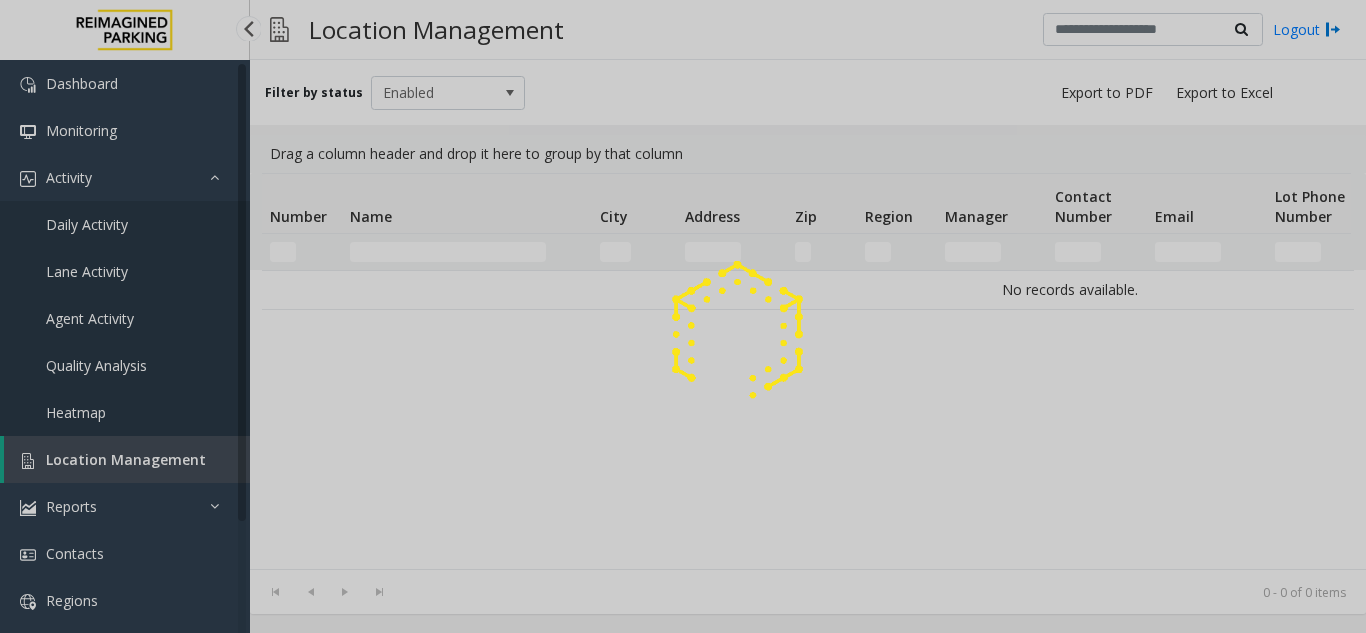 click 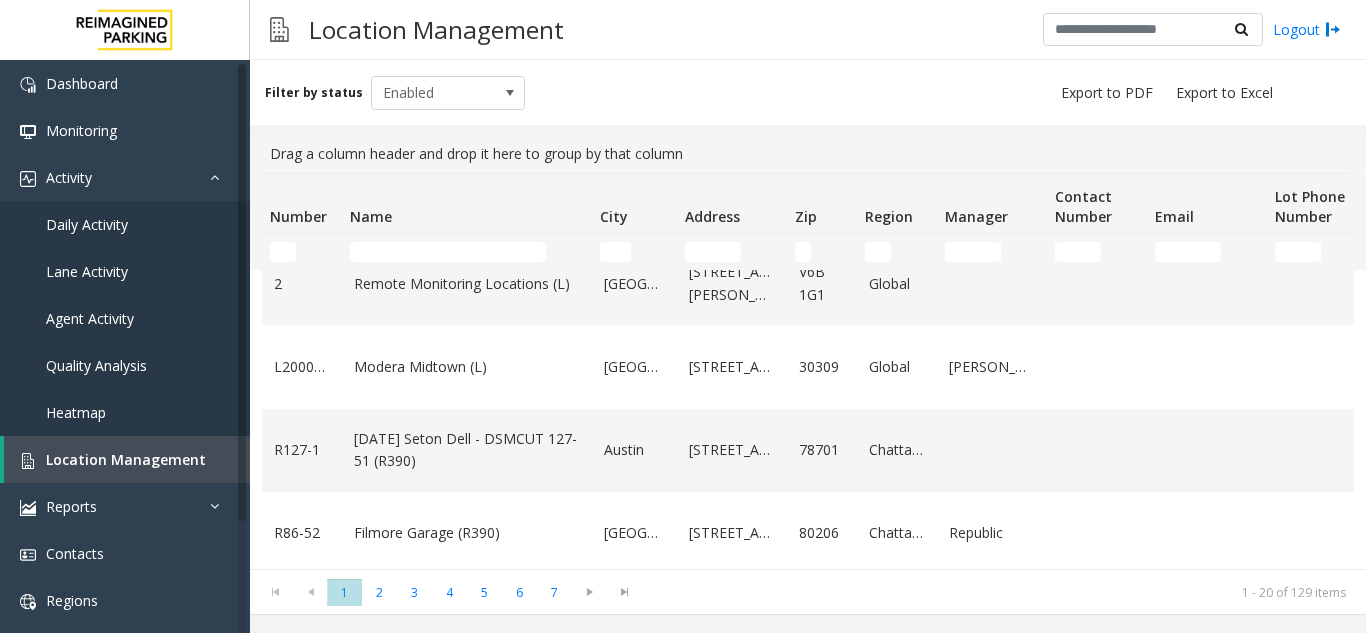 scroll, scrollTop: 300, scrollLeft: 0, axis: vertical 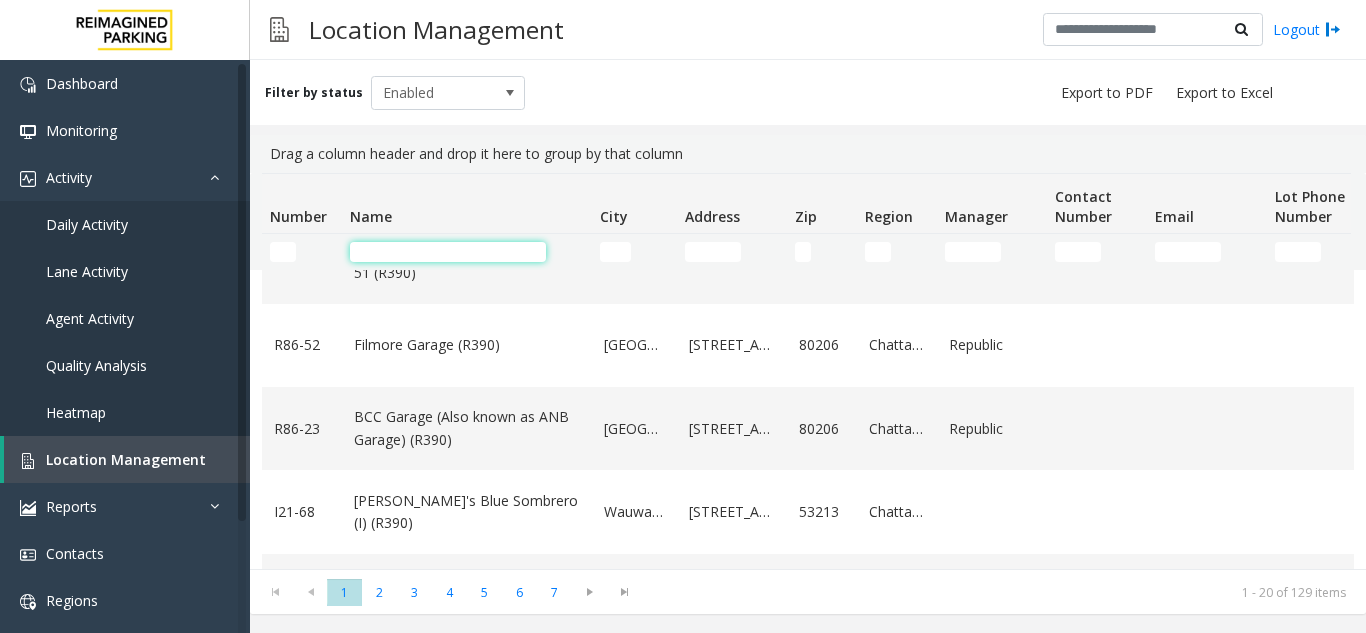 click 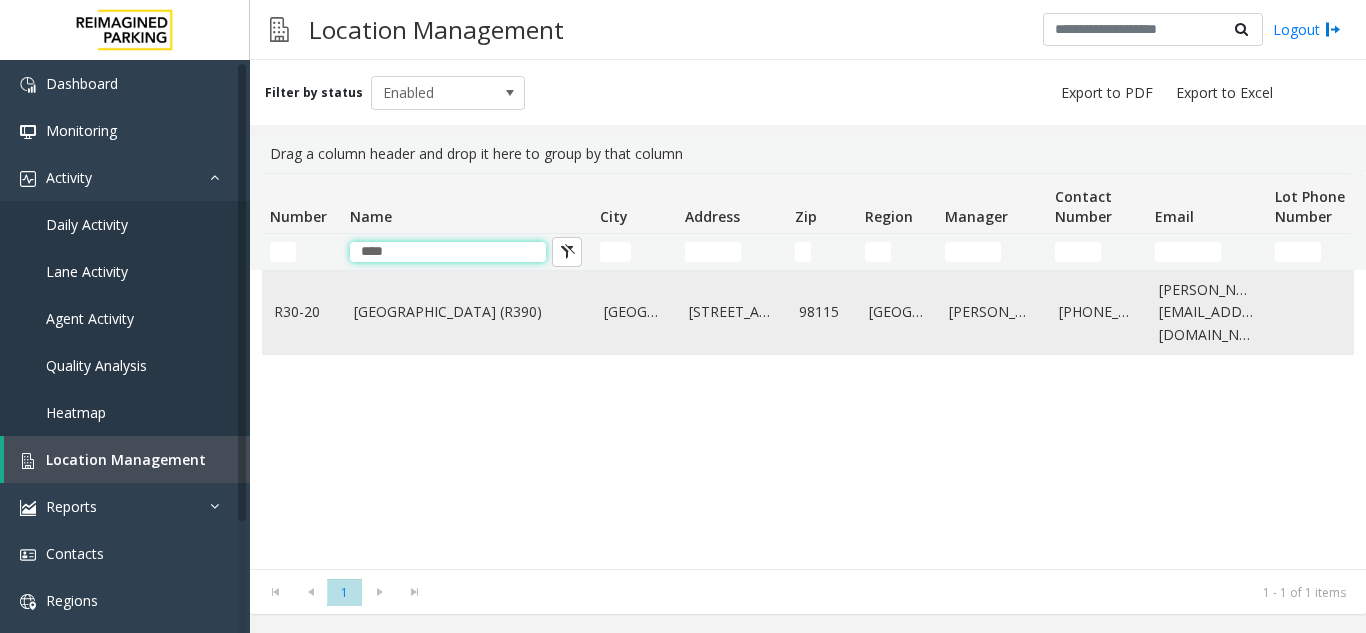 scroll, scrollTop: 0, scrollLeft: 0, axis: both 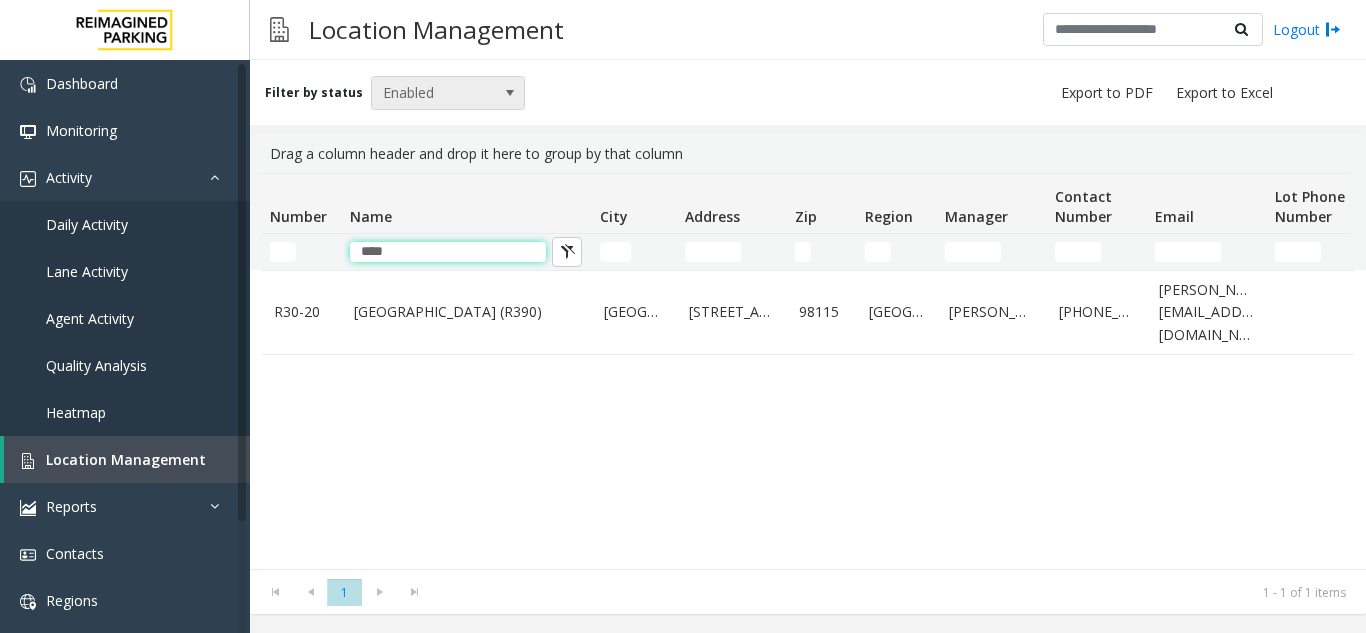type on "****" 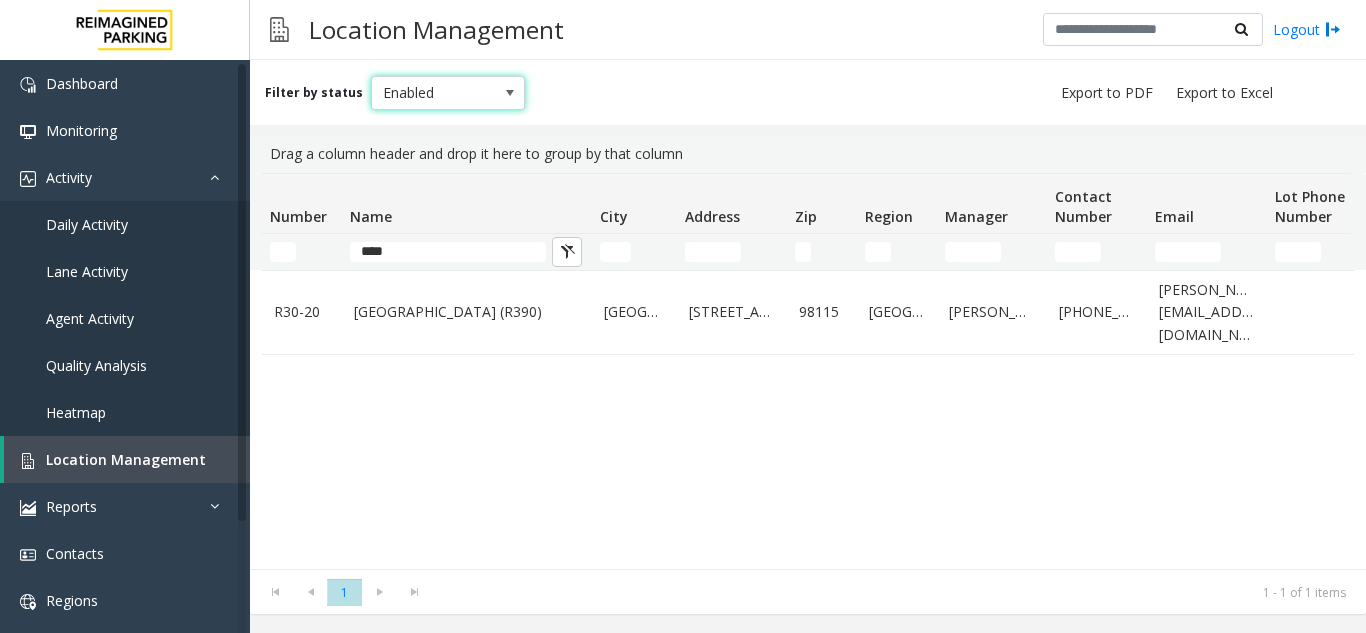 click on "Enabled" at bounding box center [433, 93] 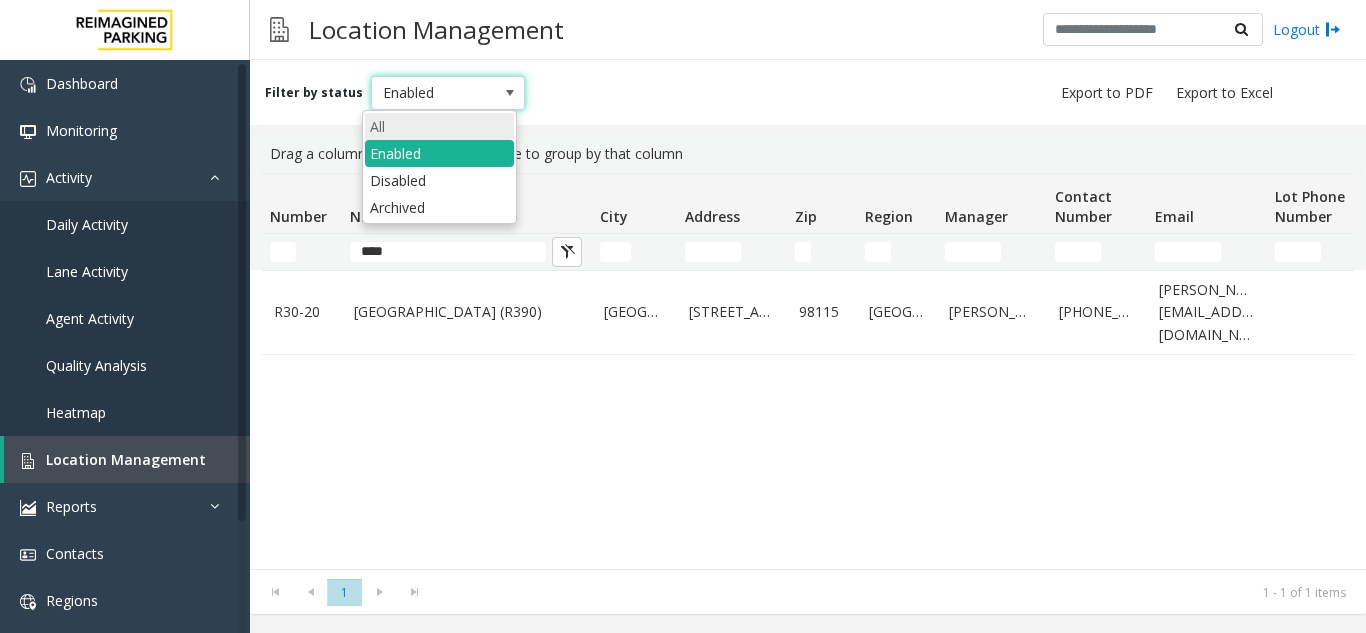 click on "All" at bounding box center [439, 126] 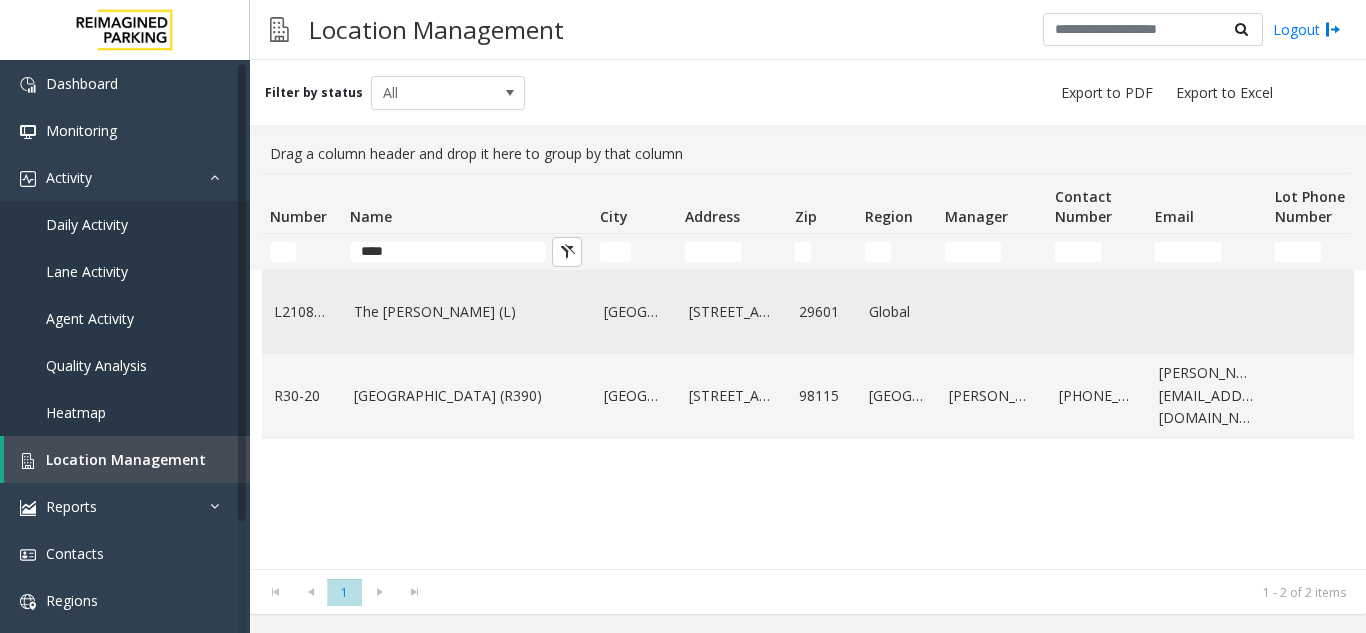 click on "The [PERSON_NAME] (L)" 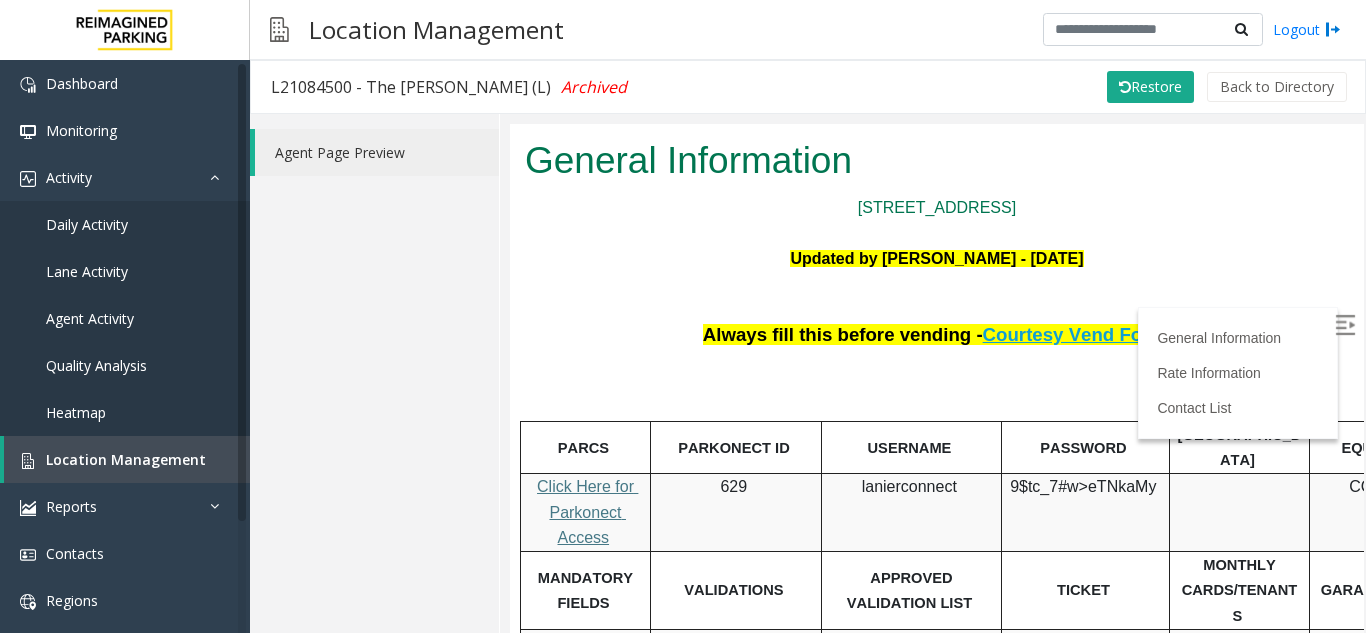 scroll, scrollTop: 100, scrollLeft: 0, axis: vertical 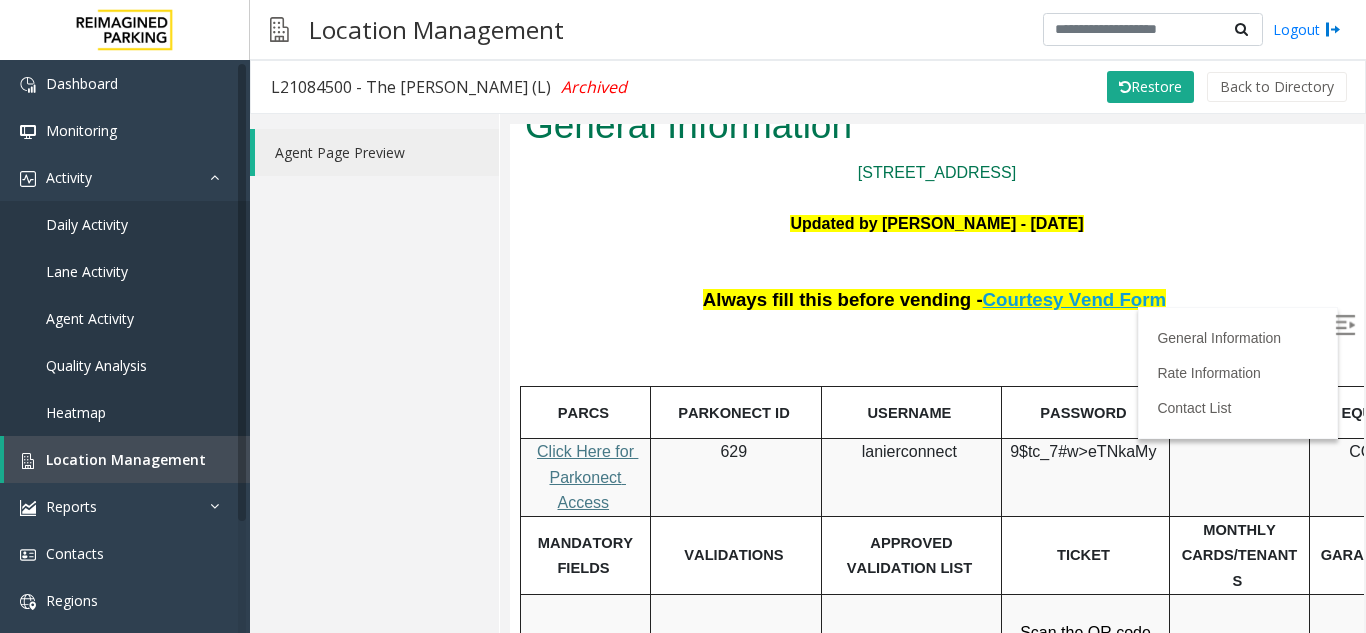 click at bounding box center [1345, 324] 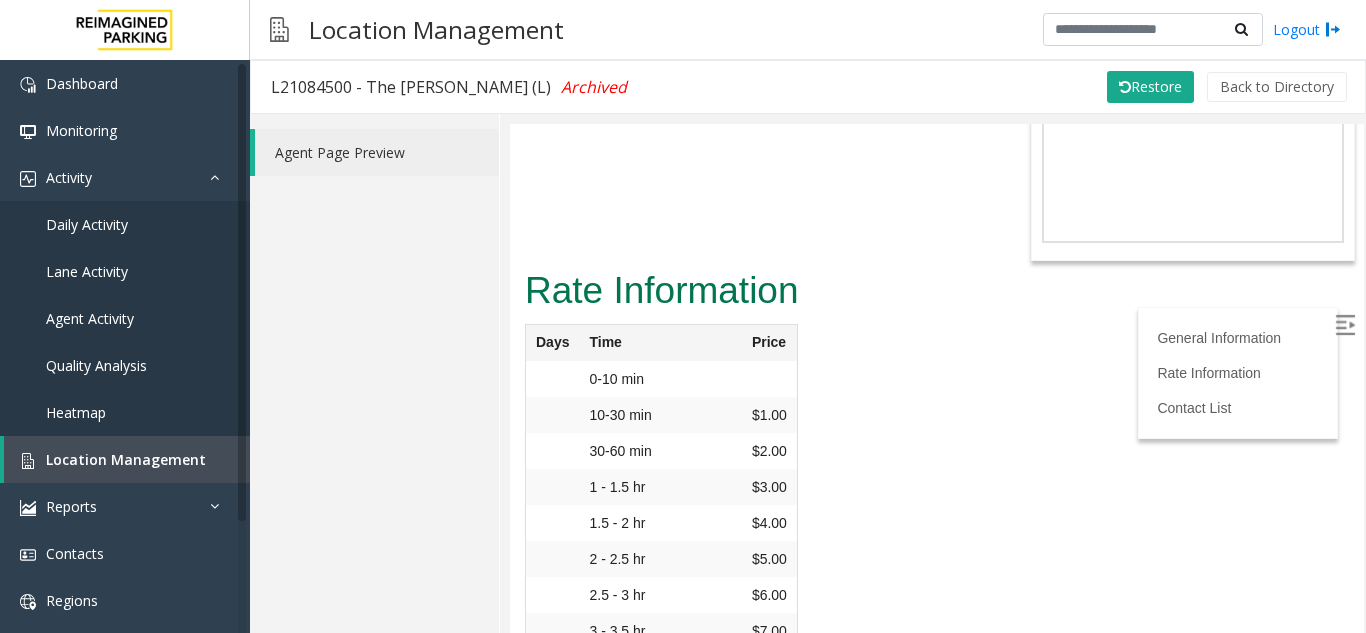 scroll, scrollTop: 1579, scrollLeft: 0, axis: vertical 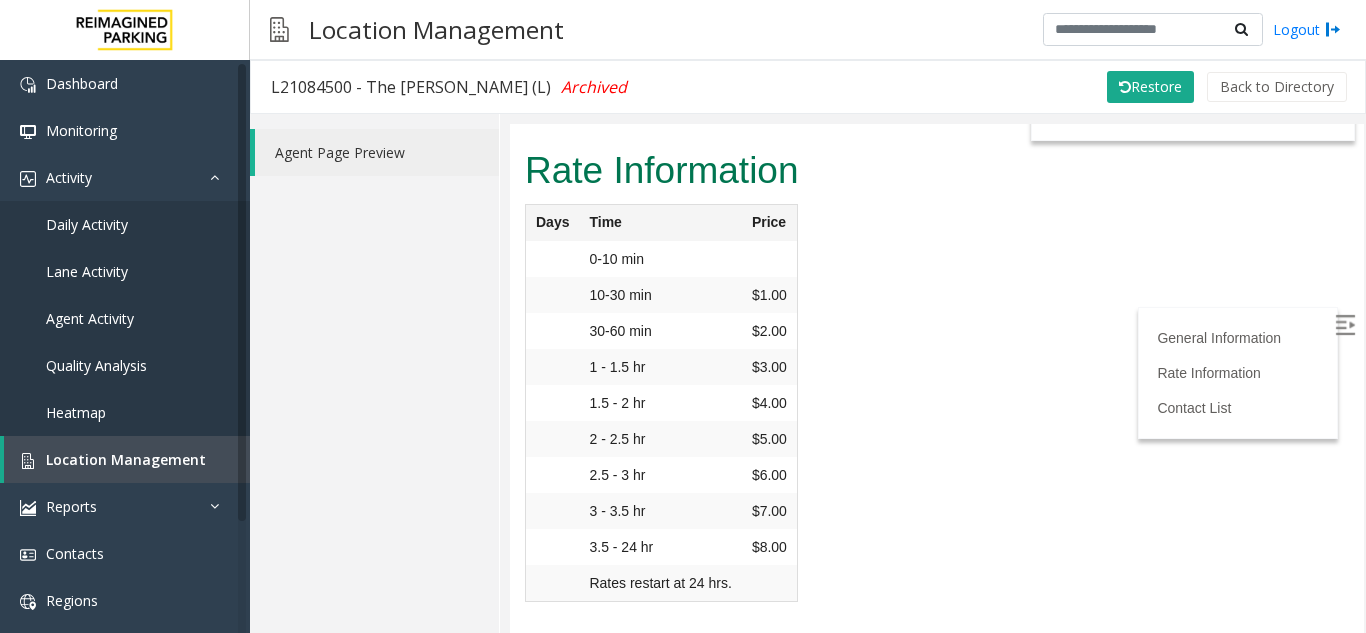 click on "Archived" 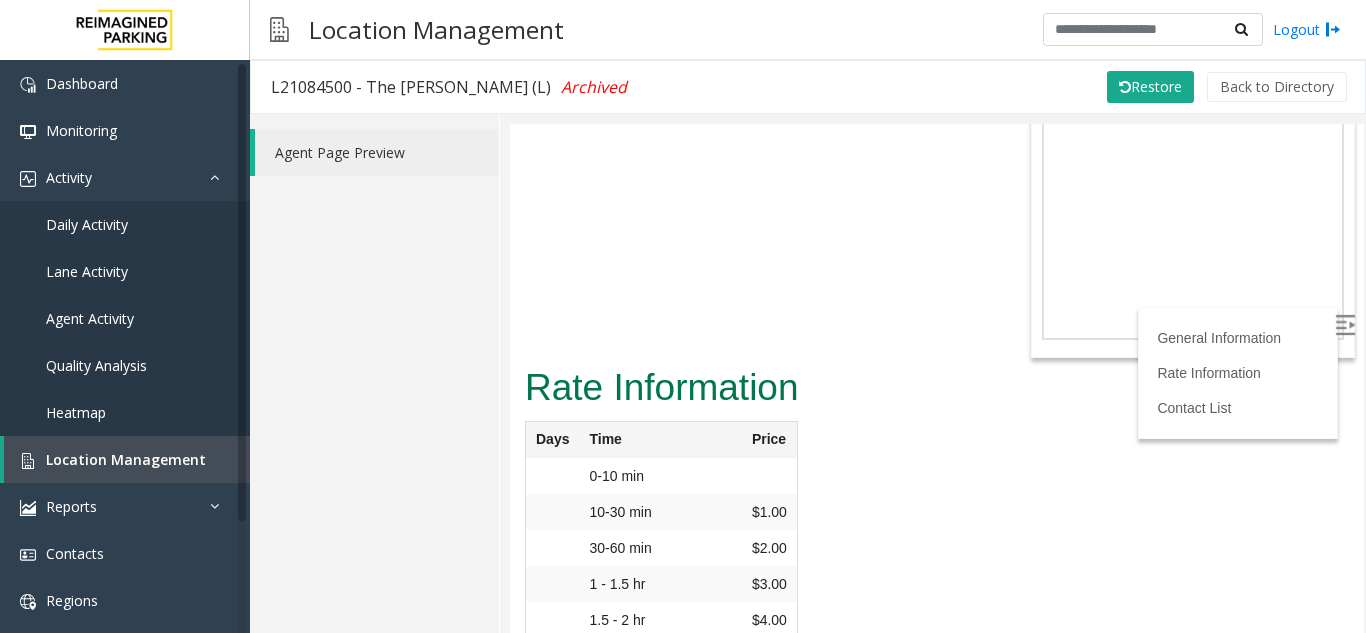 scroll, scrollTop: 1179, scrollLeft: 0, axis: vertical 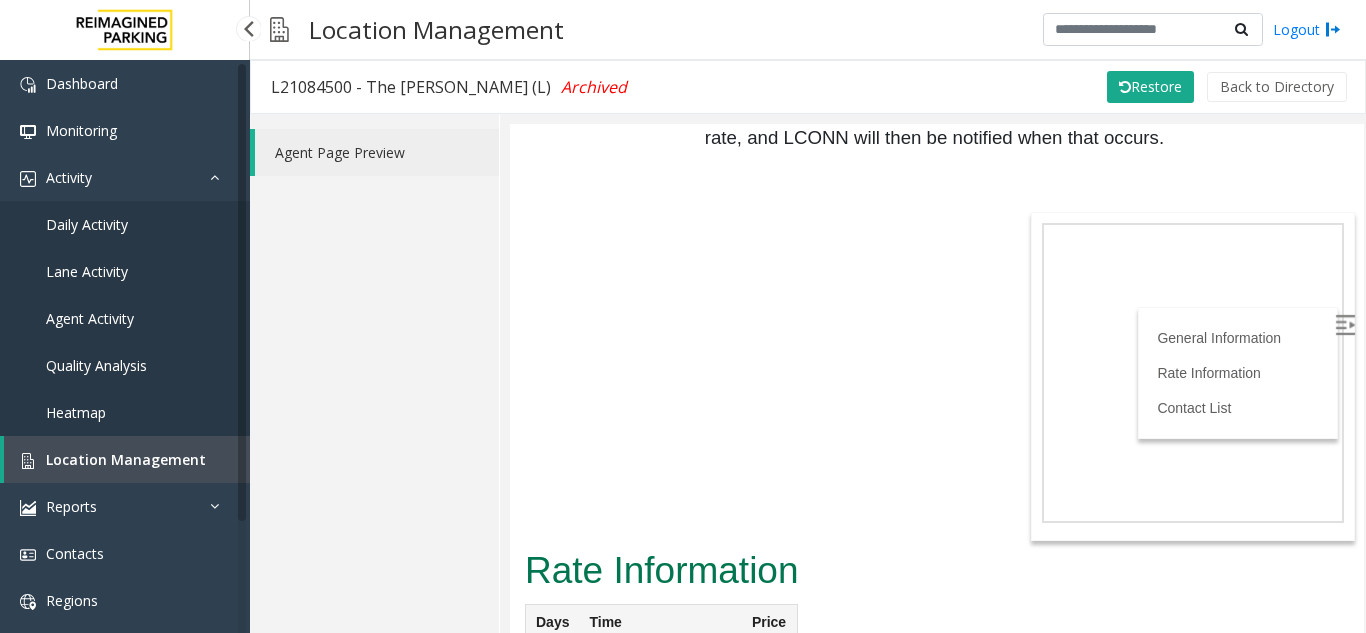click on "Location Management" at bounding box center [127, 459] 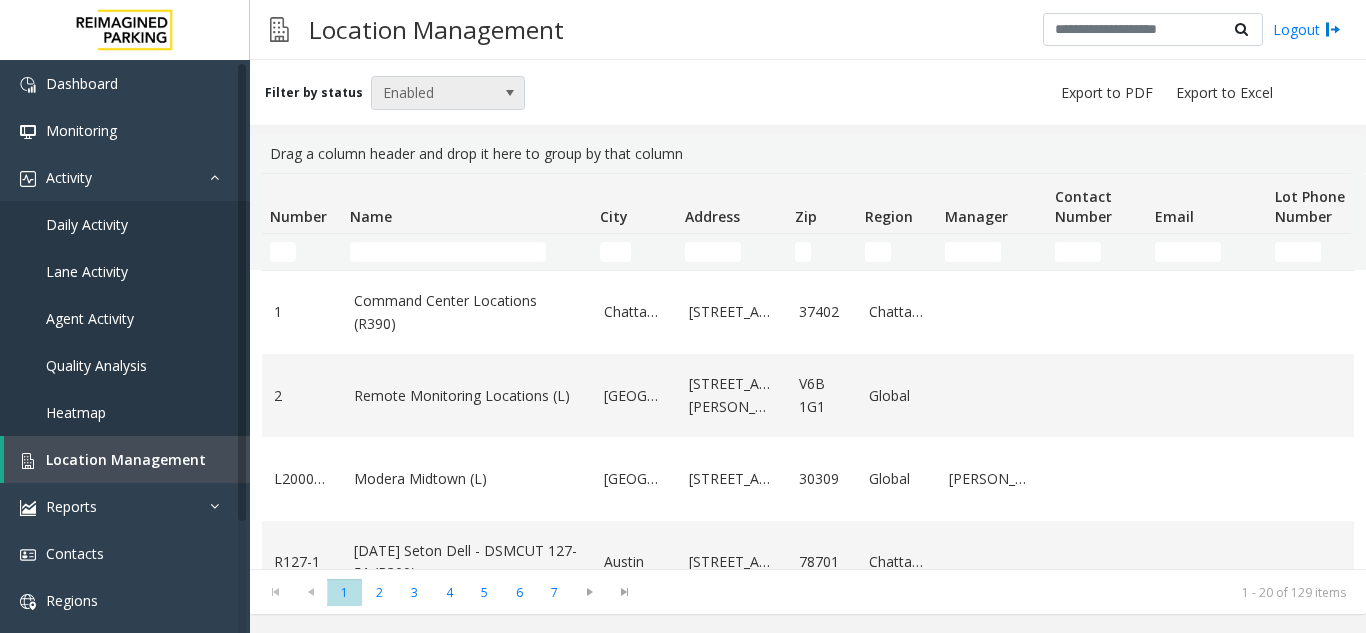 click on "Enabled" at bounding box center (433, 93) 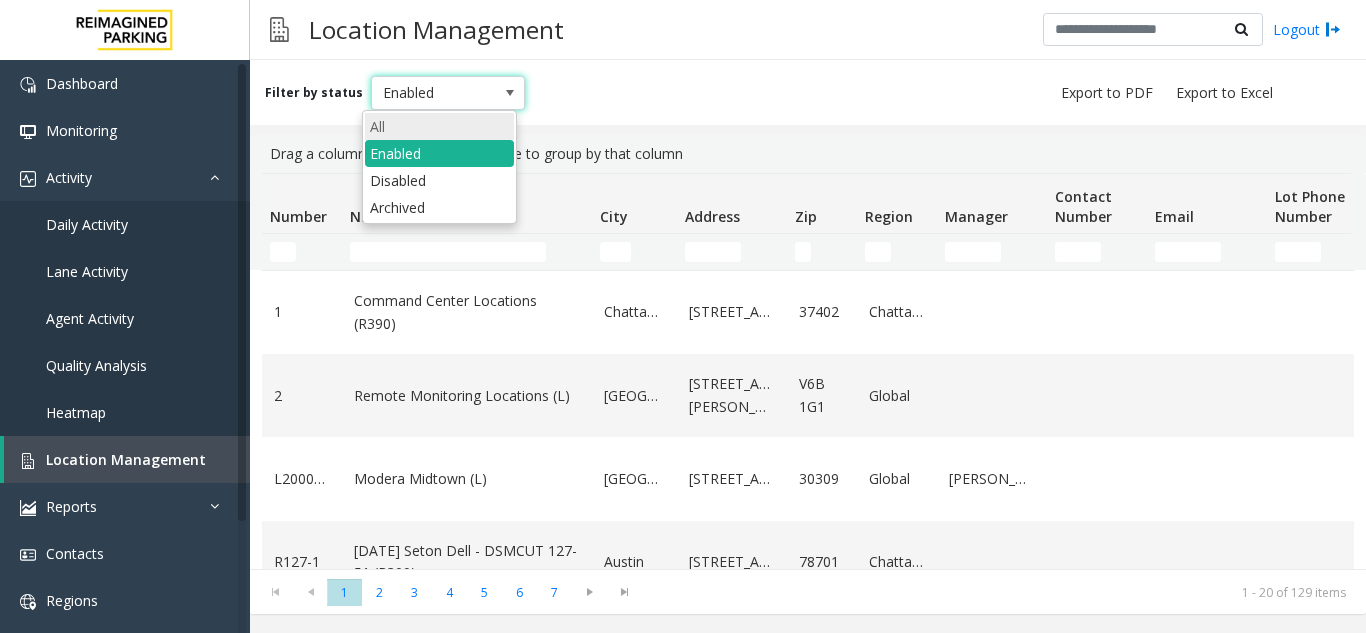 click on "All" at bounding box center [439, 126] 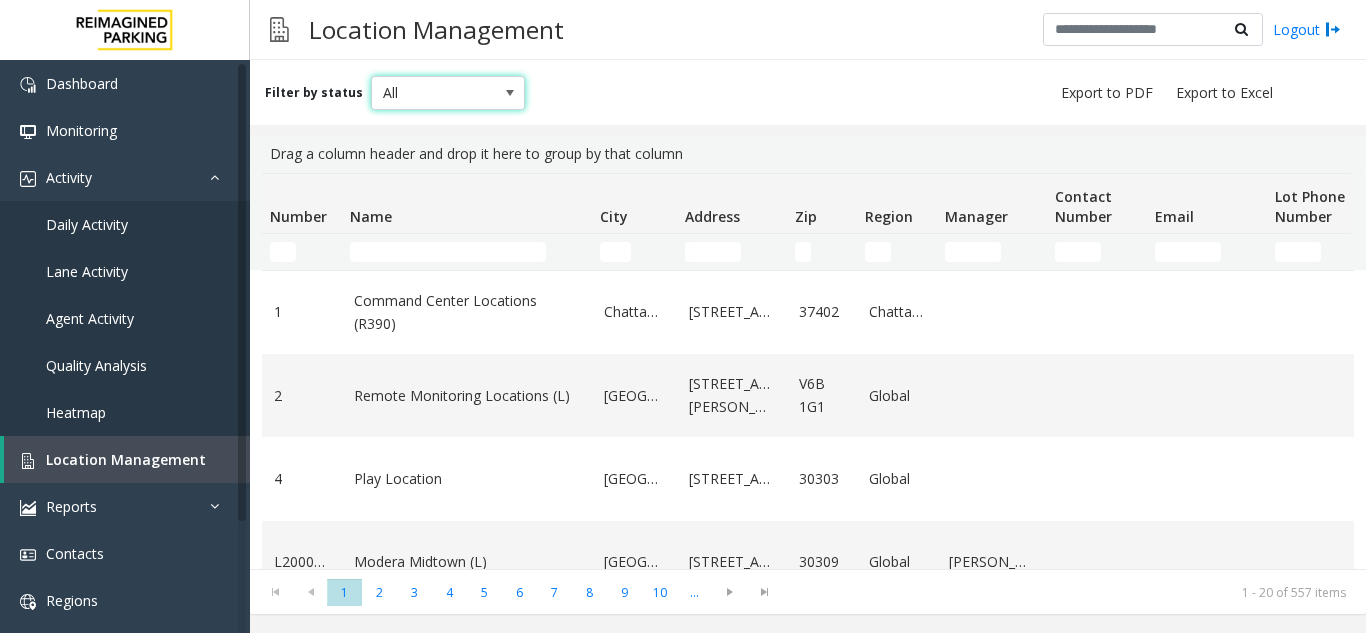 click on "All" at bounding box center (433, 93) 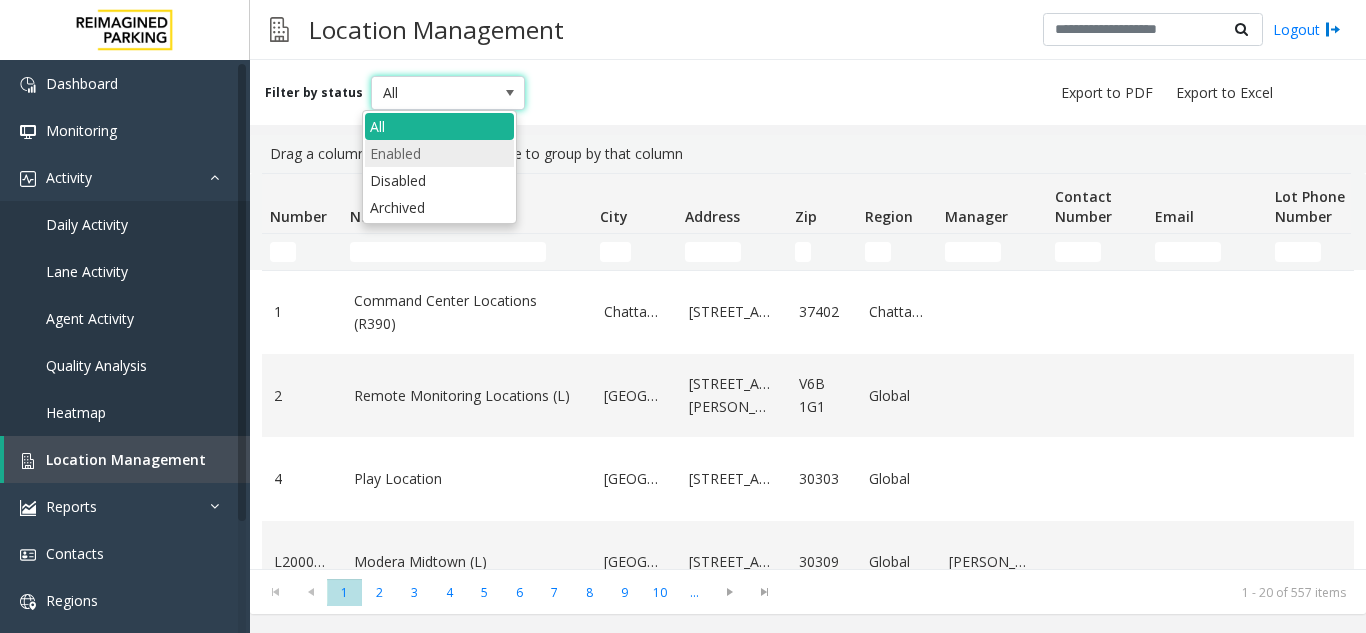 click on "Enabled" at bounding box center (439, 153) 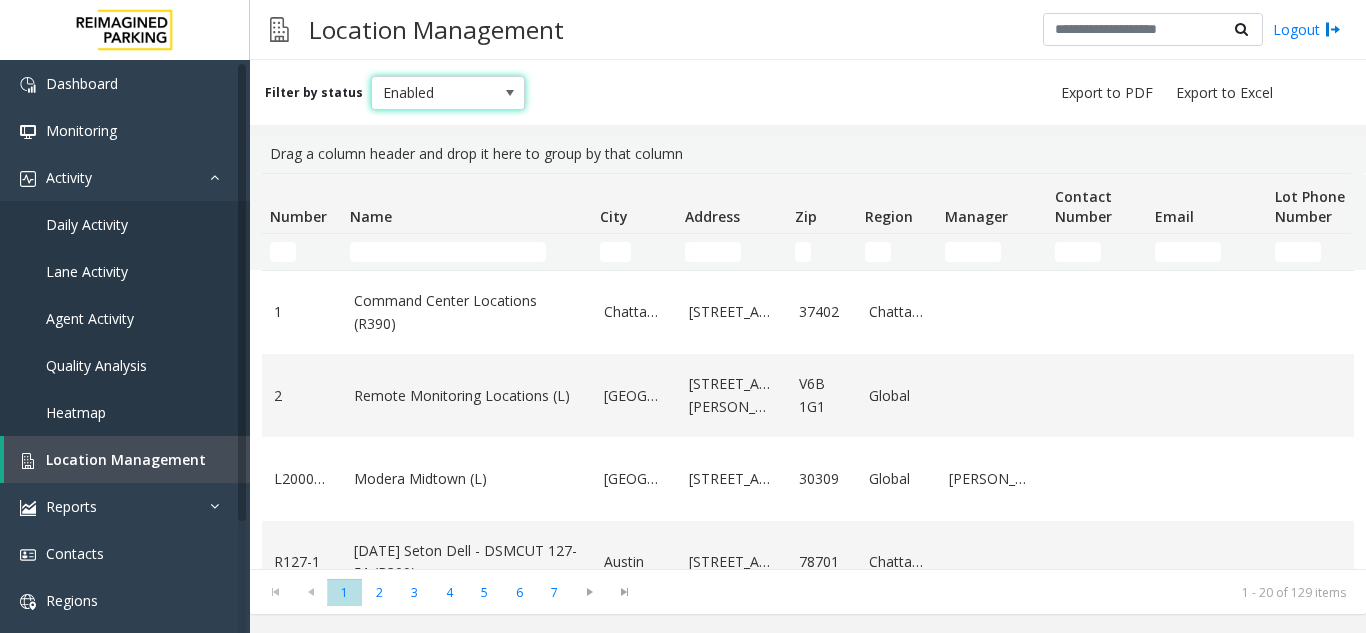 click on "Enabled" at bounding box center (448, 93) 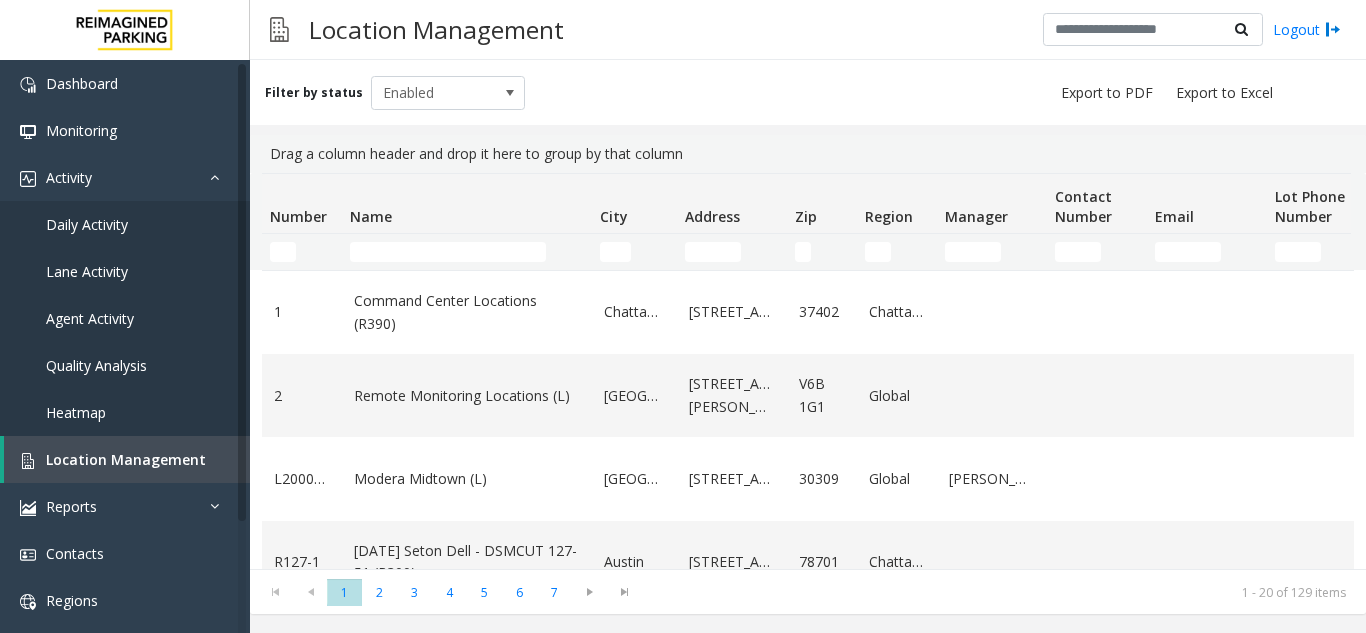 click on "Drag a column header and drop it here to group by that column" 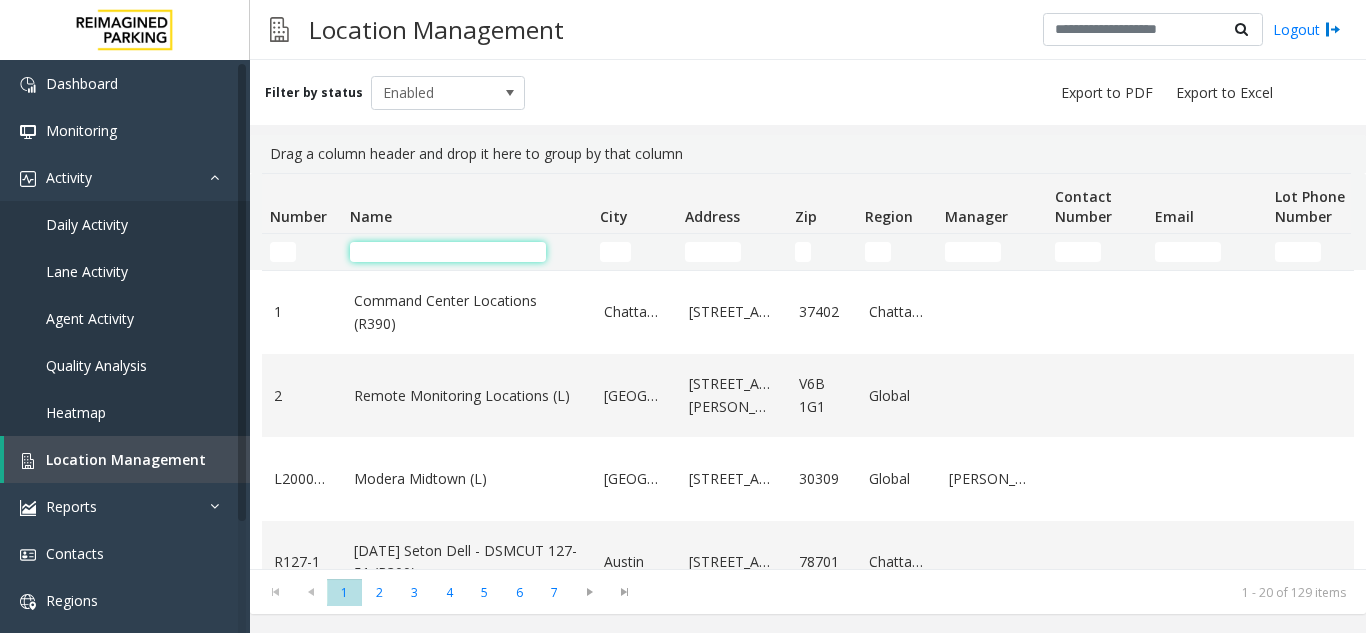 click 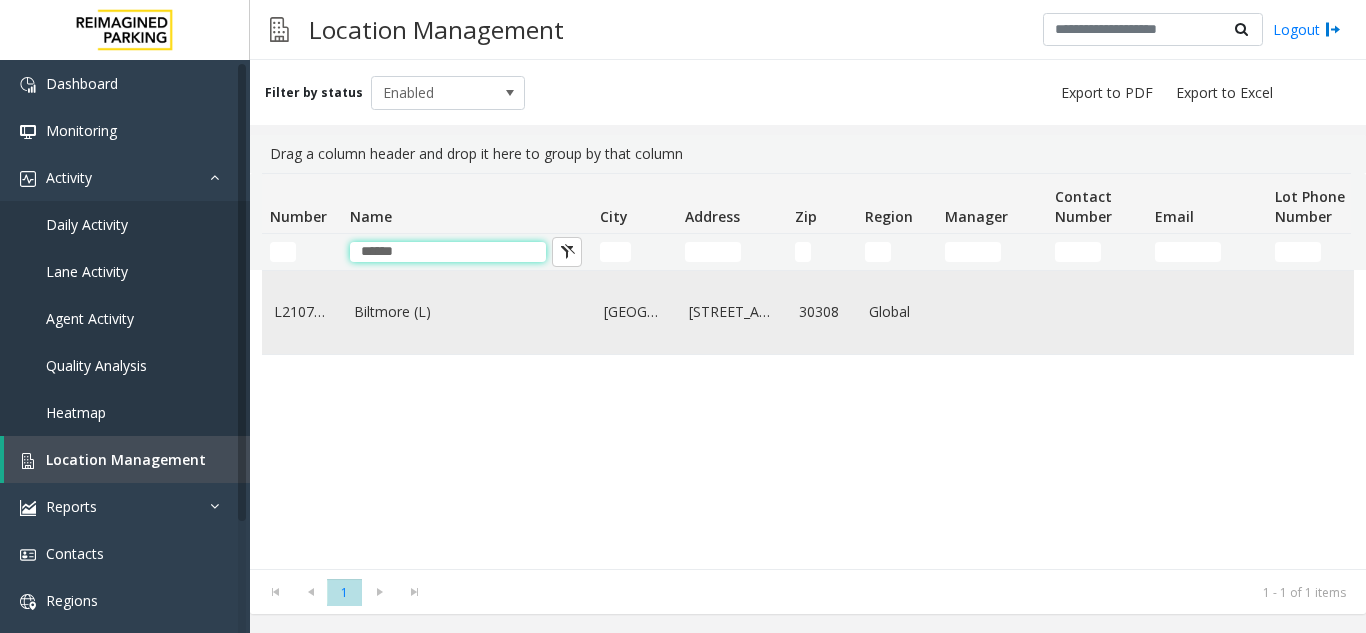 type on "******" 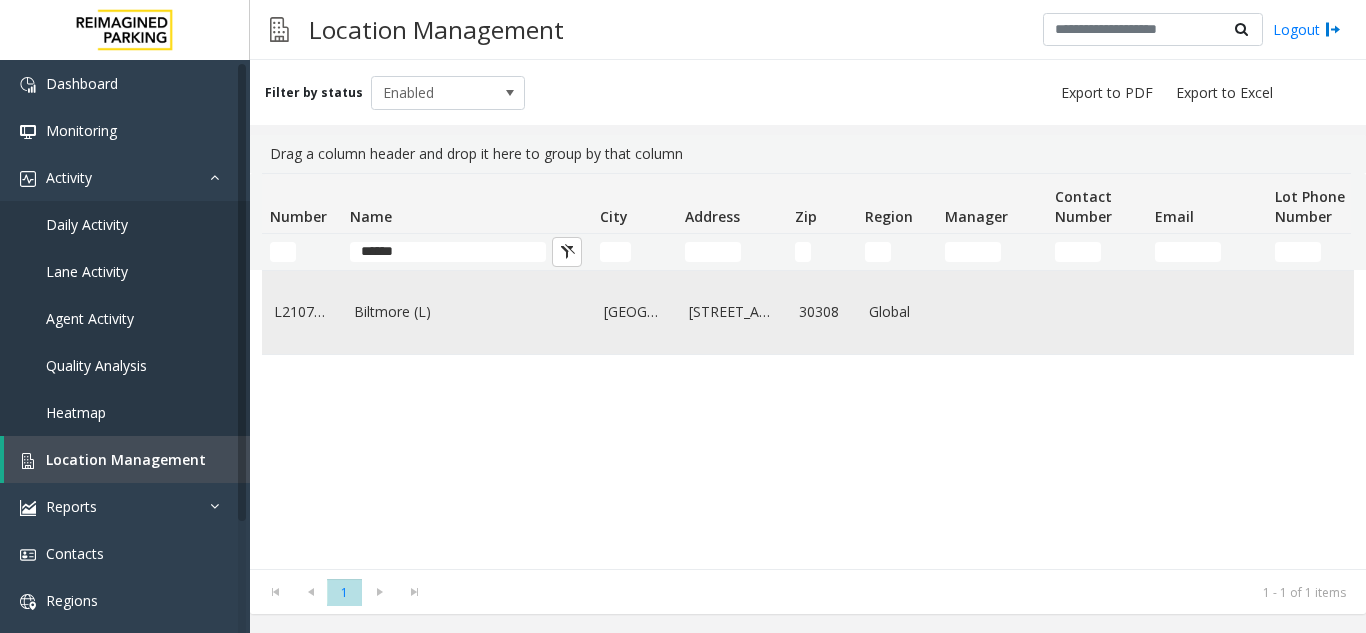click on "Biltmore (L)" 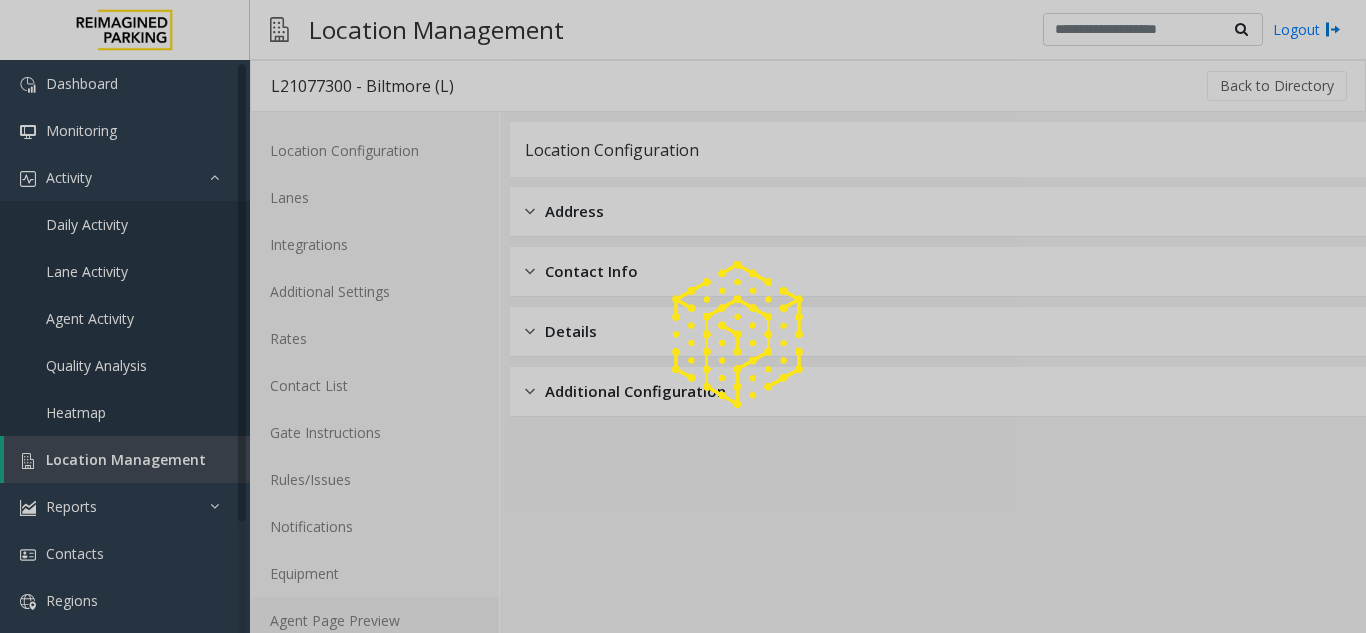 click on "Agent Page Preview" 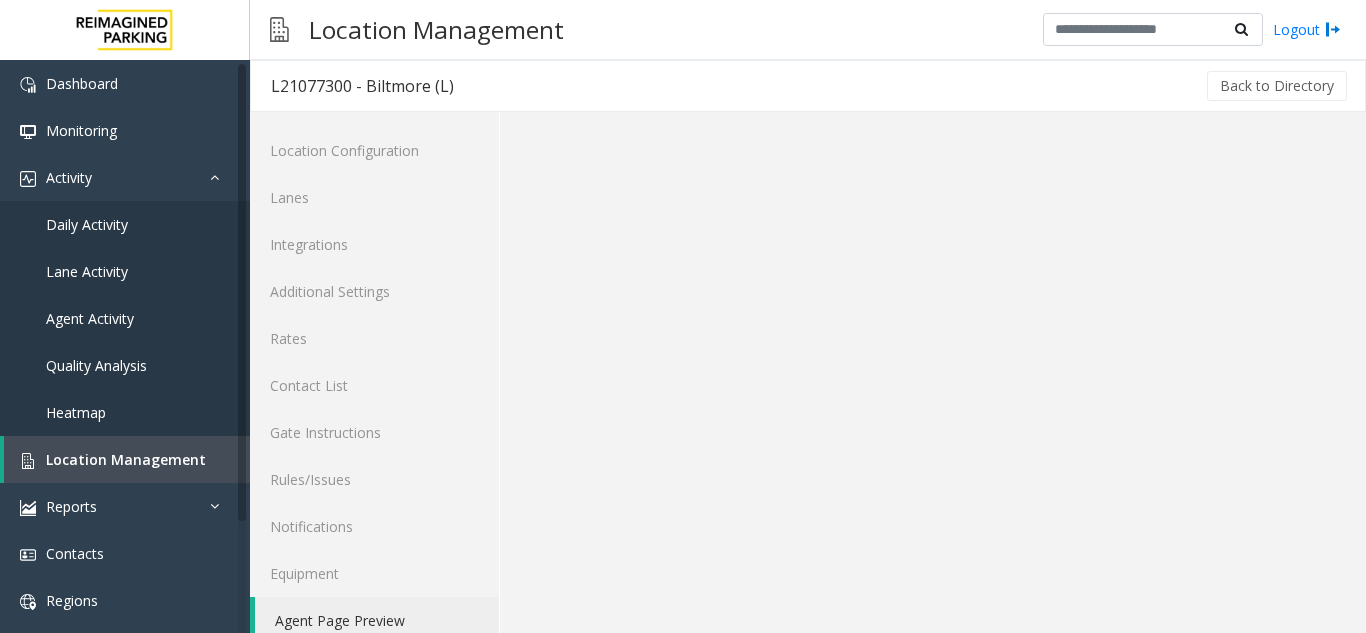 scroll, scrollTop: 26, scrollLeft: 0, axis: vertical 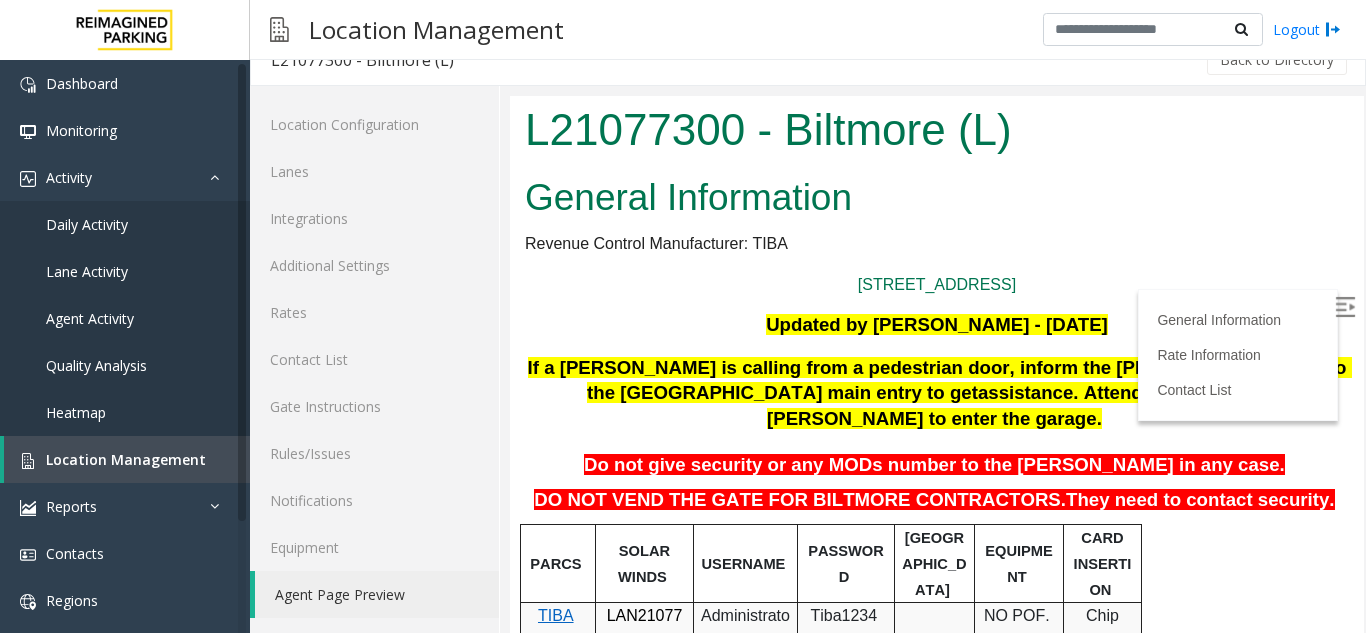 click on "LAN21077300" at bounding box center [645, 628] 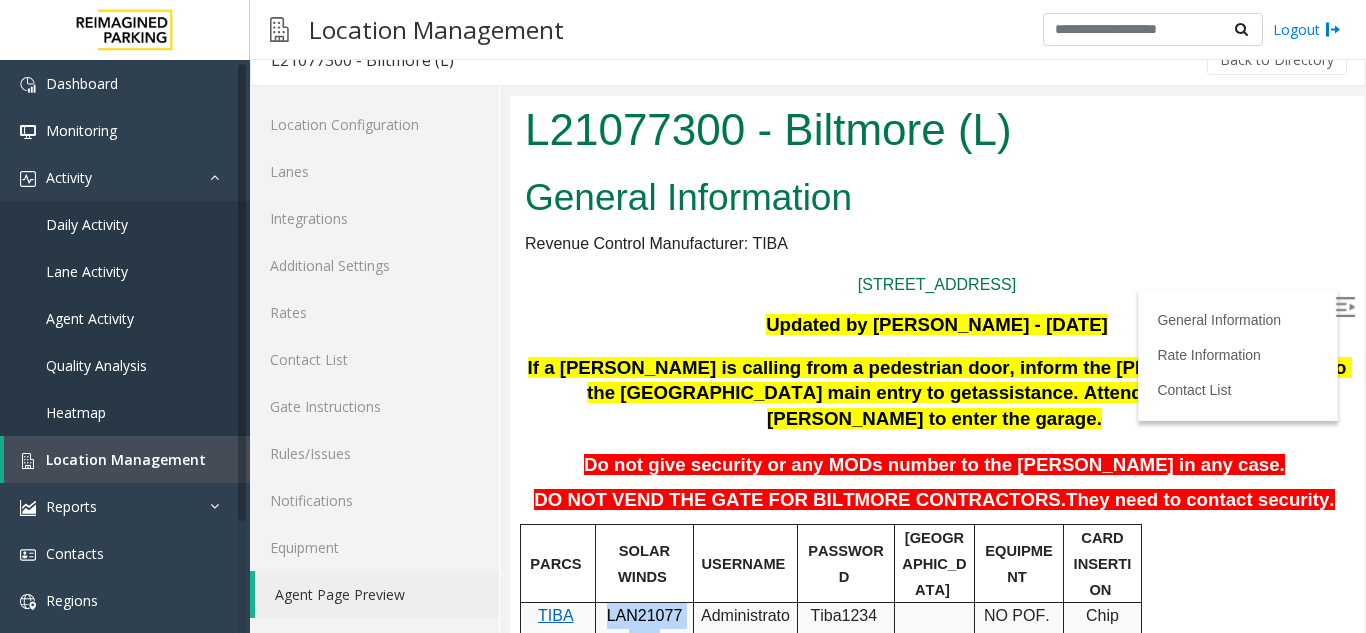 click on "LAN21077300" at bounding box center [645, 628] 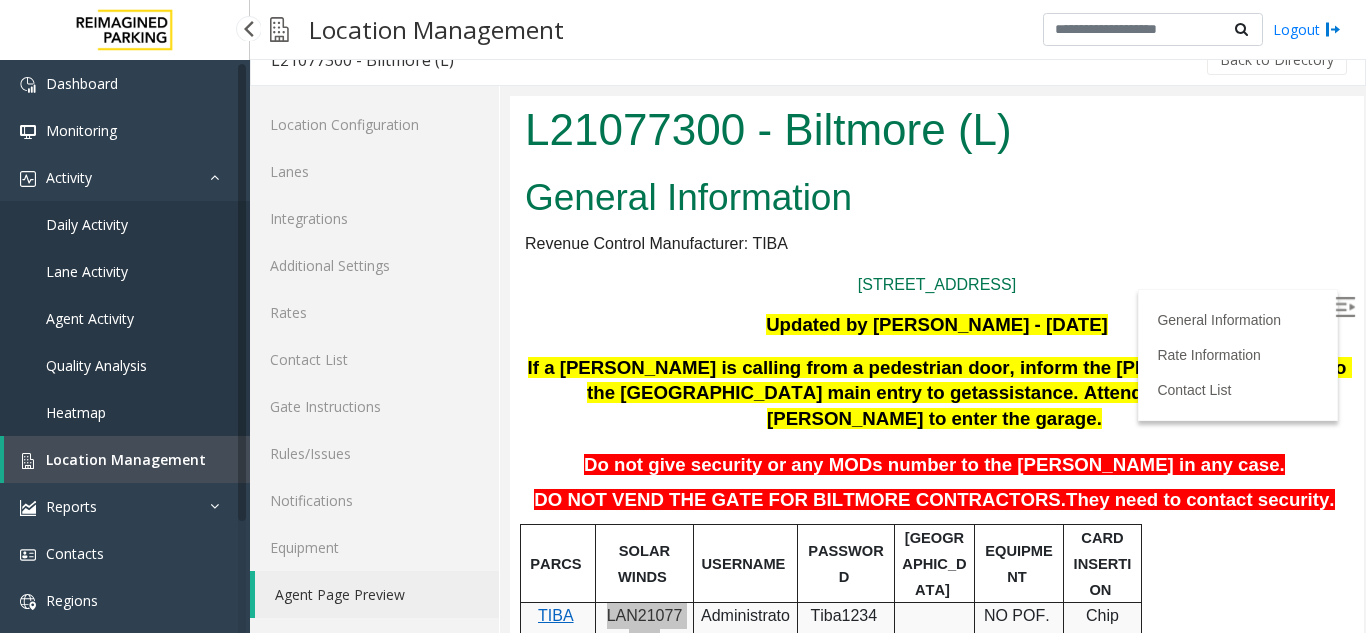 click on "Location Management" at bounding box center (127, 459) 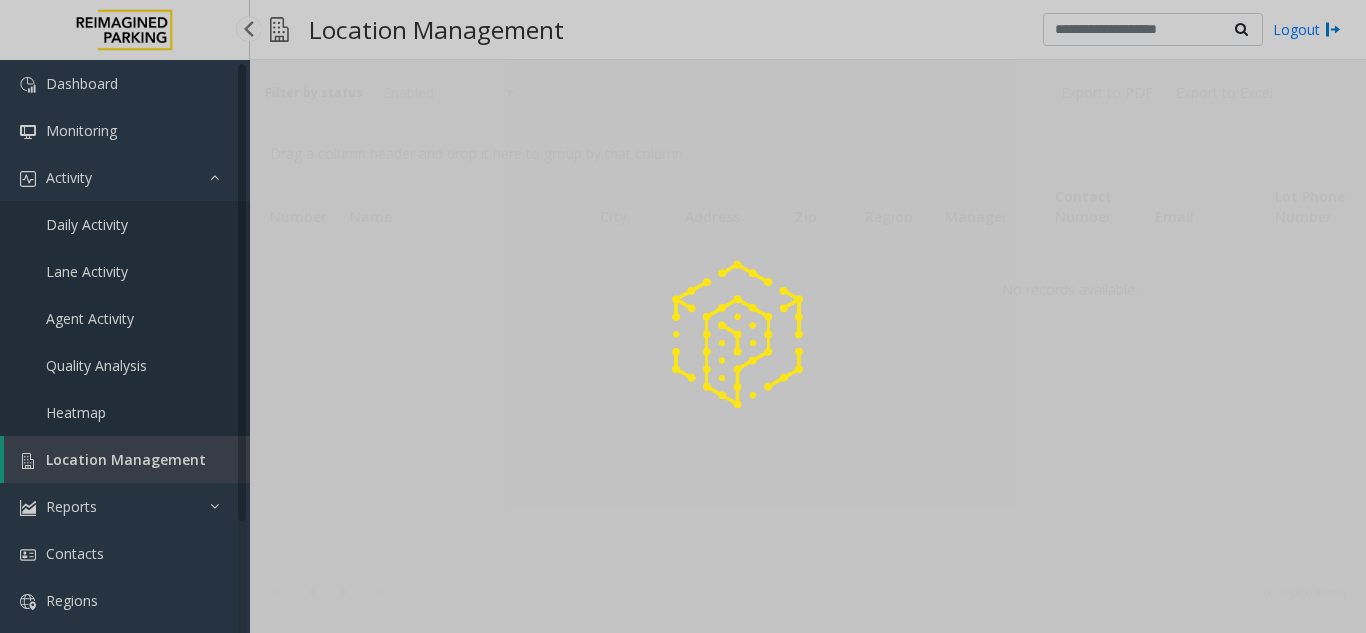 scroll, scrollTop: 0, scrollLeft: 0, axis: both 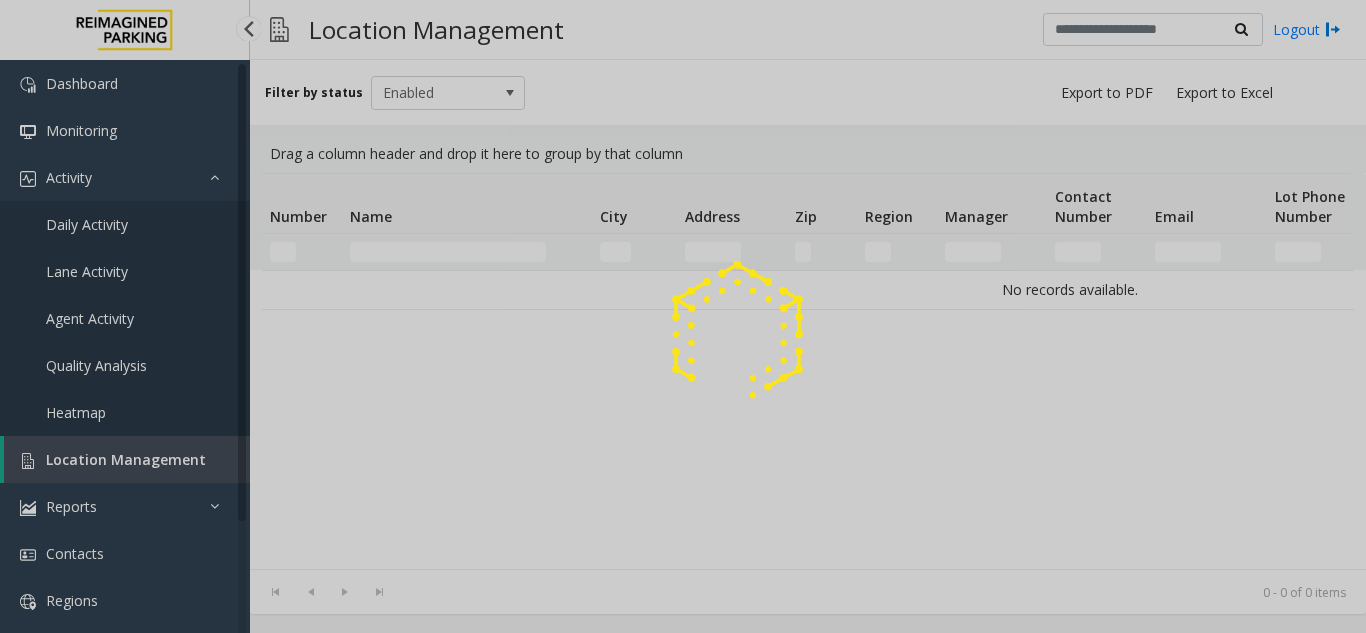 click 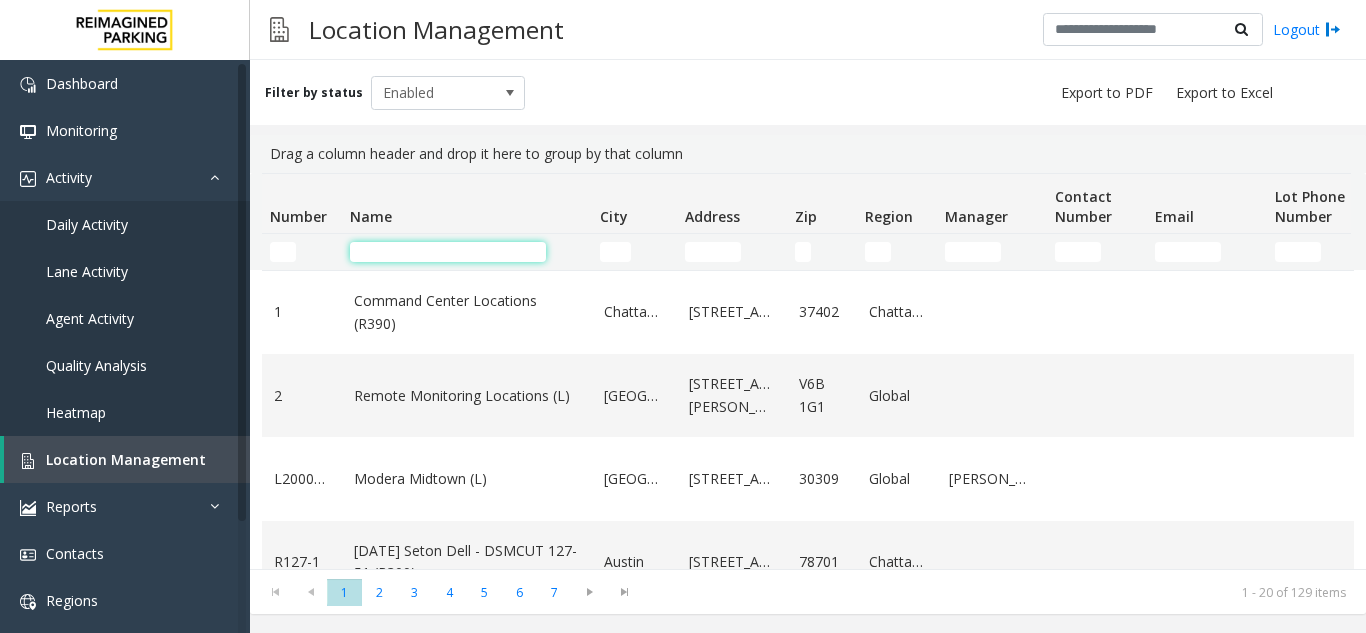 click 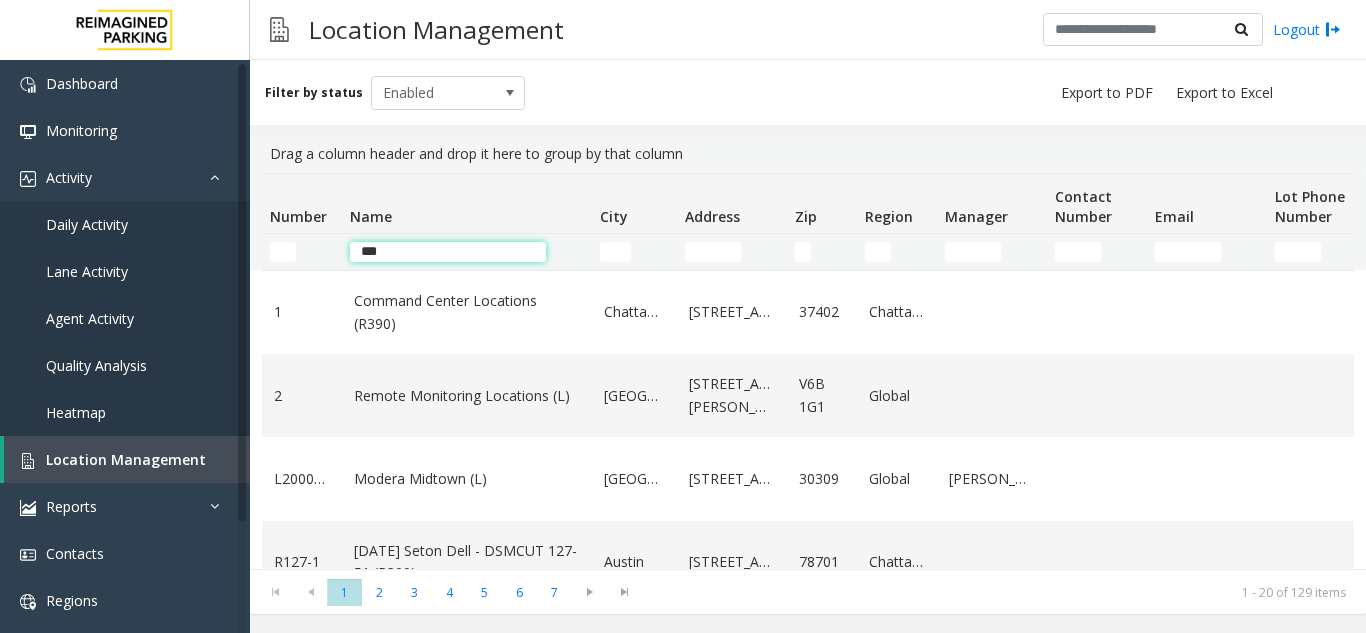 type on "***" 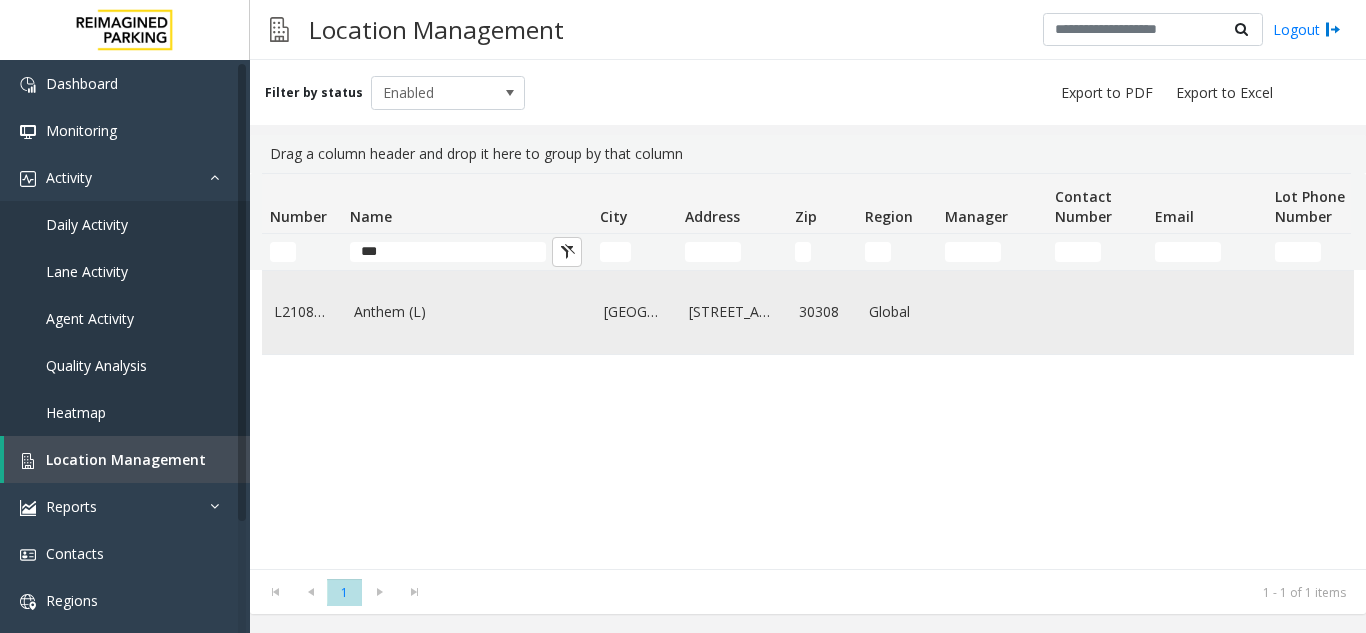 drag, startPoint x: 384, startPoint y: 260, endPoint x: 459, endPoint y: 320, distance: 96.04687 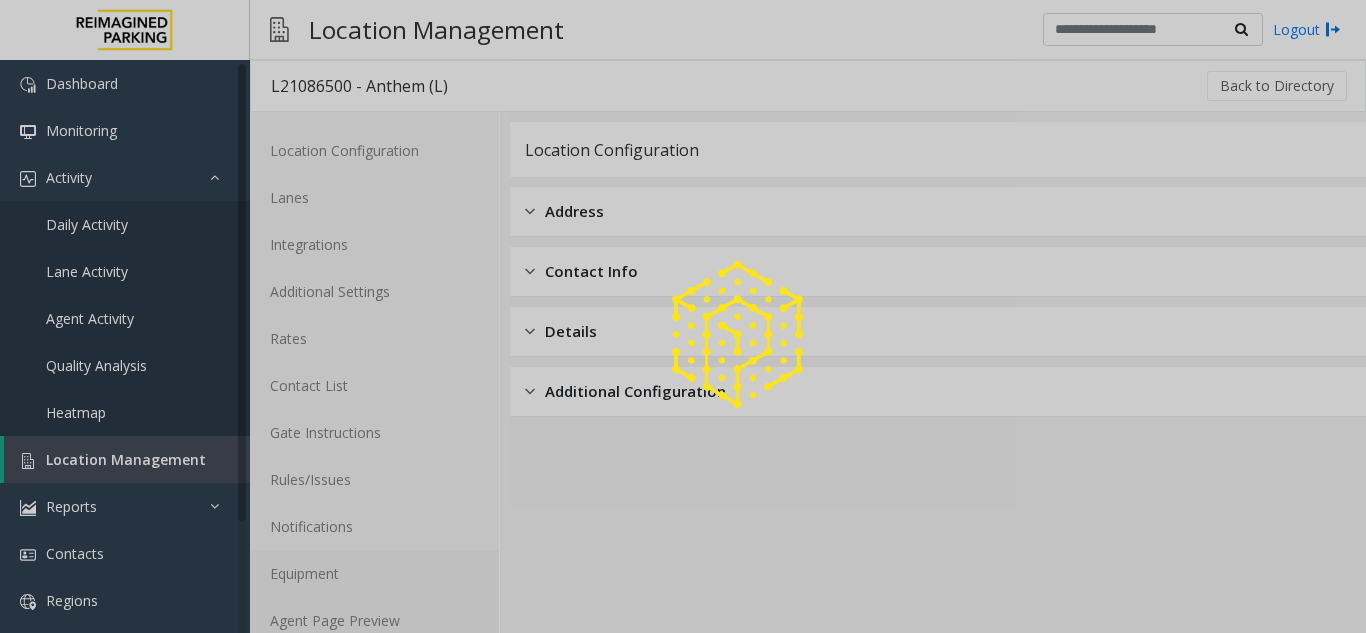 drag, startPoint x: 280, startPoint y: 579, endPoint x: 292, endPoint y: 606, distance: 29.546574 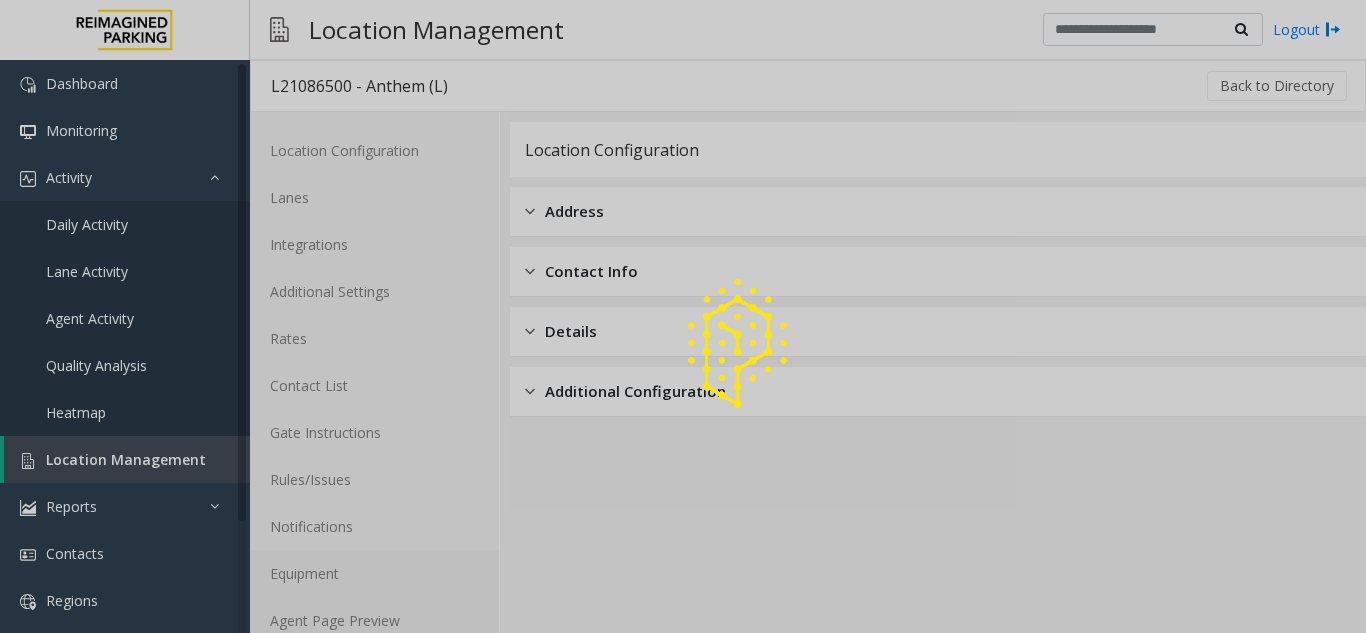 click on "Equipment" 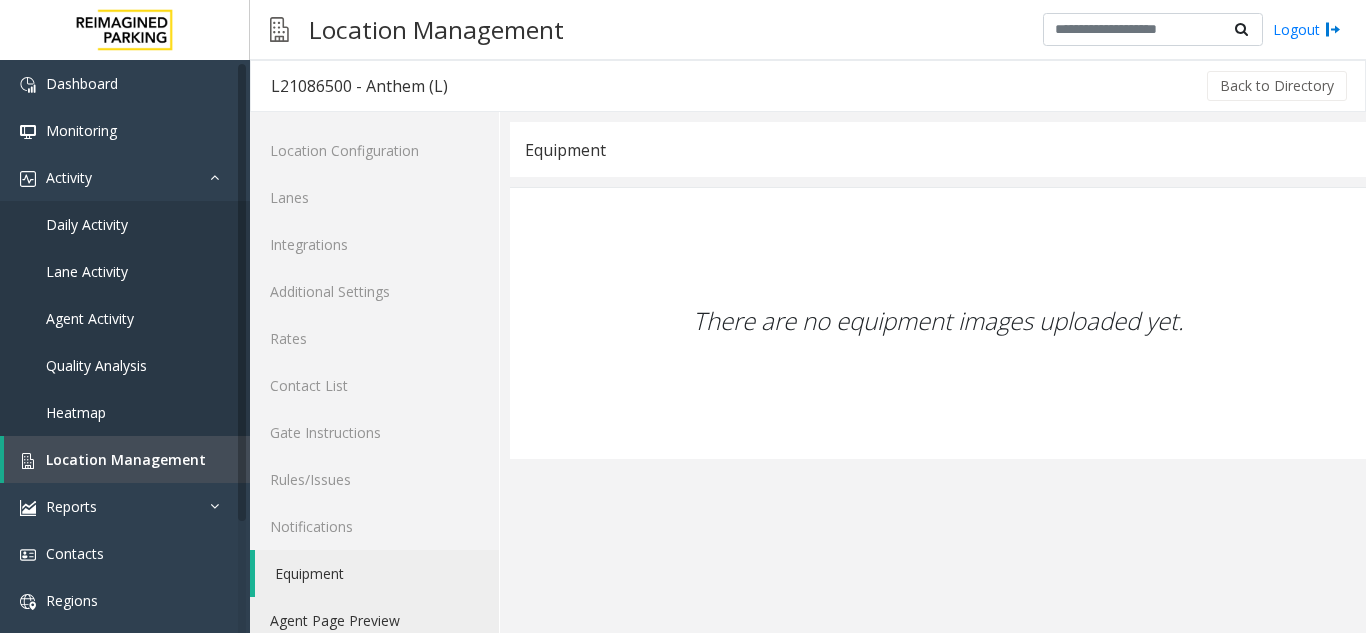 click on "Agent Page Preview" 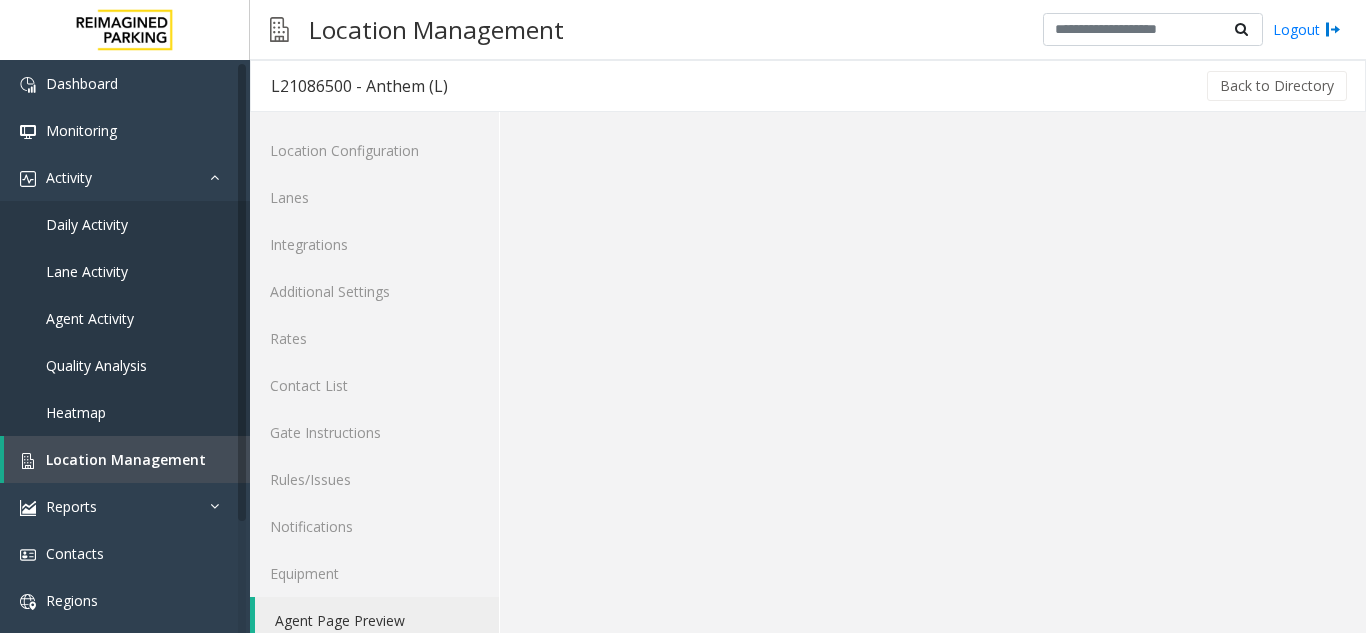 click on "Agent Page Preview" 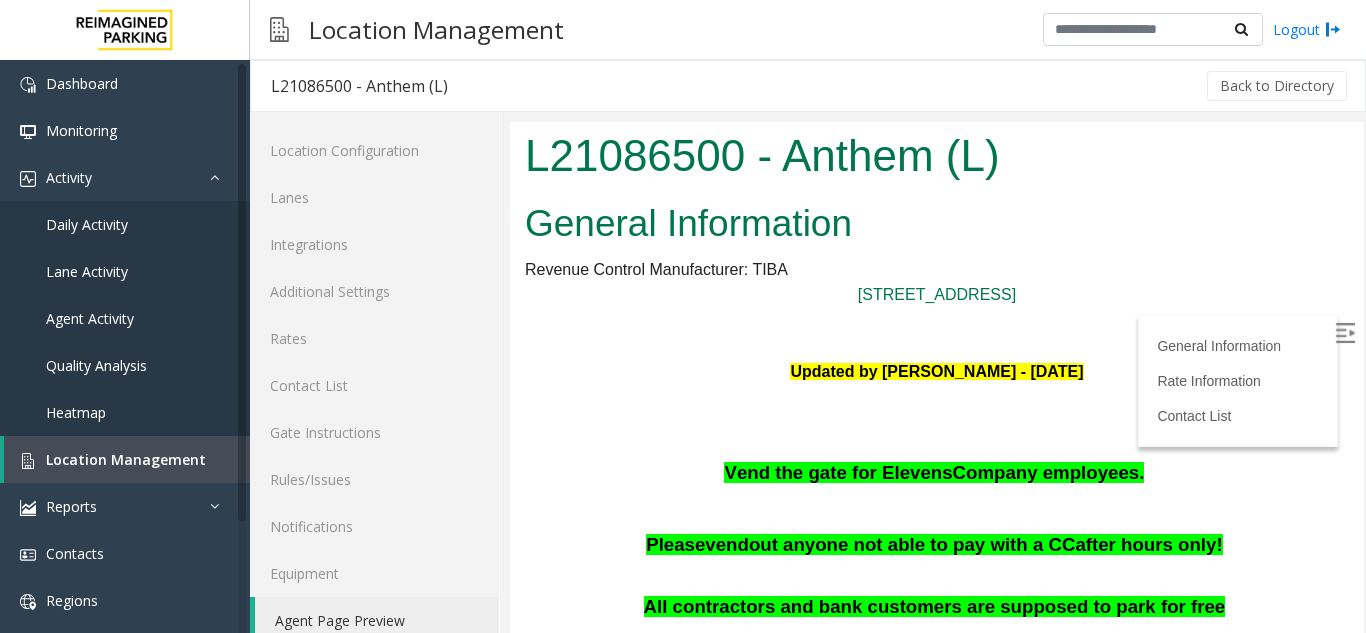 scroll, scrollTop: 0, scrollLeft: 0, axis: both 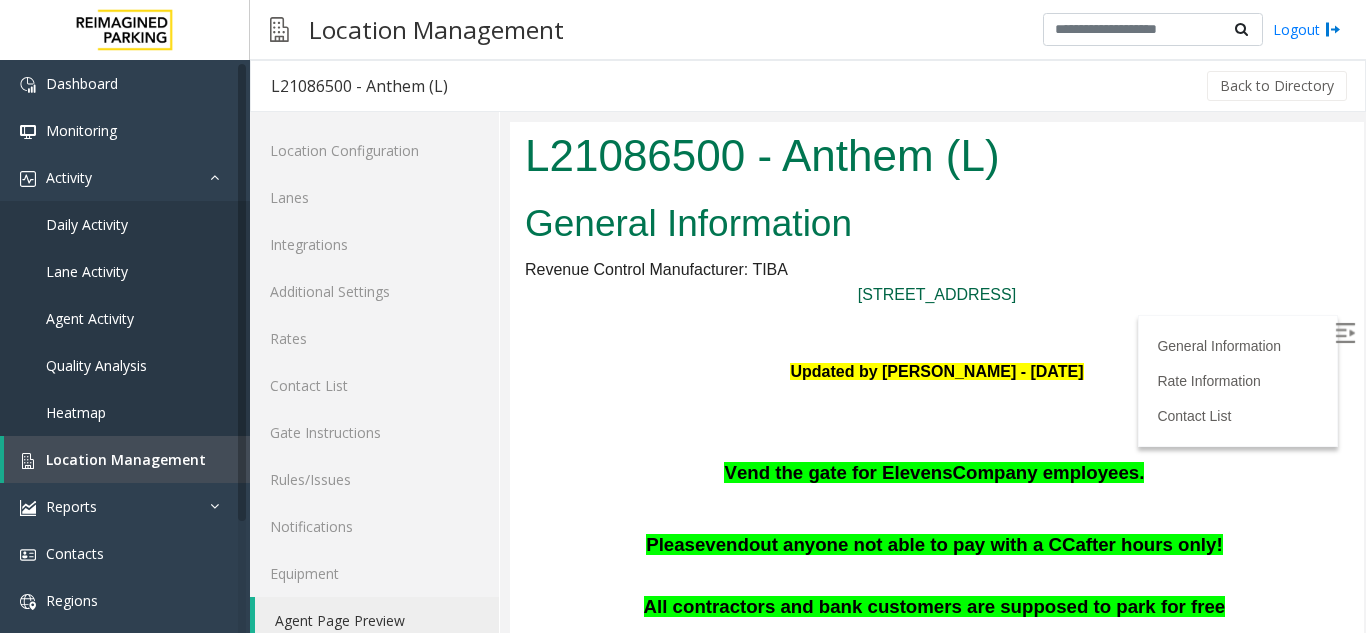 drag, startPoint x: 1069, startPoint y: 293, endPoint x: 1029, endPoint y: 290, distance: 40.112343 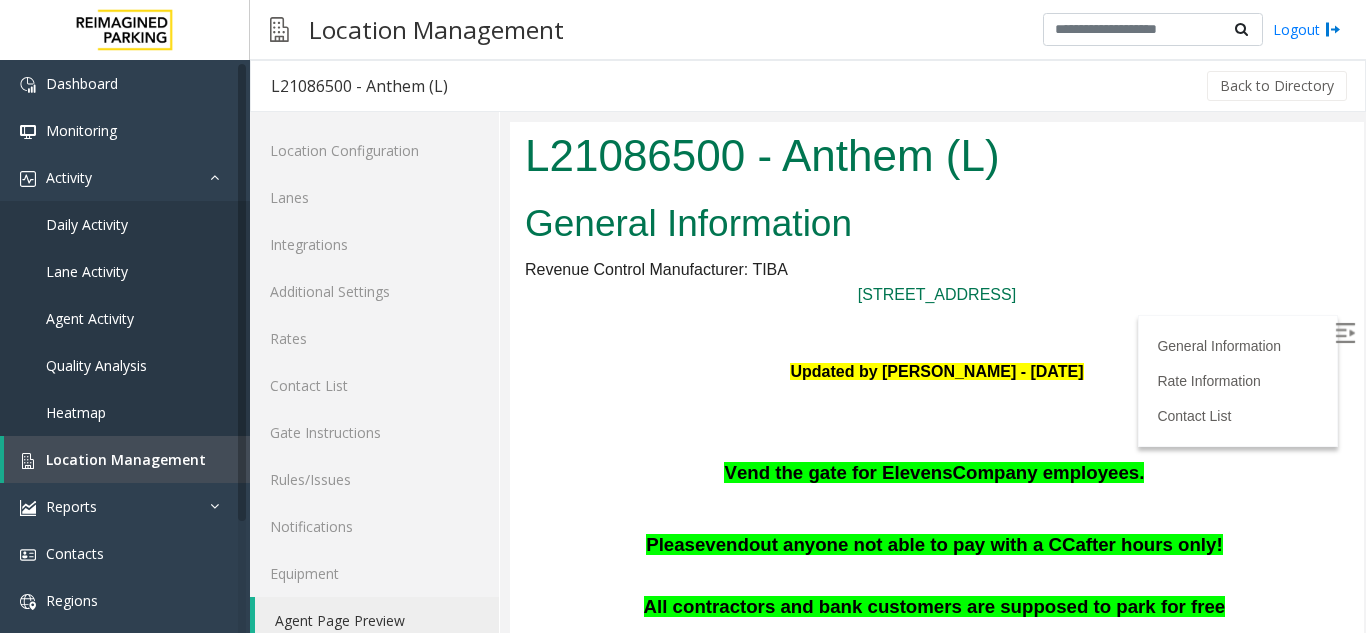 click on "[STREET_ADDRESS]" at bounding box center (937, 295) 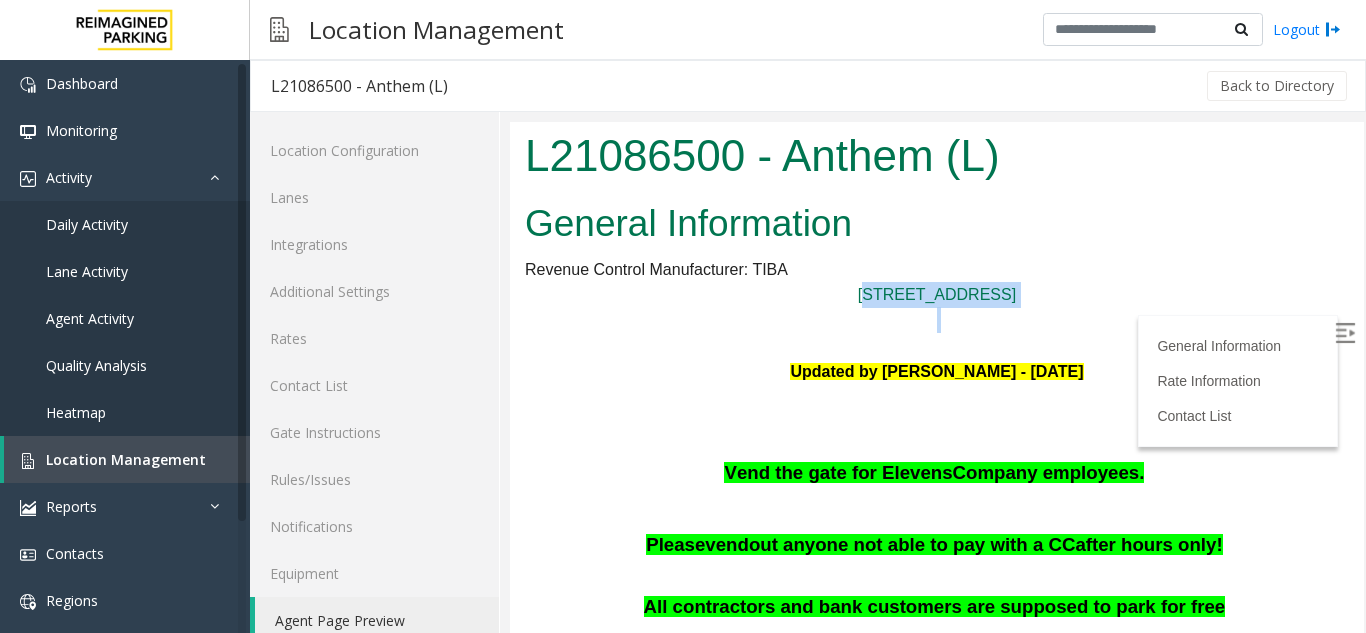 drag, startPoint x: 1005, startPoint y: 316, endPoint x: 1058, endPoint y: 316, distance: 53 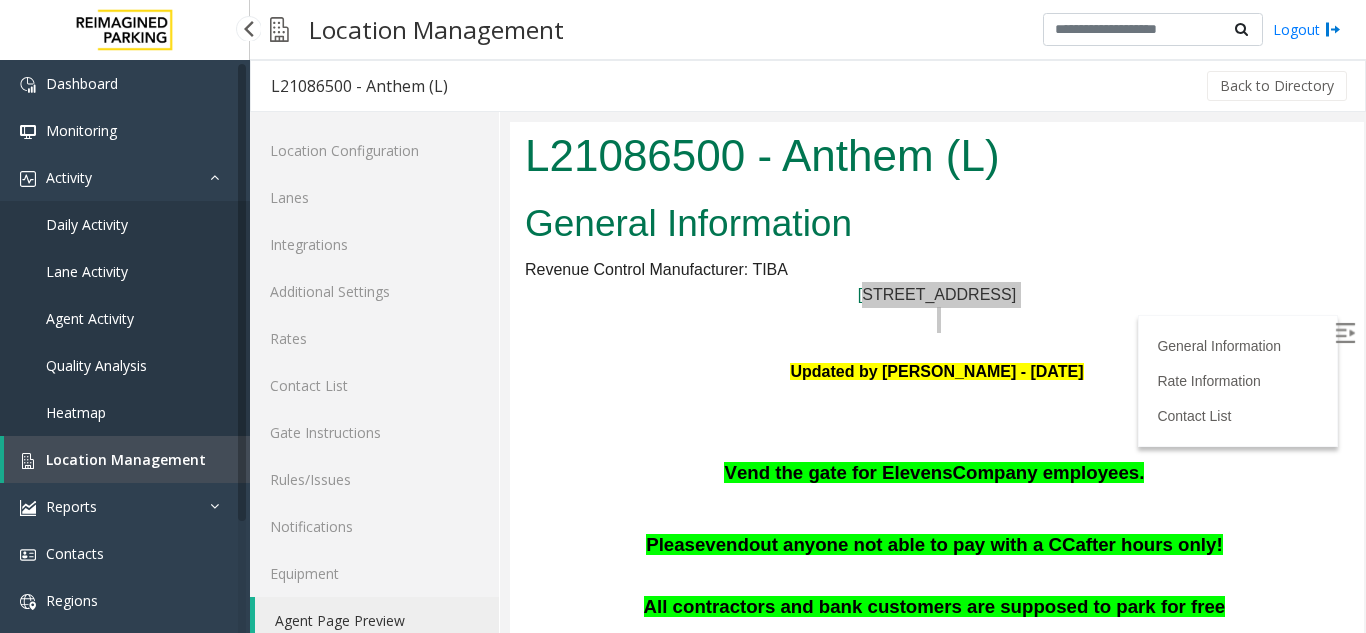 click on "Location Management" at bounding box center [127, 459] 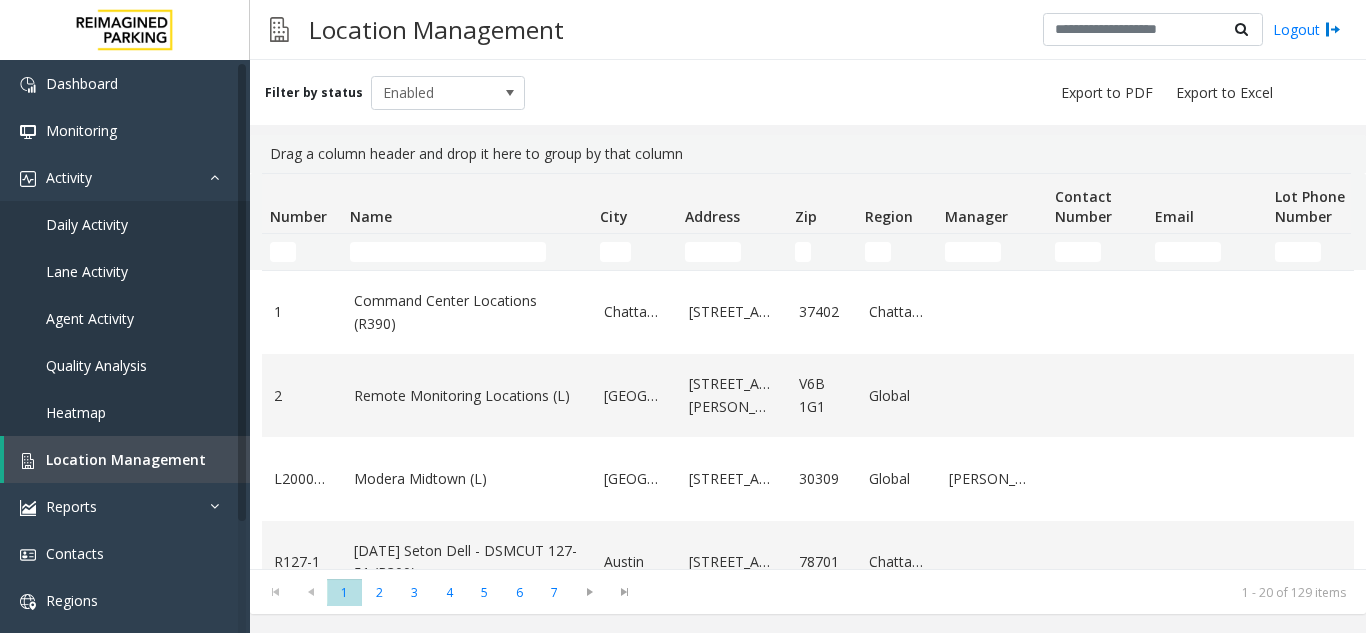 click on "Location Management" at bounding box center [436, 29] 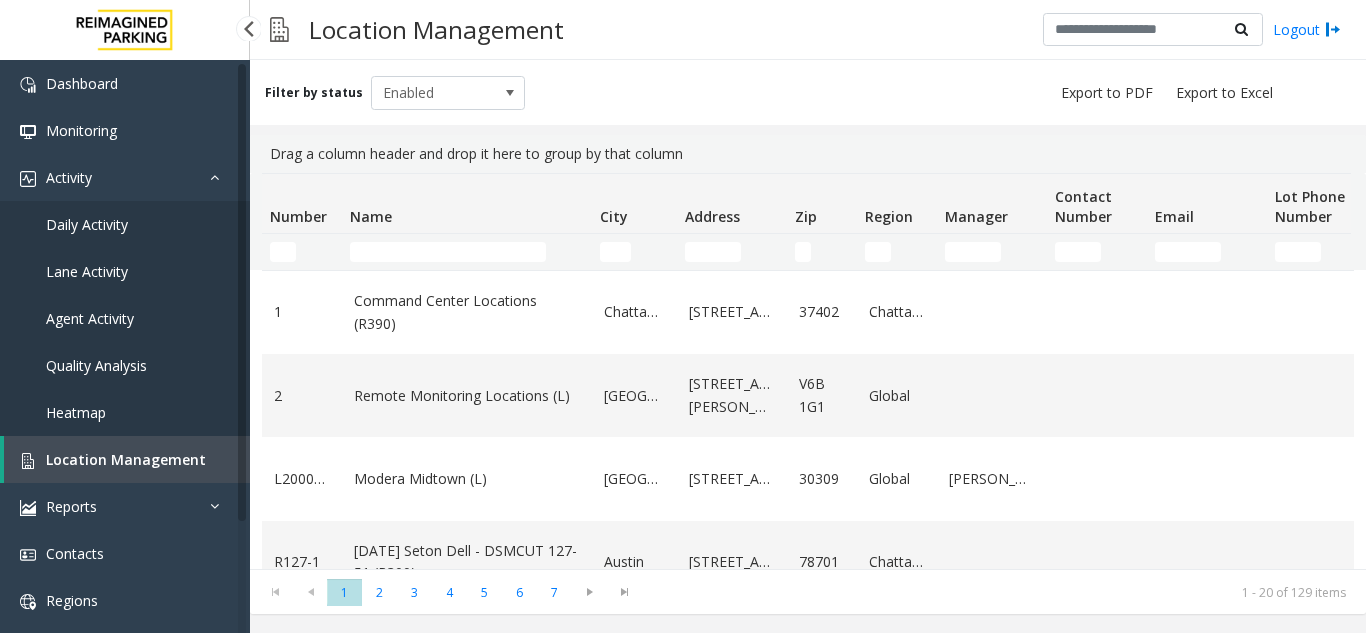 click on "Daily Activity" at bounding box center [125, 224] 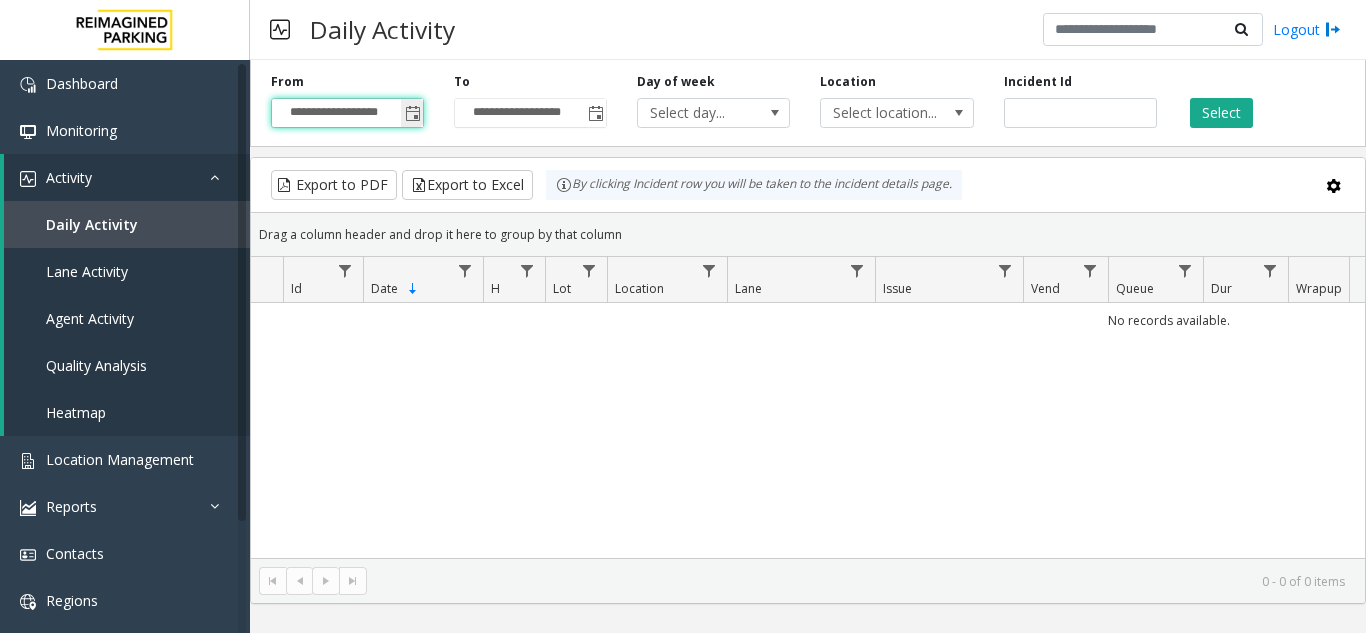 click on "**********" at bounding box center (347, 113) 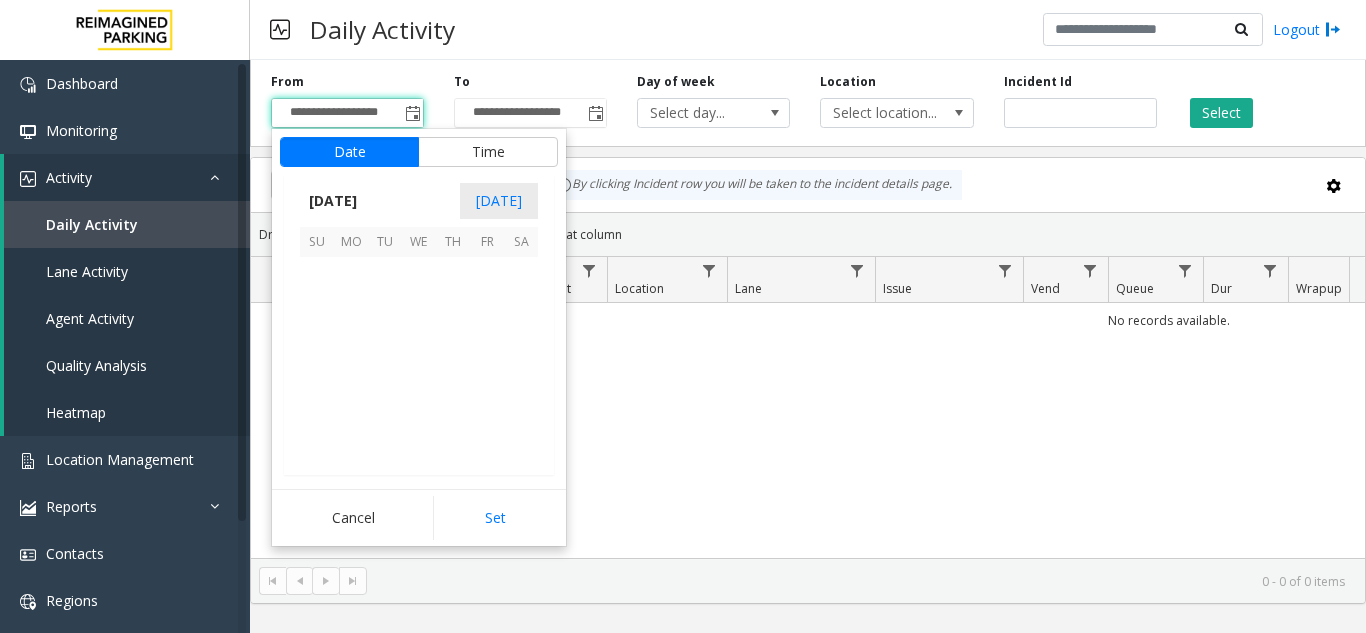 scroll, scrollTop: 358428, scrollLeft: 0, axis: vertical 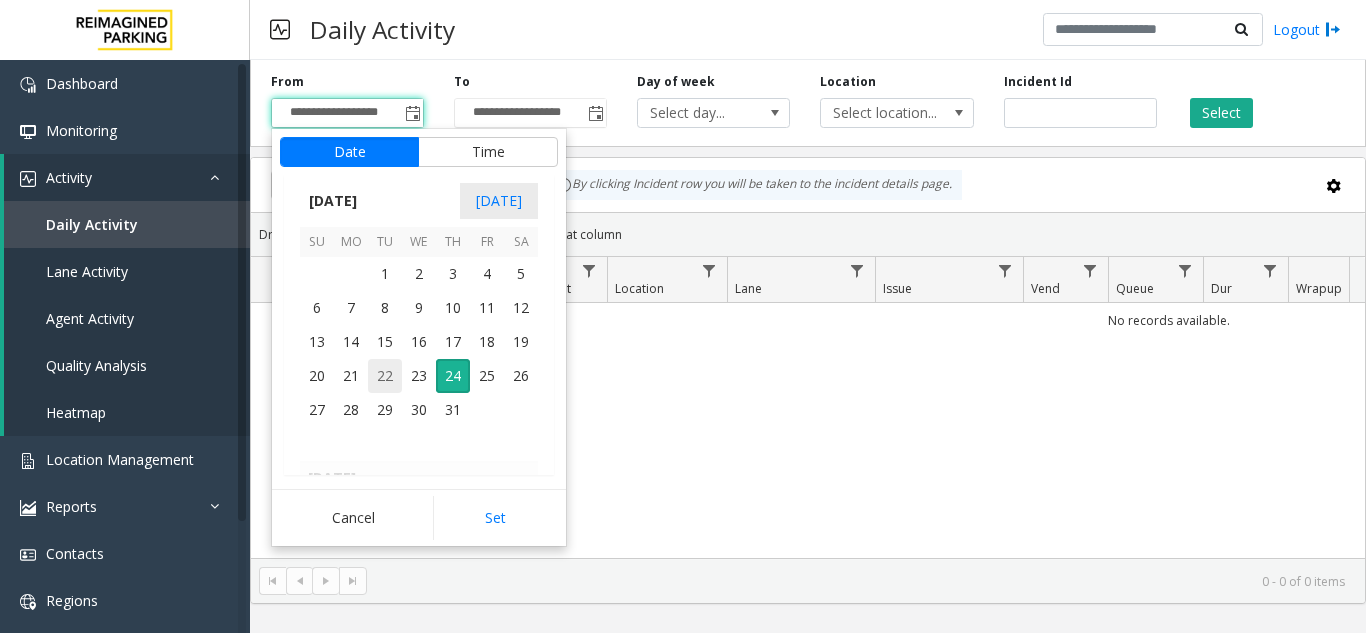 click on "22" at bounding box center [385, 376] 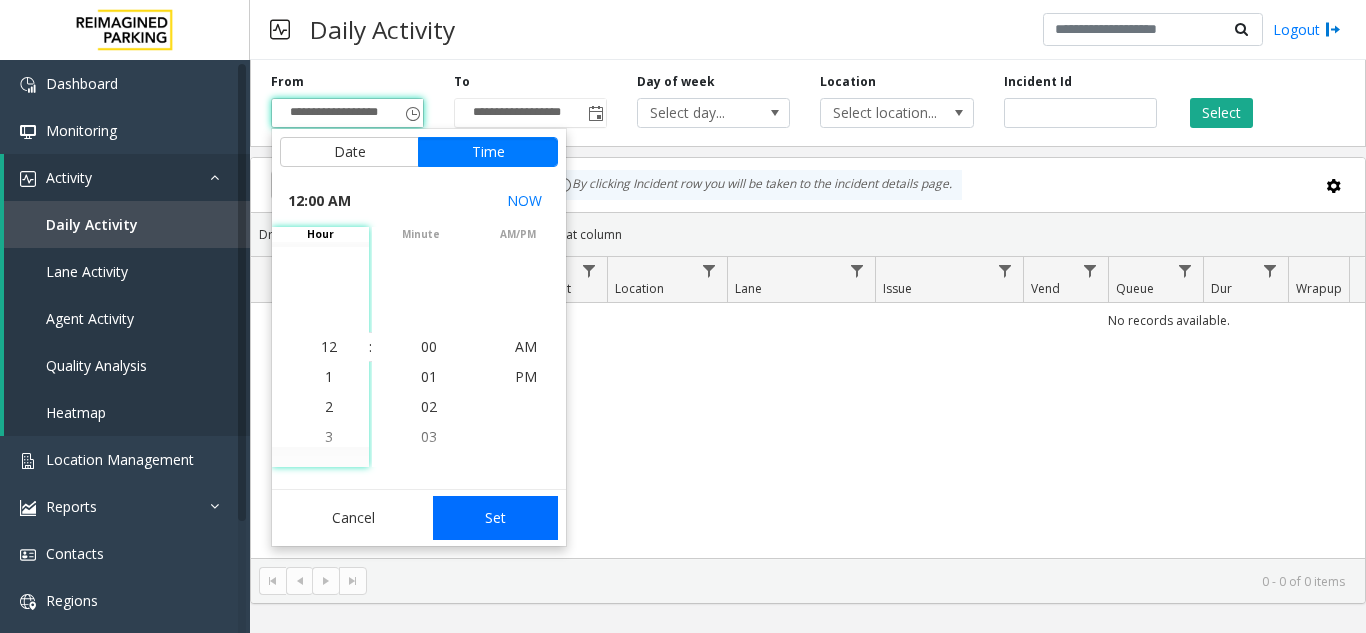 click on "Set" 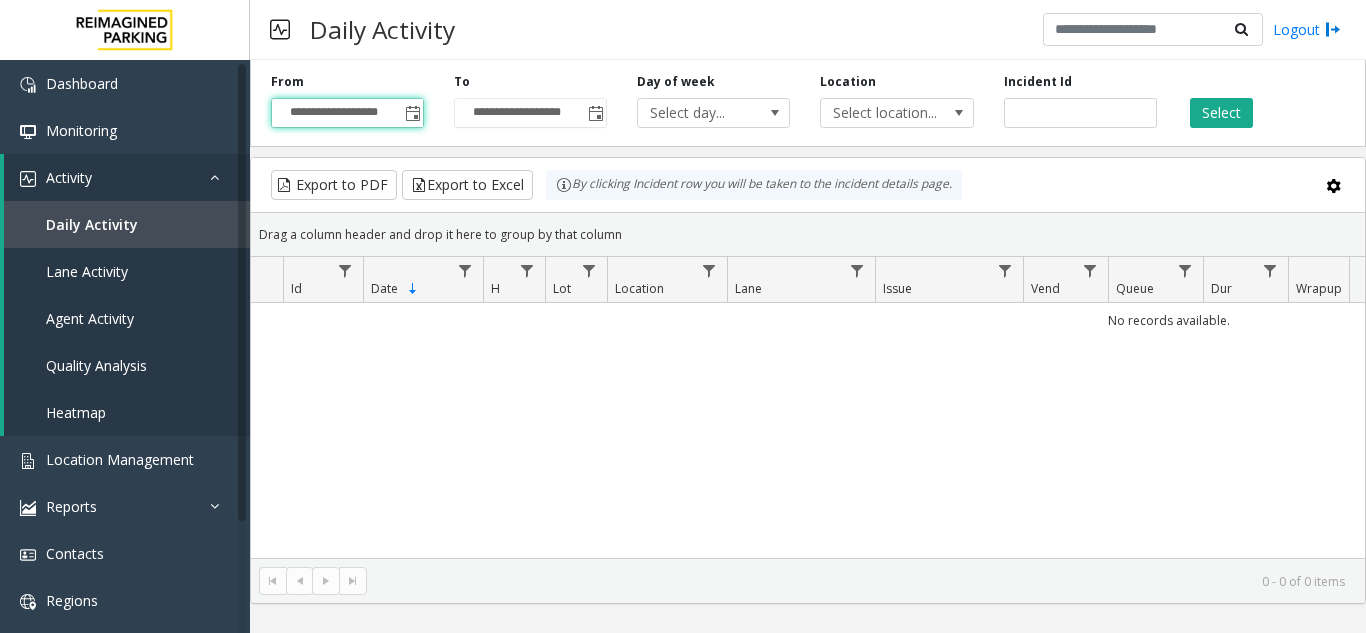 click on "**********" 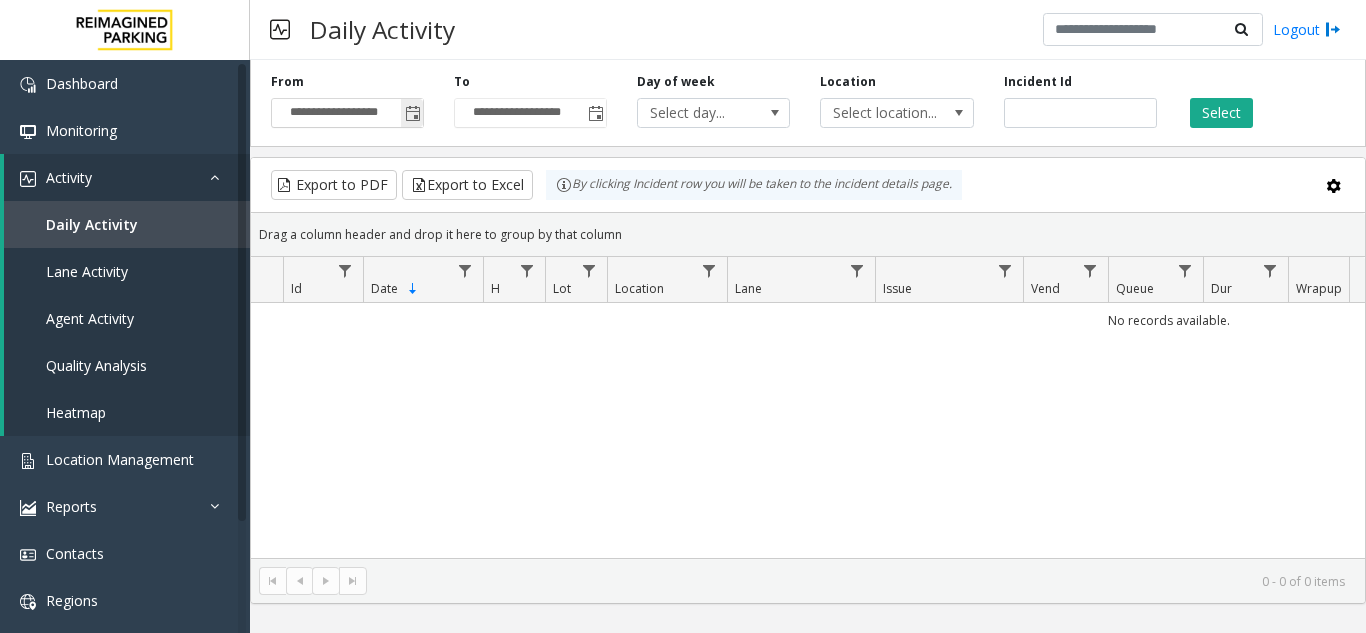 click on "**********" at bounding box center [347, 113] 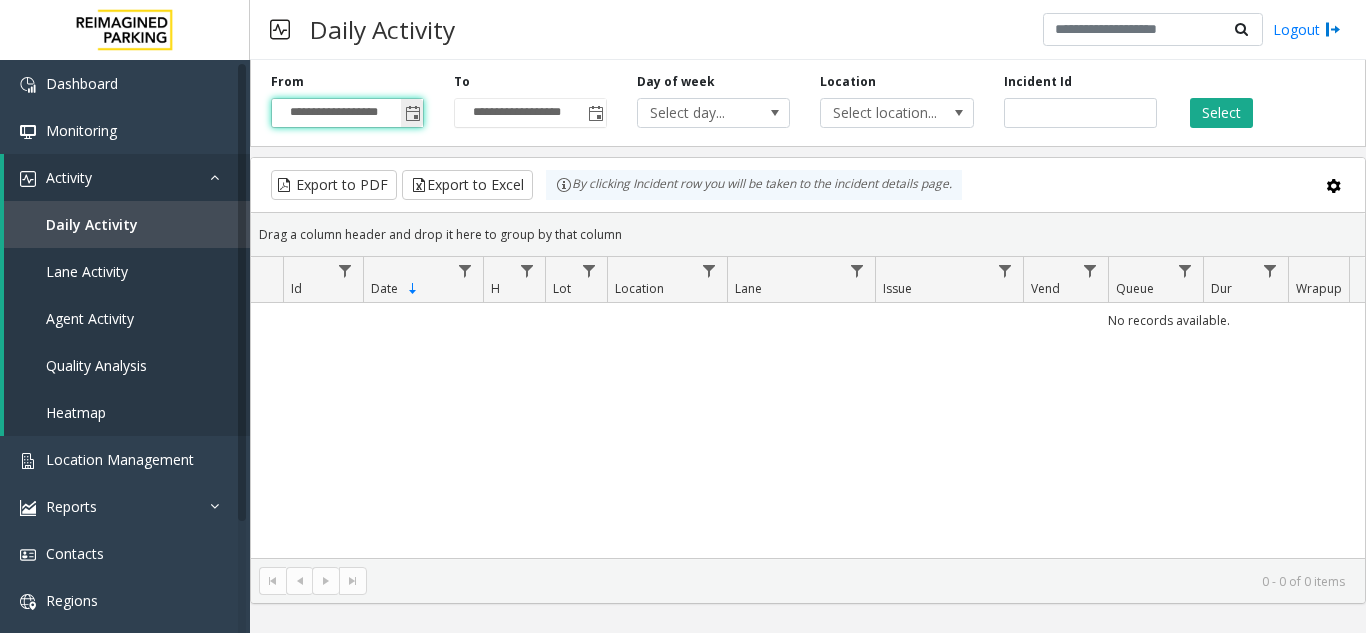 click 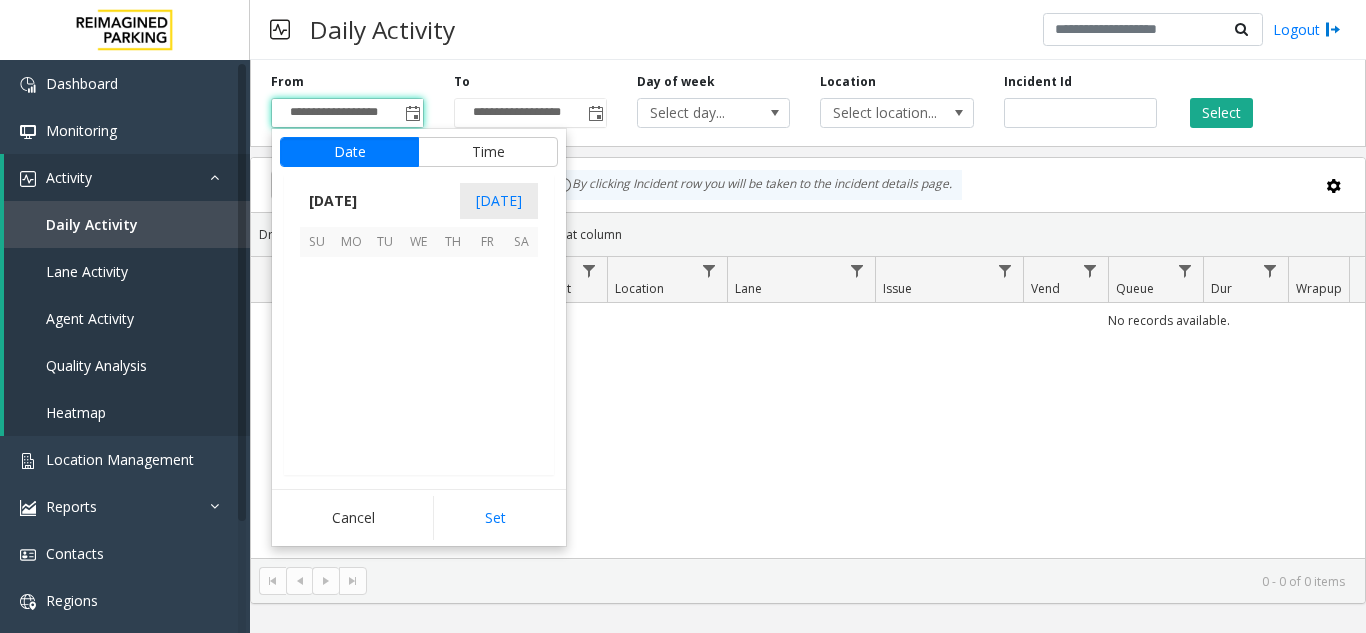scroll, scrollTop: 358428, scrollLeft: 0, axis: vertical 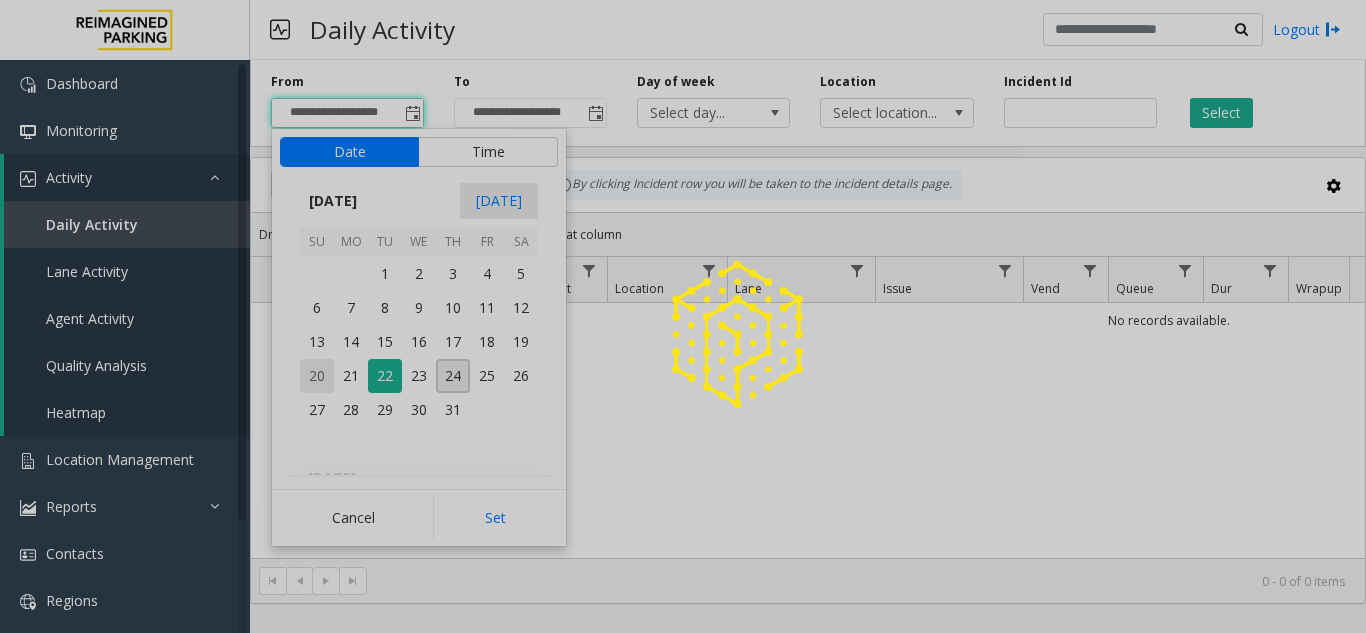 click on "**********" at bounding box center [683, 316] 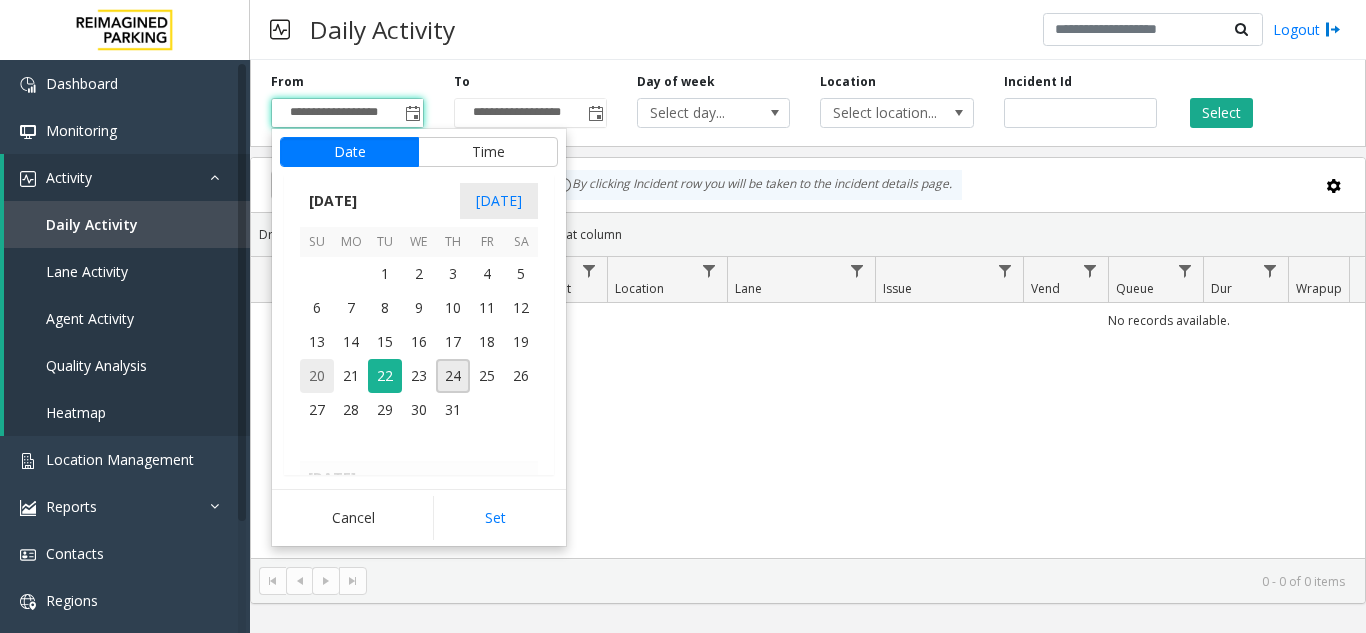 click on "20" at bounding box center [317, 376] 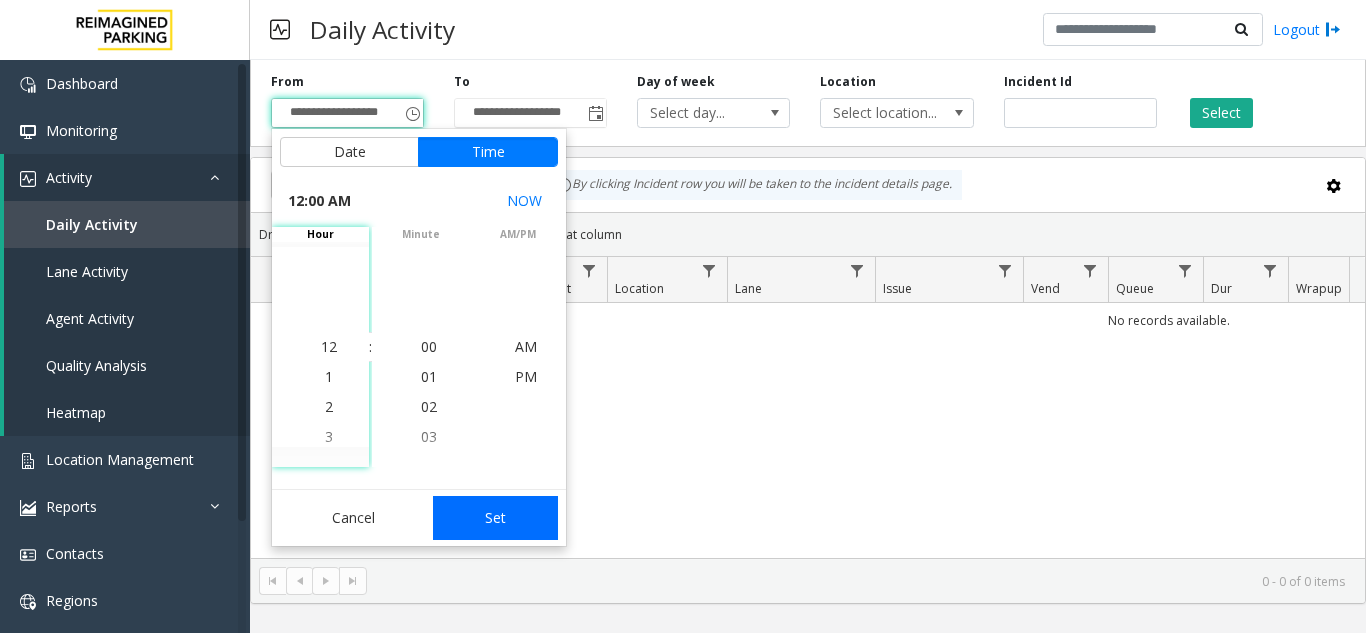 click on "Set" 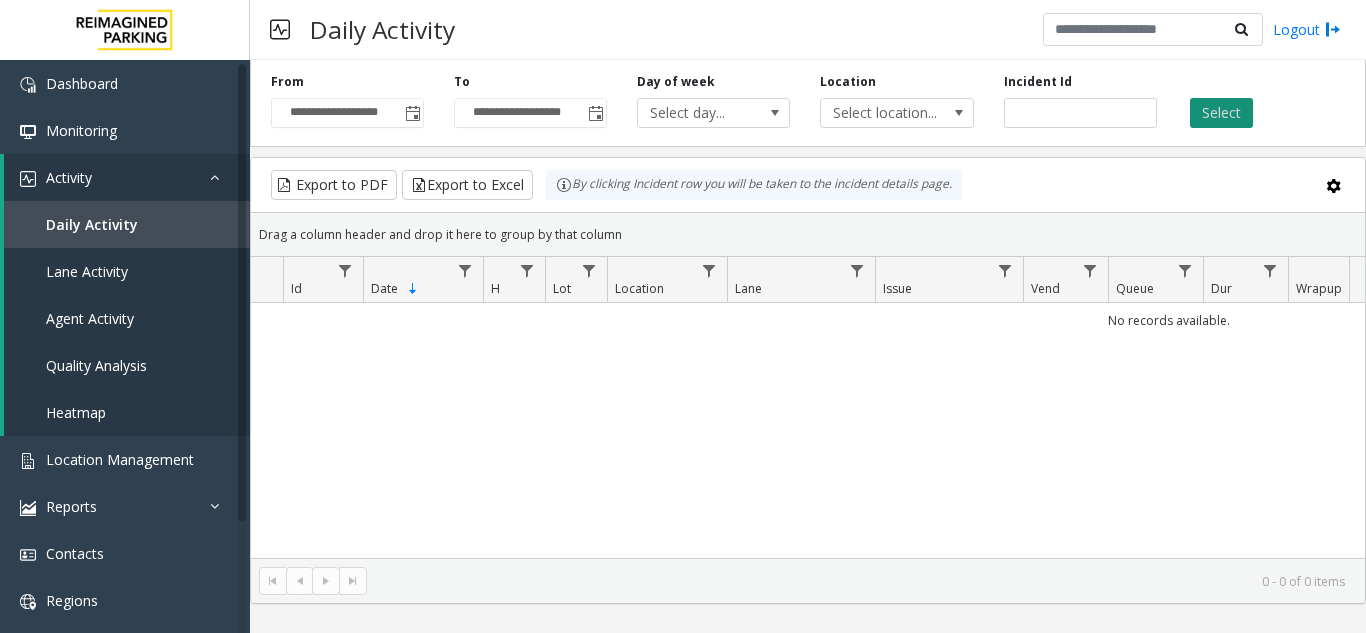 click on "Select" 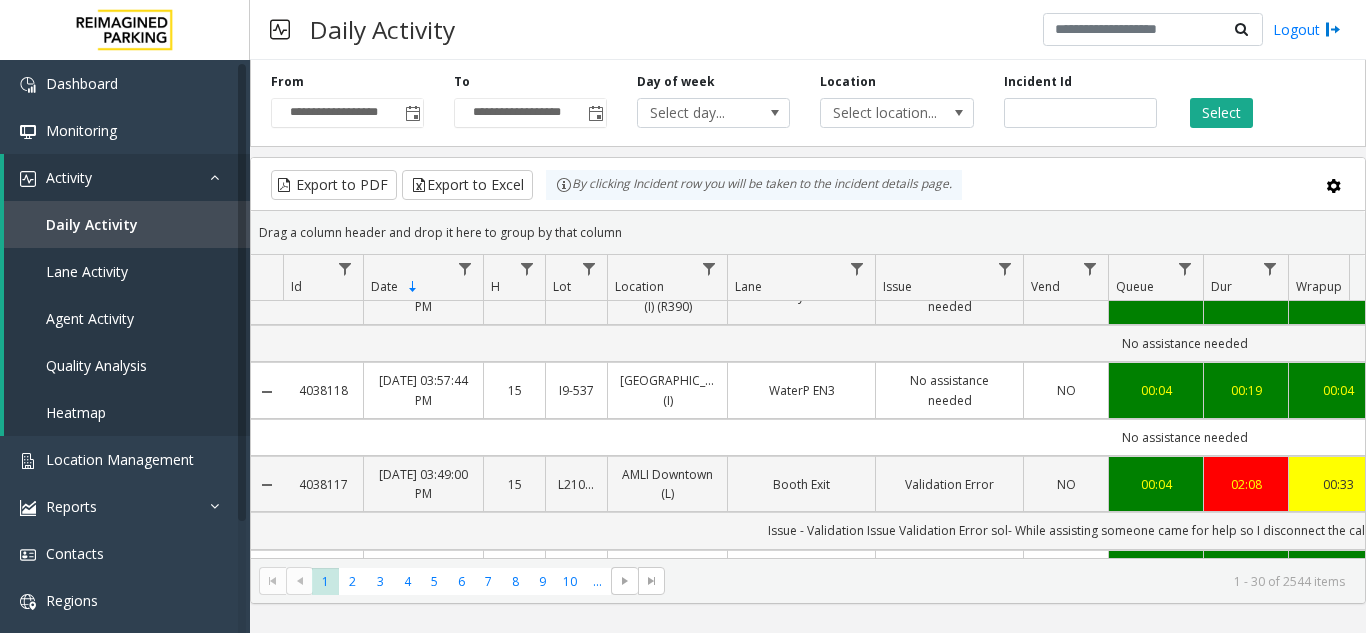 scroll, scrollTop: 0, scrollLeft: 0, axis: both 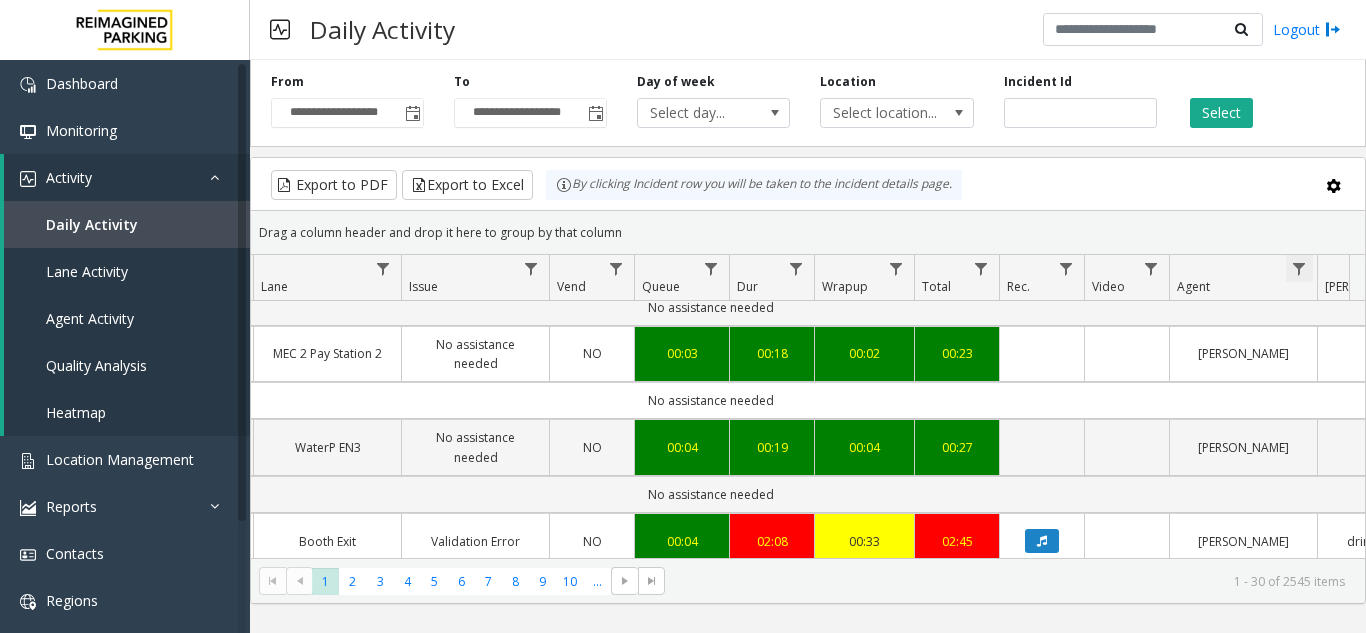 click 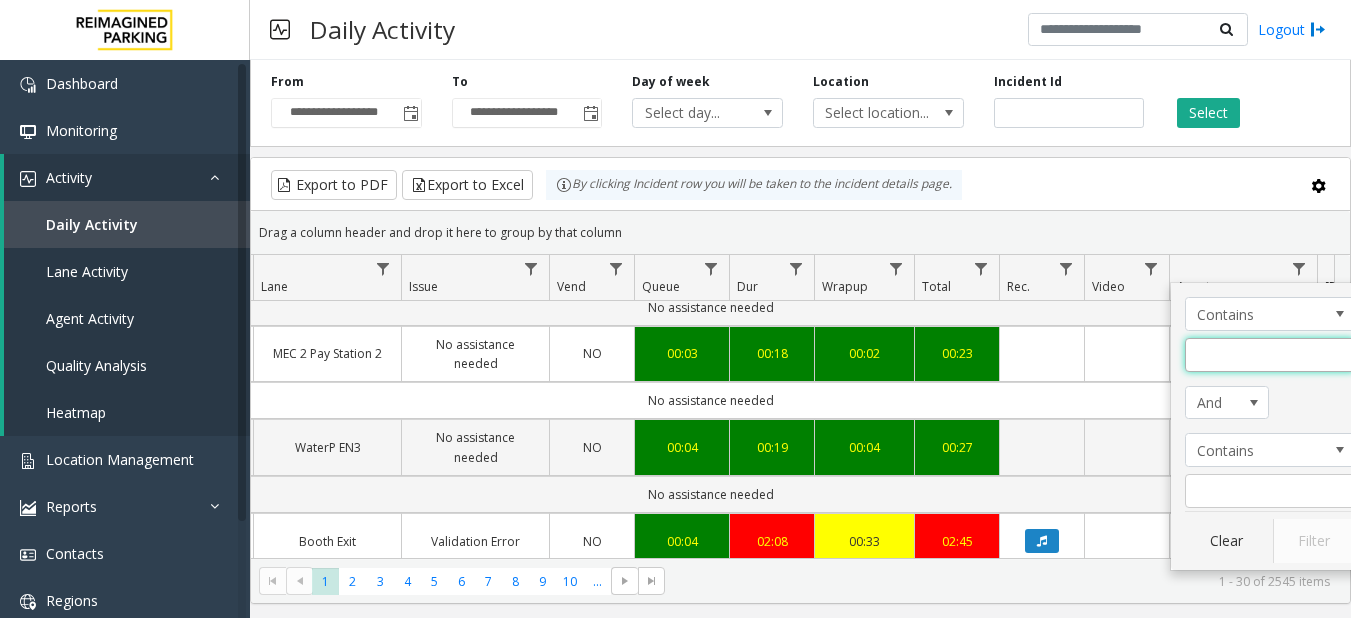 click 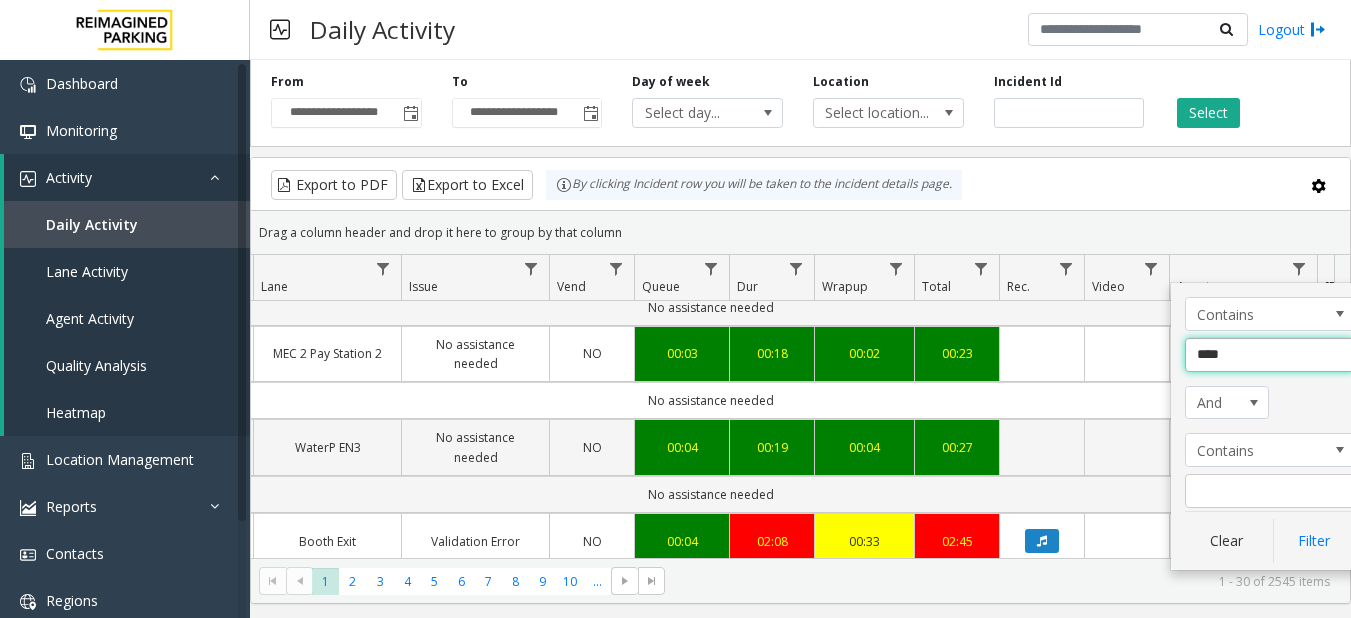 type on "*****" 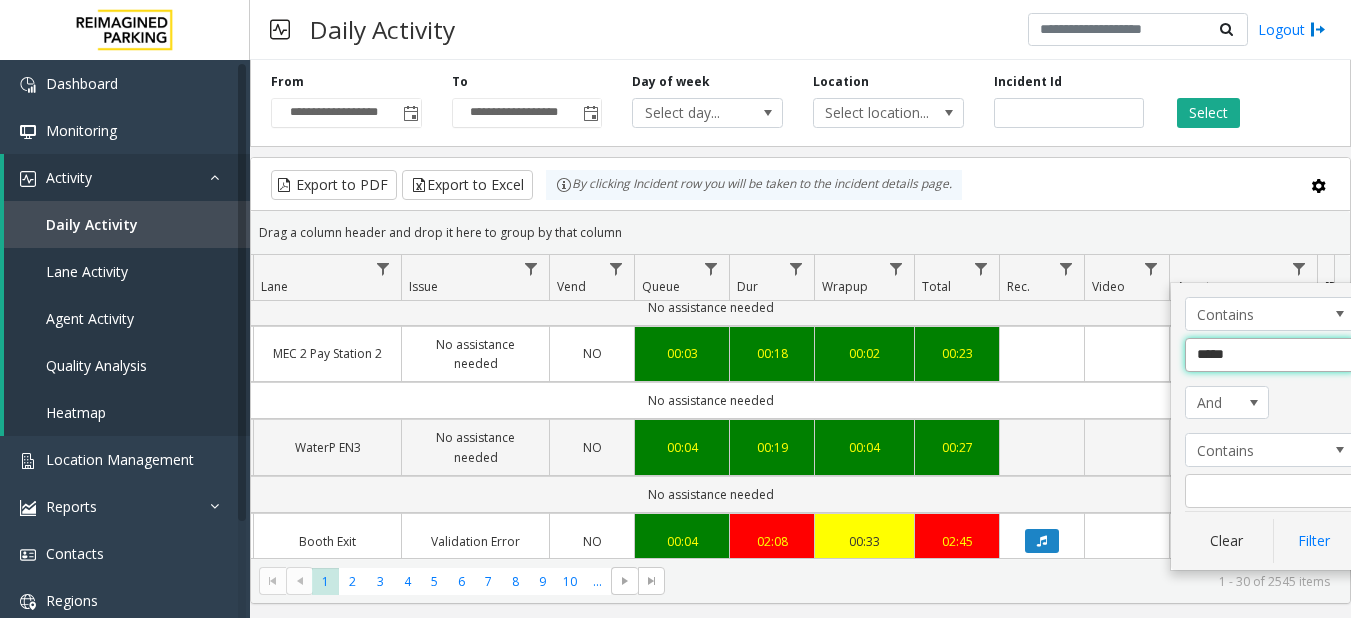 click on "Filter" 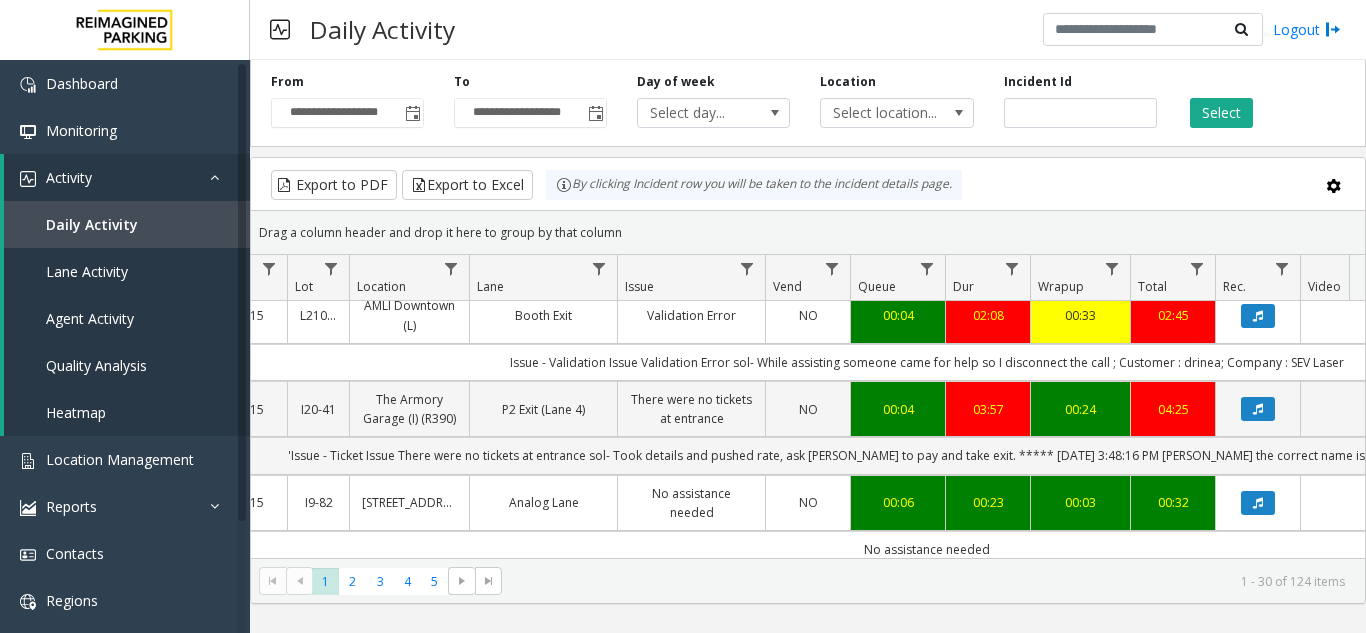 click on "00:23" 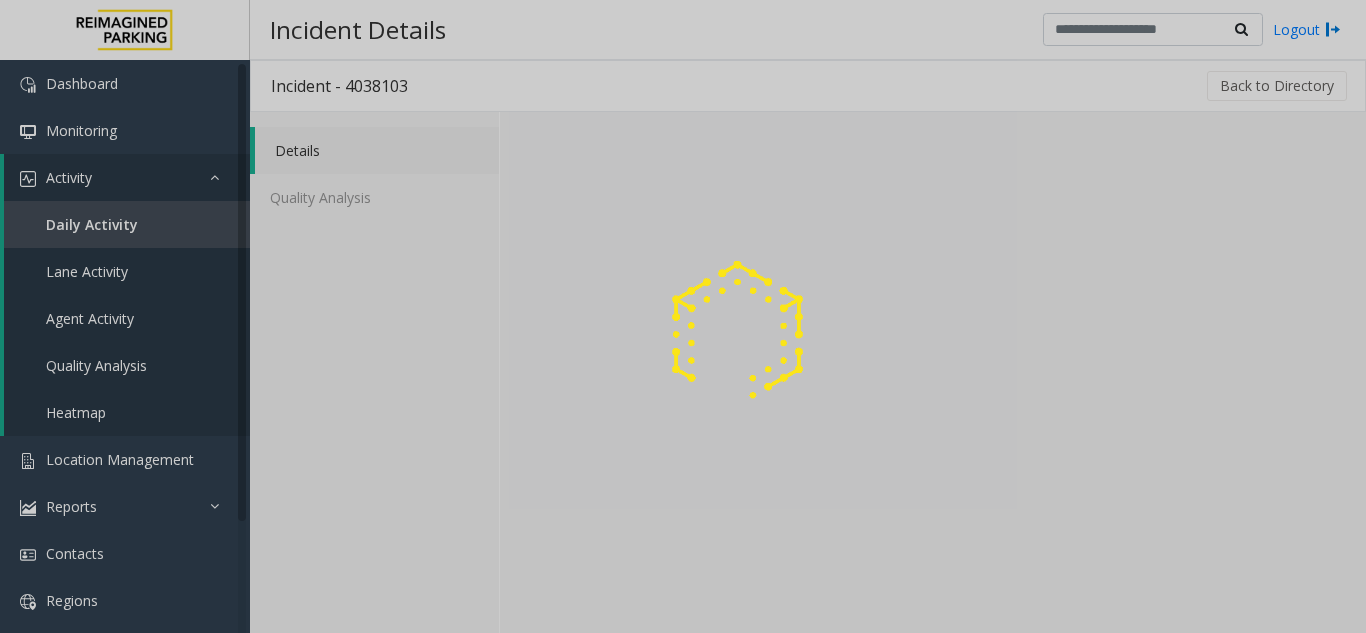 drag, startPoint x: 996, startPoint y: 520, endPoint x: 1033, endPoint y: 532, distance: 38.8973 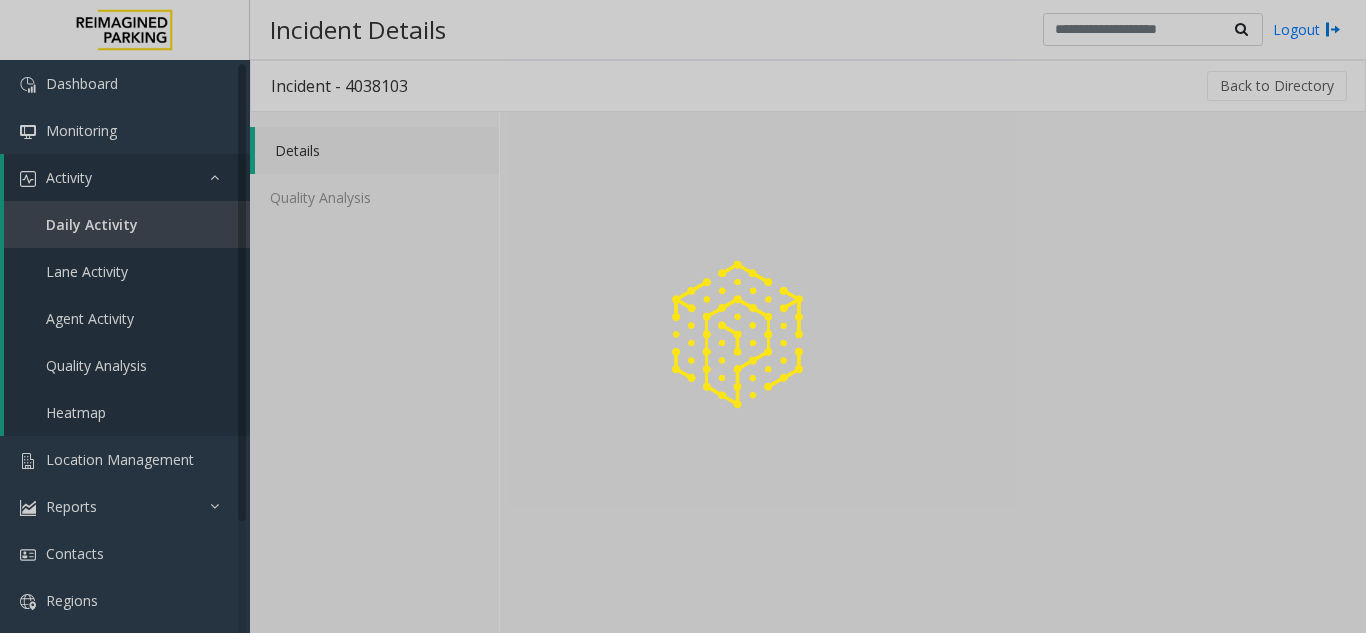 click 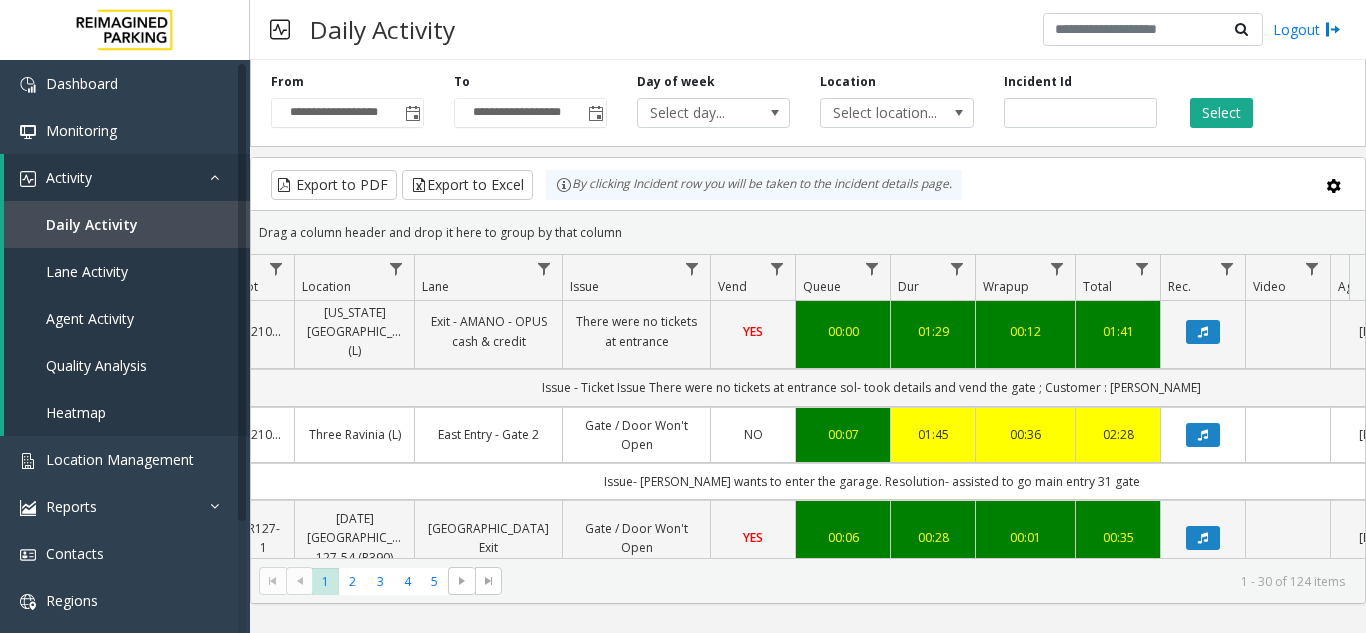 scroll, scrollTop: 2100, scrollLeft: 313, axis: both 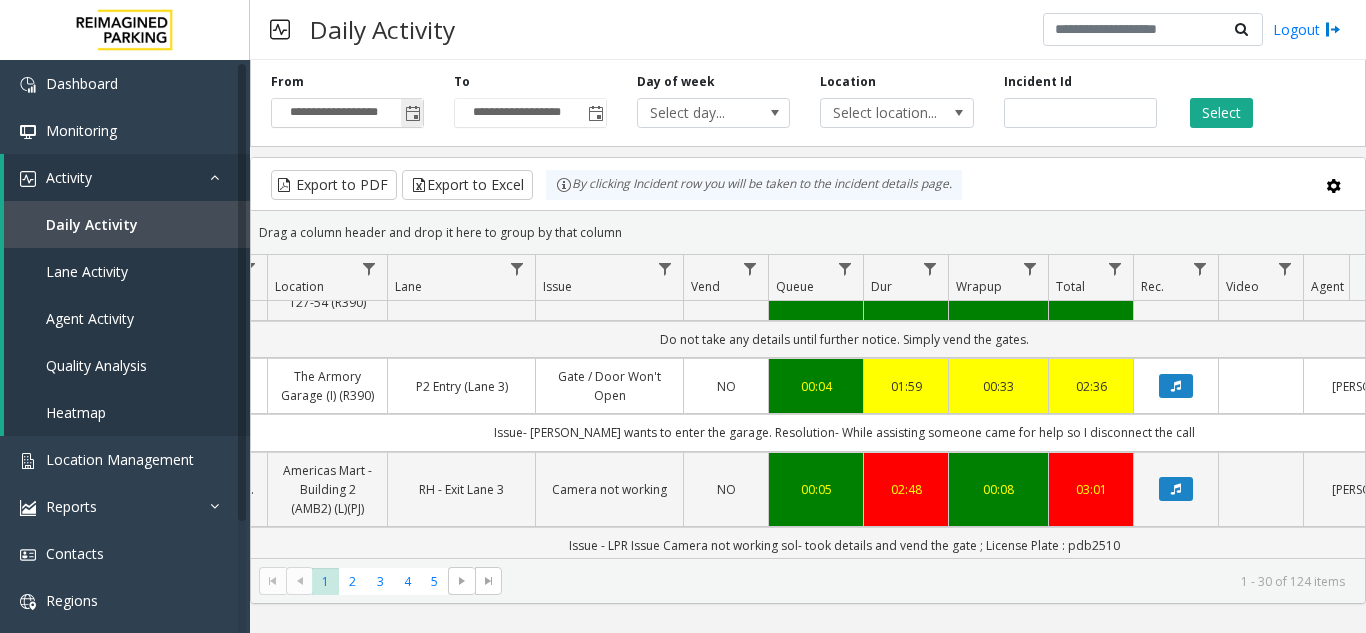 click 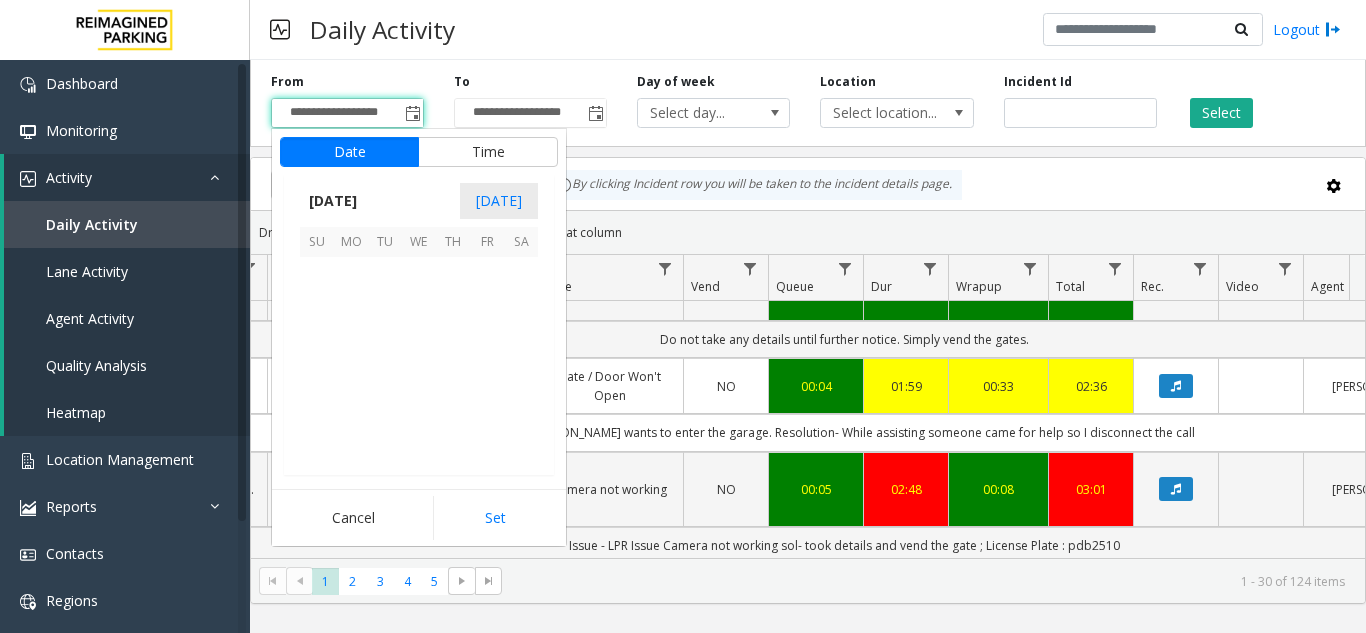 scroll, scrollTop: 358428, scrollLeft: 0, axis: vertical 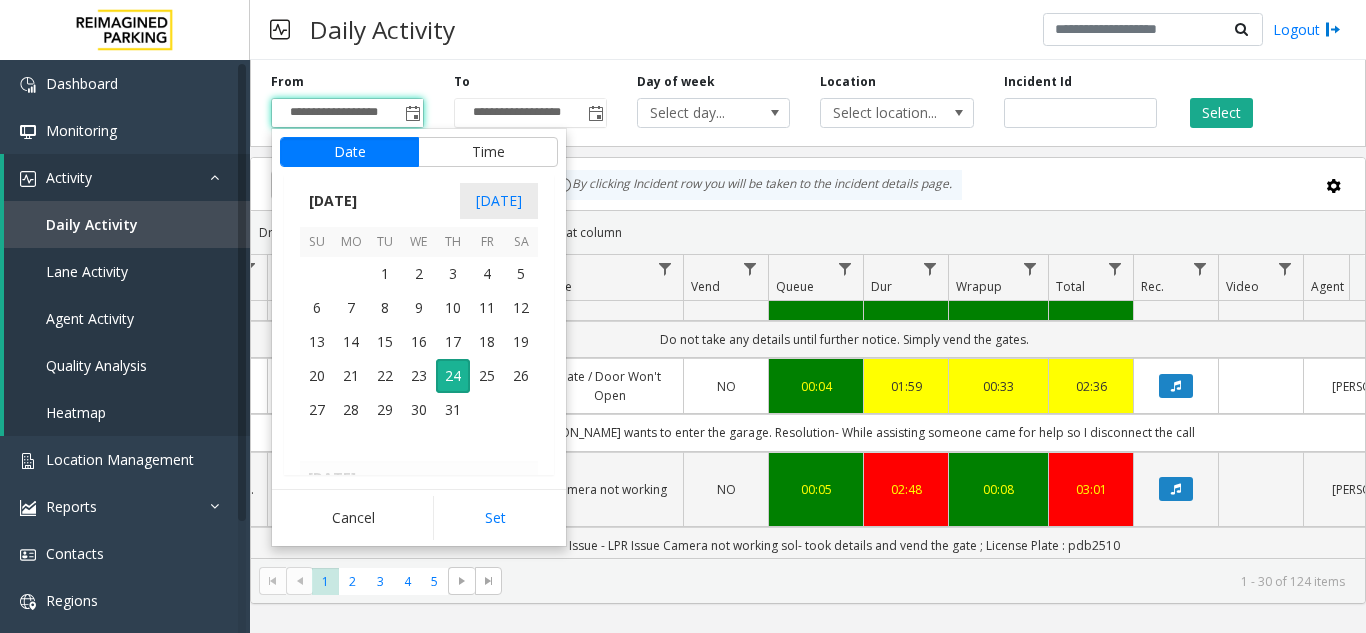 click on "Drag a column header and drop it here to group by that column" 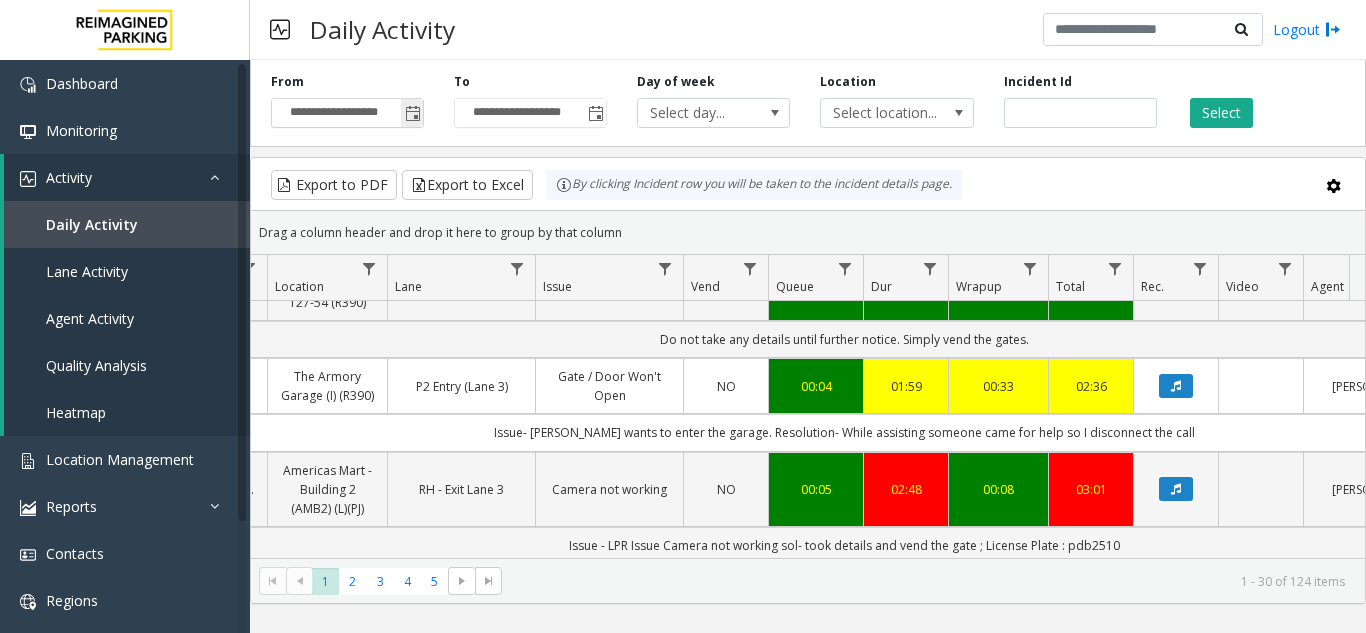 click 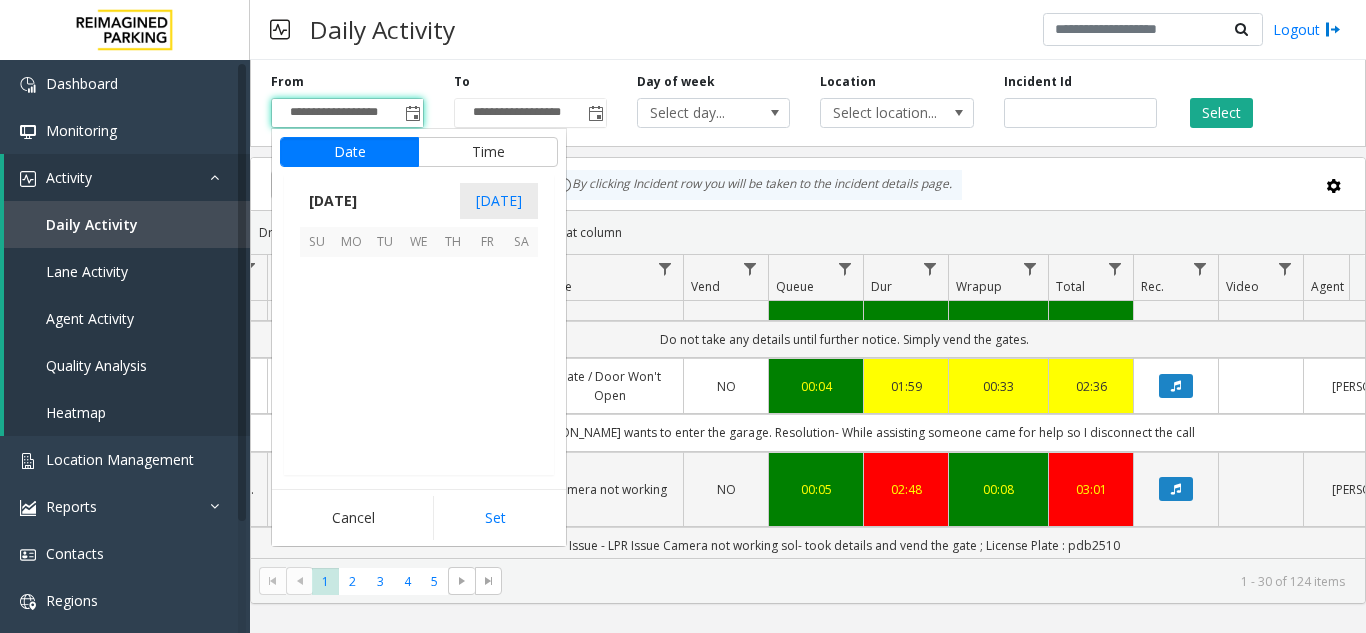 scroll, scrollTop: 358428, scrollLeft: 0, axis: vertical 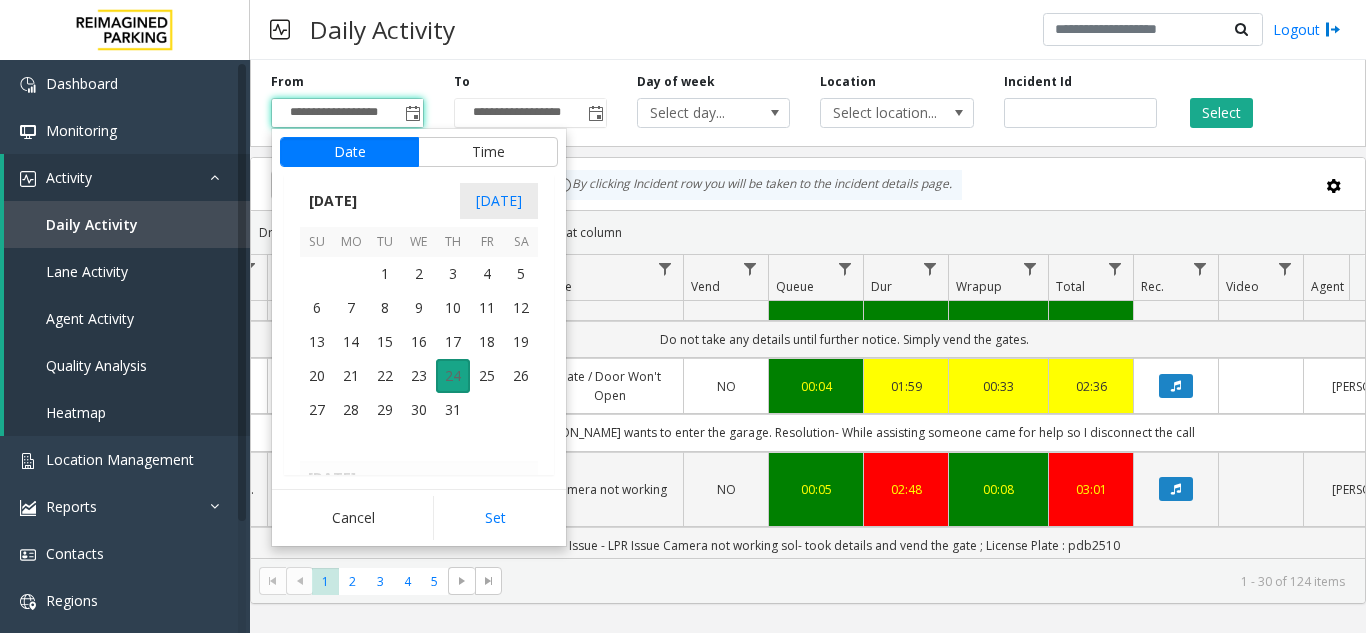 click on "24" at bounding box center (453, 376) 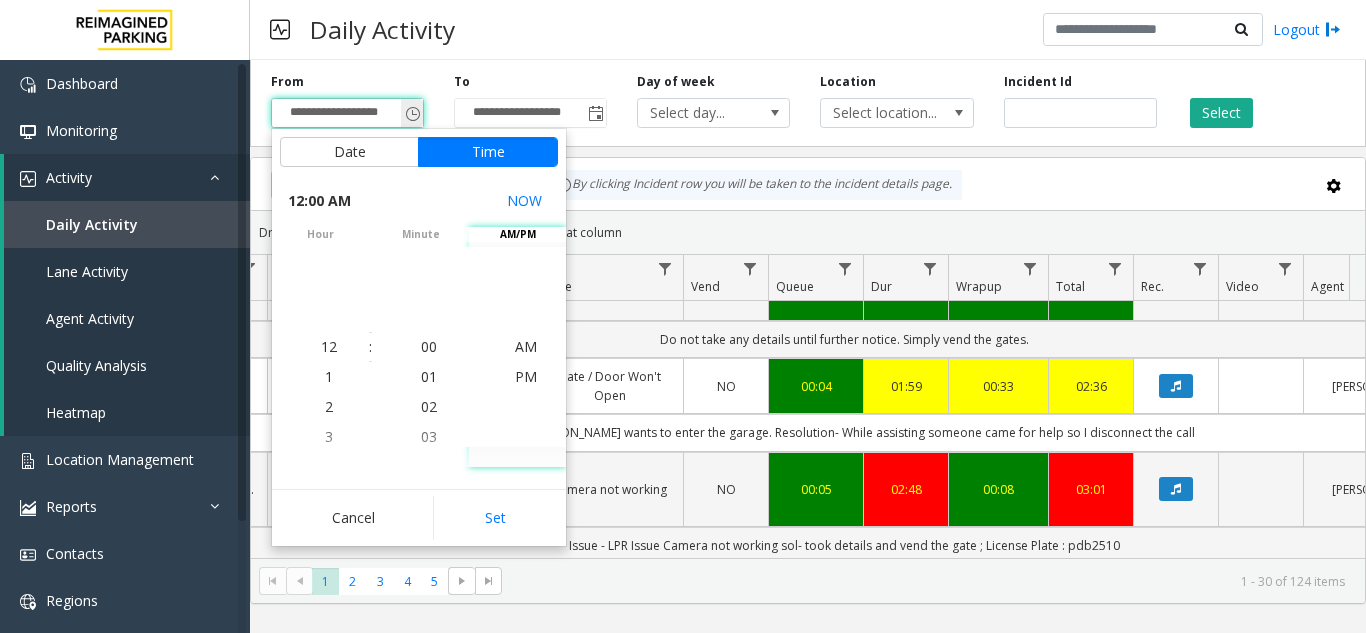 click 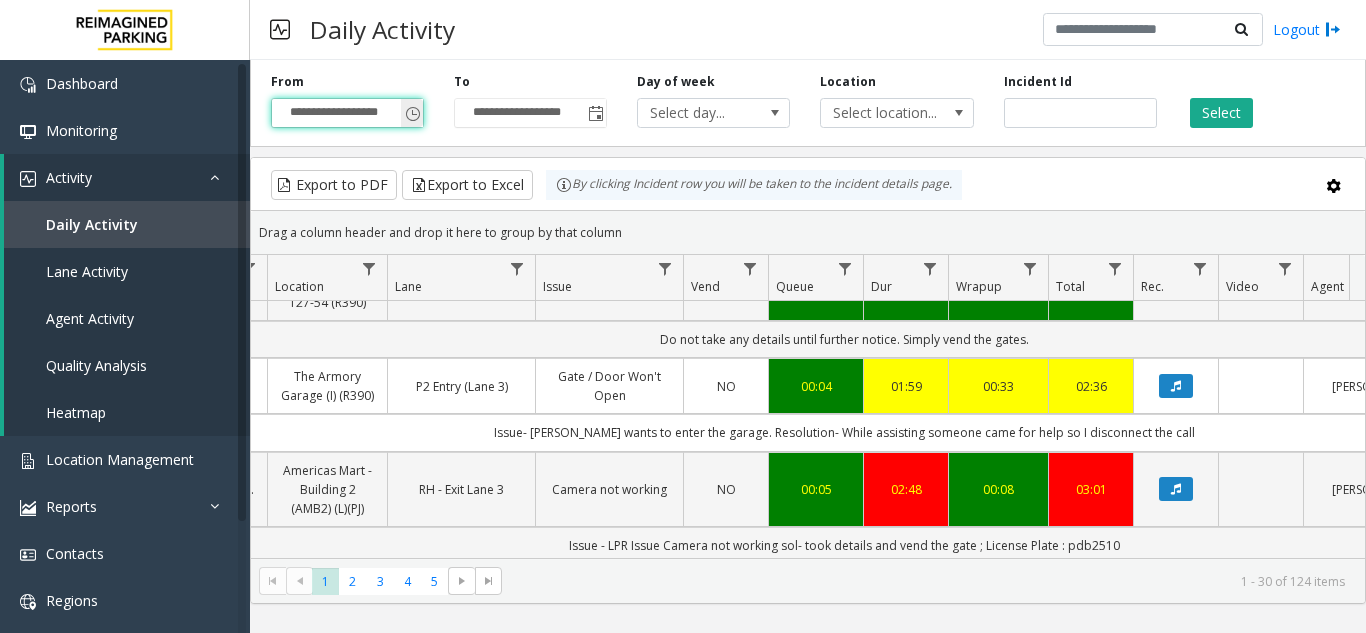 click 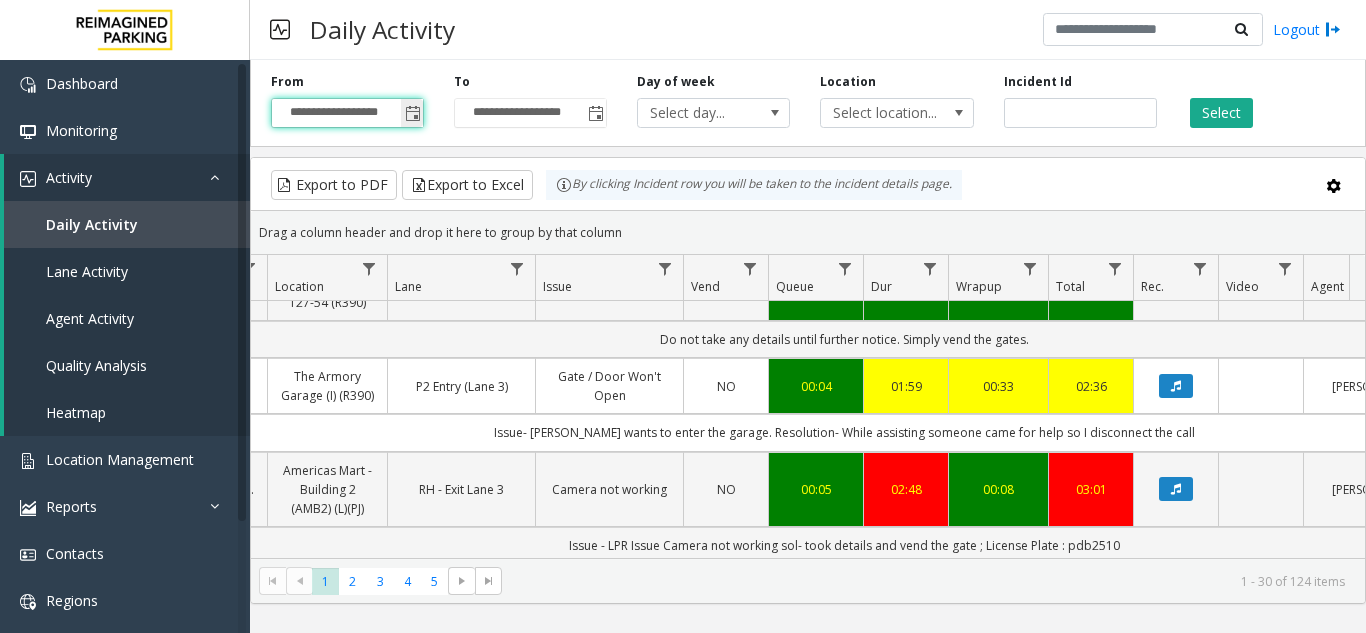 click 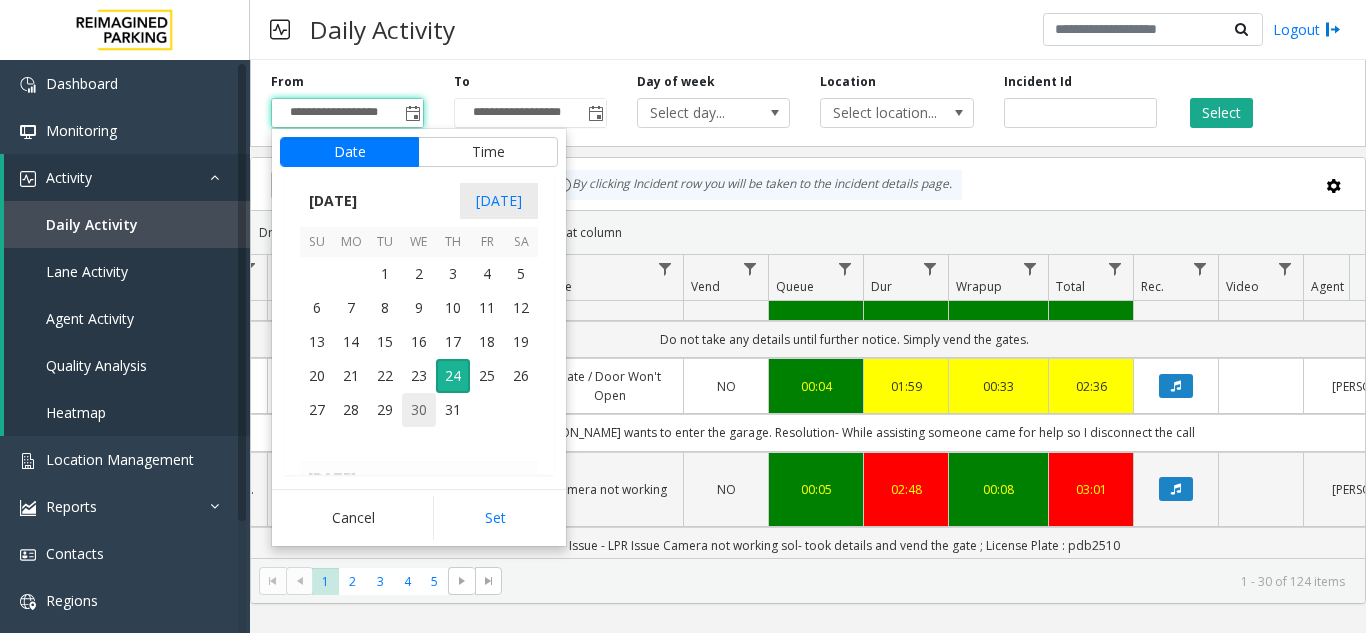 click on "30" at bounding box center [419, 410] 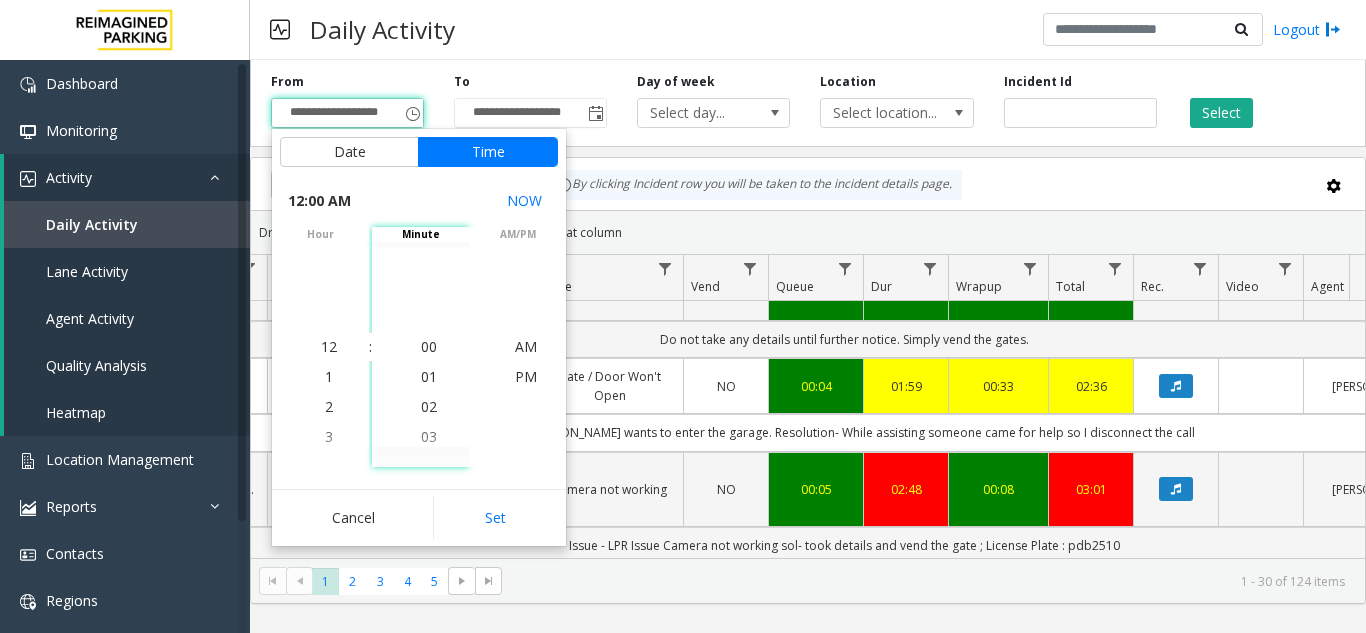 click on "Export to PDF  Export to Excel By clicking Incident row you will be taken to the incident details page." 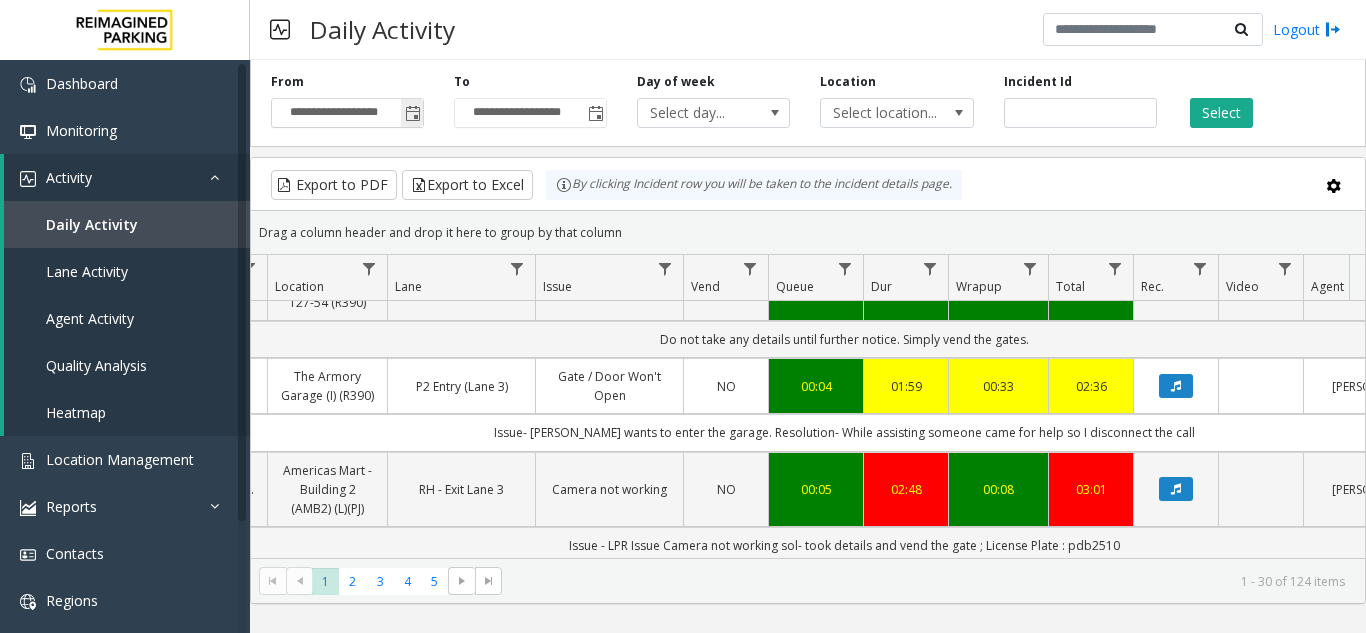 click on "**********" at bounding box center [683, 316] 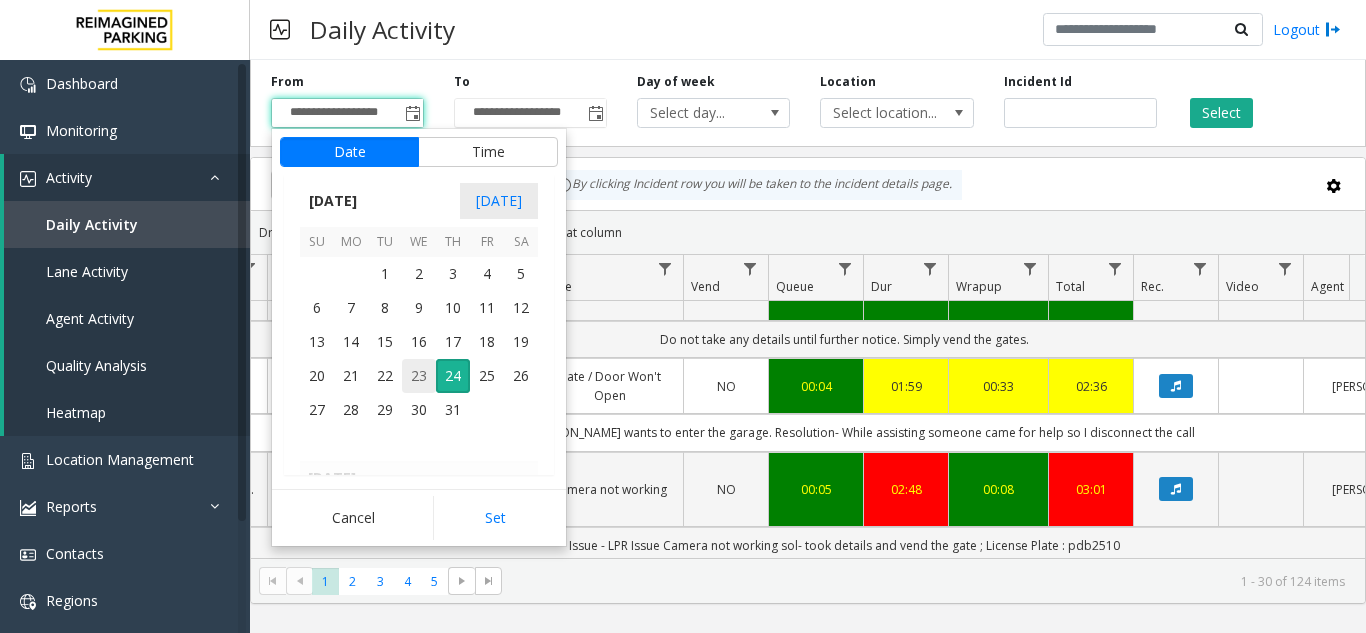 click on "23" at bounding box center (419, 376) 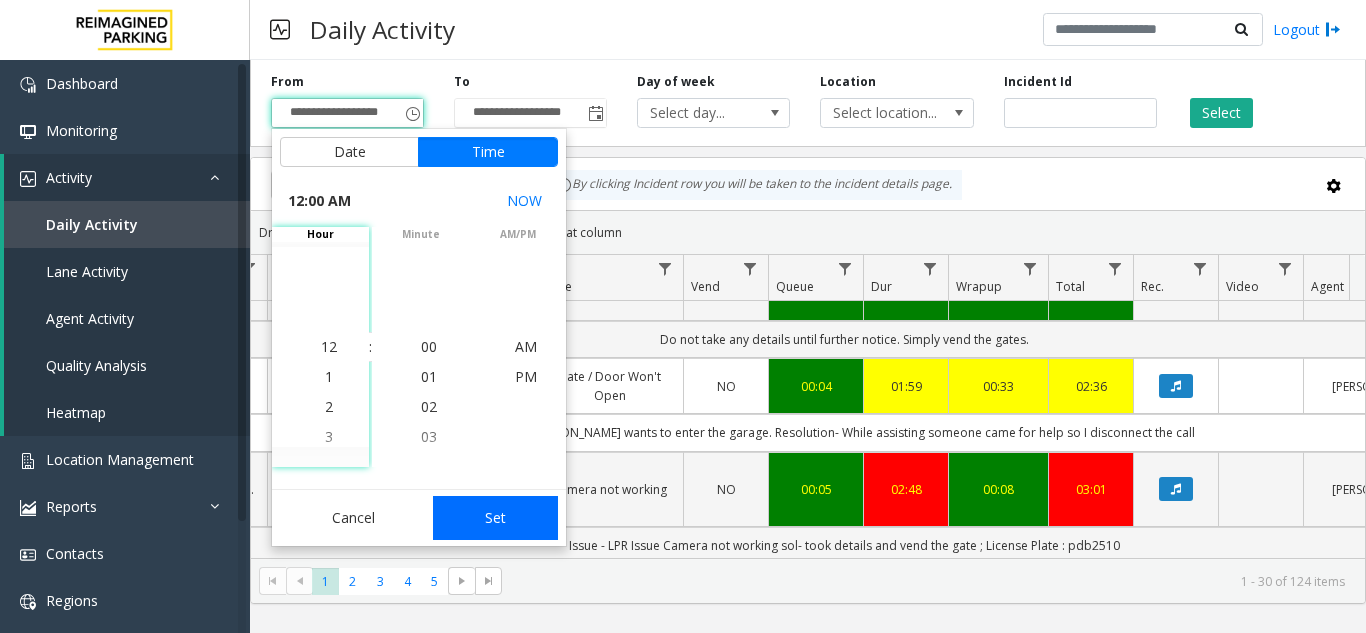 click on "Set" 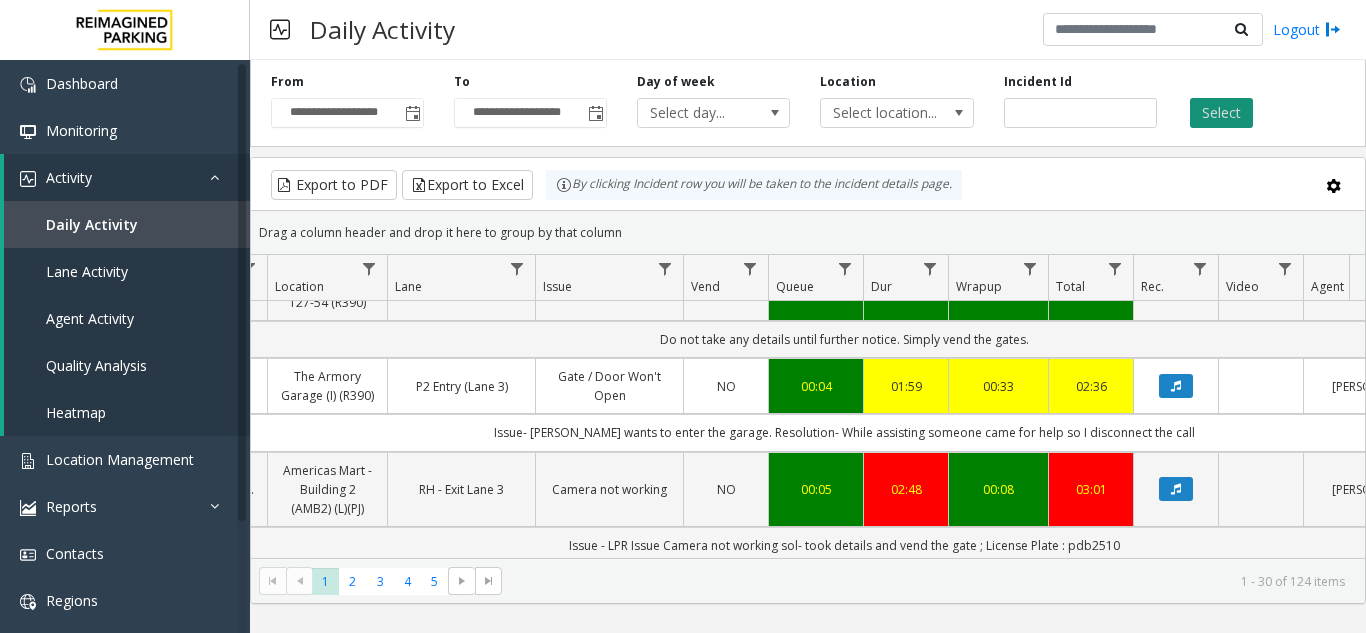 click on "Select" 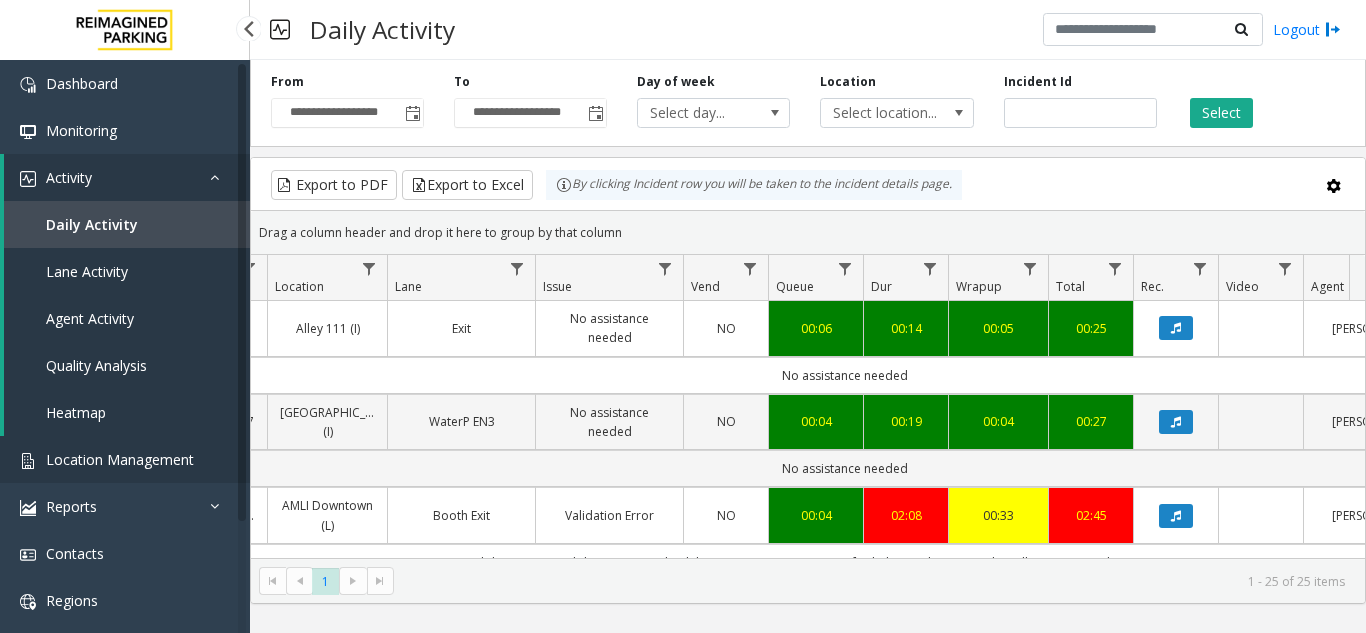 click on "Location Management" at bounding box center [120, 459] 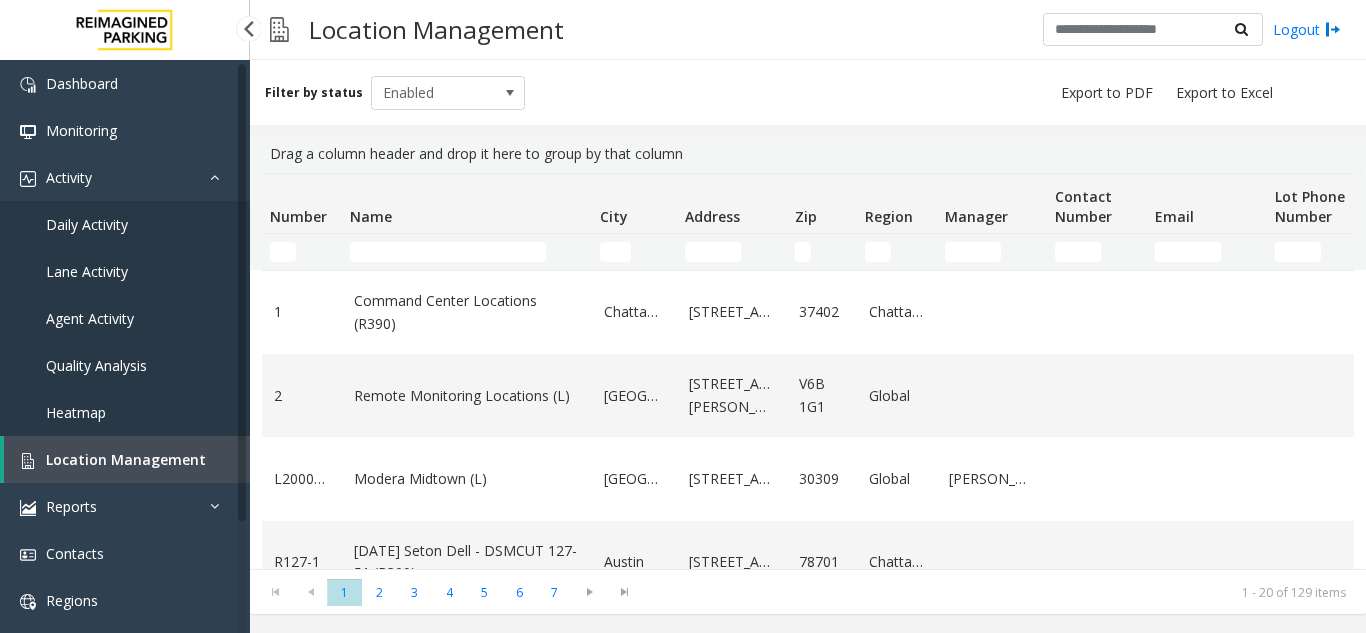 click on "Location Management" at bounding box center [127, 459] 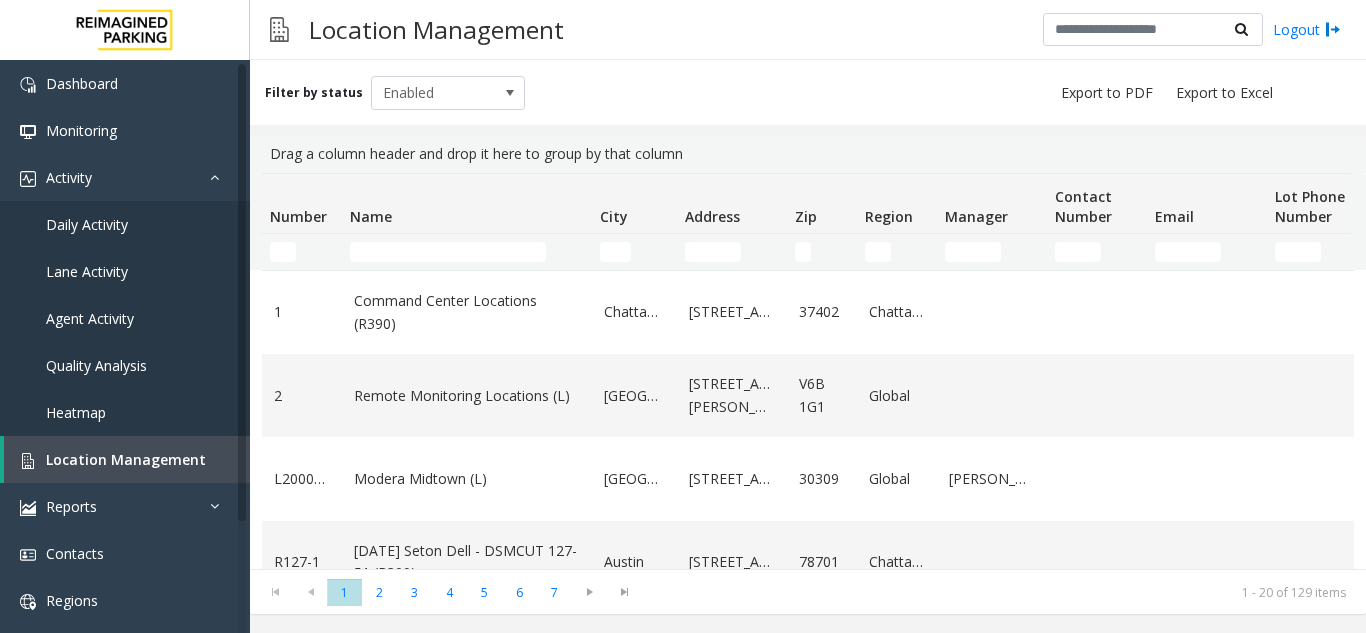 click on "1   Command Center Locations (R390)   [GEOGRAPHIC_DATA]   [STREET_ADDRESS][GEOGRAPHIC_DATA]               1      Enabled   [DATE] 11:47:55 PM   2   Remote Monitoring Locations ([GEOGRAPHIC_DATA][STREET_ADDRESS][PERSON_NAME]   Global               2      Enabled   [DATE] 11:13:53 PM   L20000500   [GEOGRAPHIC_DATA]	(L)   [GEOGRAPHIC_DATA]   [STREET_ADDRESS]   Global   [PERSON_NAME]            5      Enabled   [DATE] 08:16:40 PM   R127-1   [DATE] Seton Dell - DSMCUT 127-51 (R390)   [GEOGRAPHIC_DATA]   [STREET_ADDRESS]   [GEOGRAPHIC_DATA]               51      Enabled   [DATE] 08:18:57 PM   R86-52   Filmore Garage (R390)   [GEOGRAPHIC_DATA]   [STREET_ADDRESS]            52      Enabled   [DATE] 08:21:35 PM   R86-23   BCC Garage (Also known as ANB Garage) (R390)    [GEOGRAPHIC_DATA]   [STREET_ADDRESS]   Enabled   [DATE] 02:59:05 AM   I21-68   Jose's Blue Sombrero (I) (R390)   Wauwatosa   [STREET_ADDRESS]" 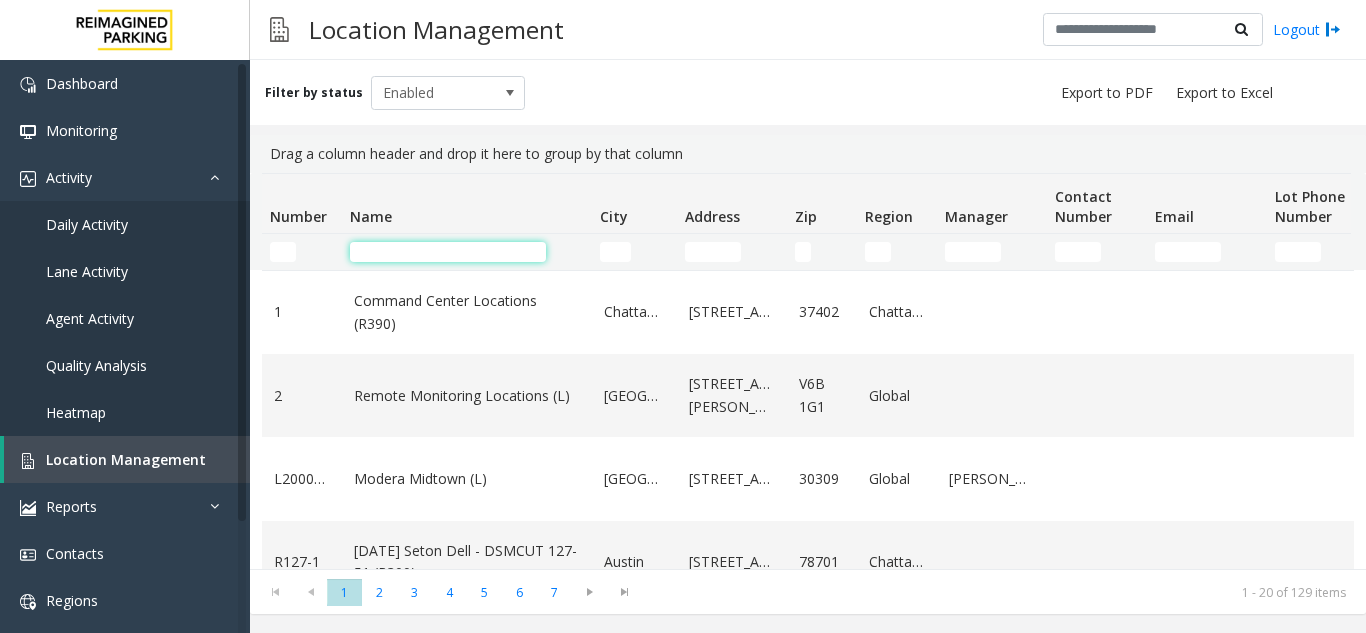 click 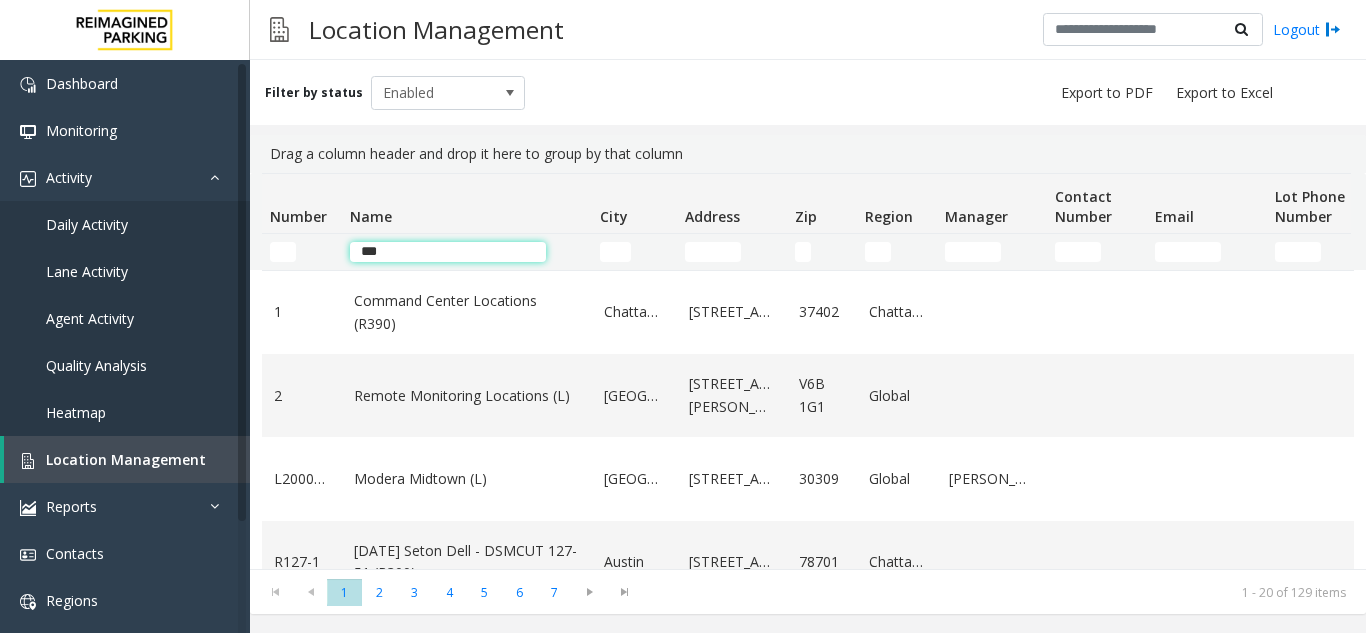 type on "***" 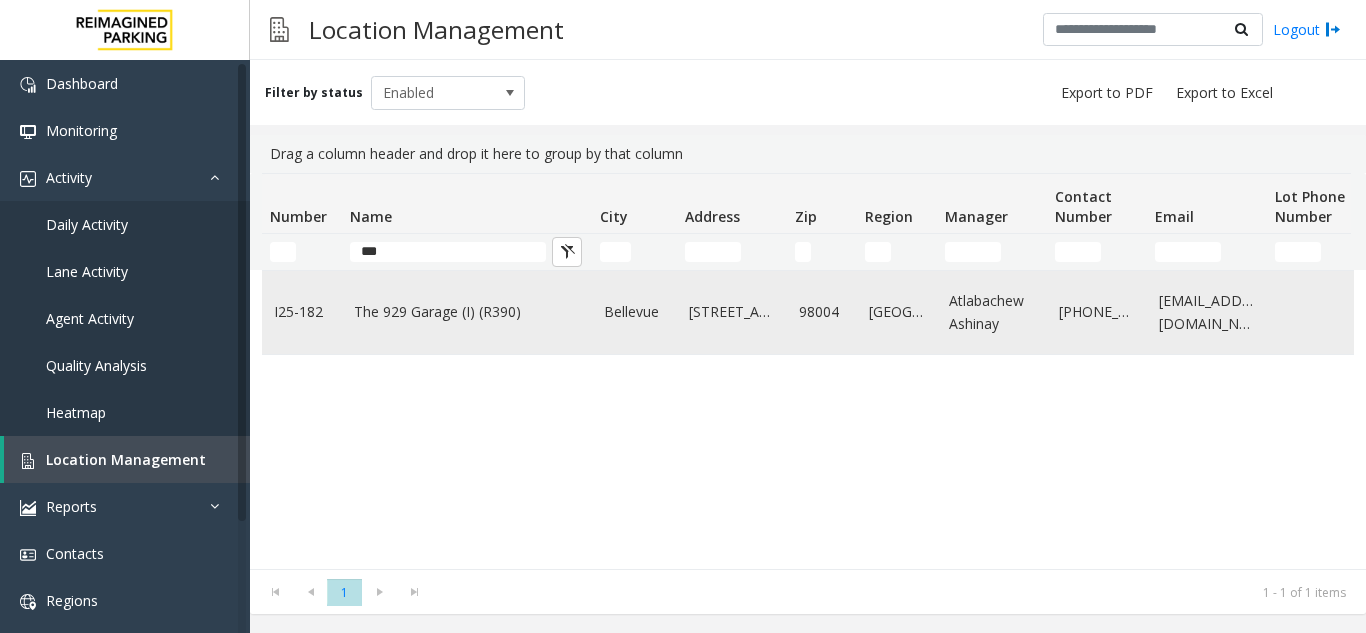 click on "The 929 Garage (I) (R390)" 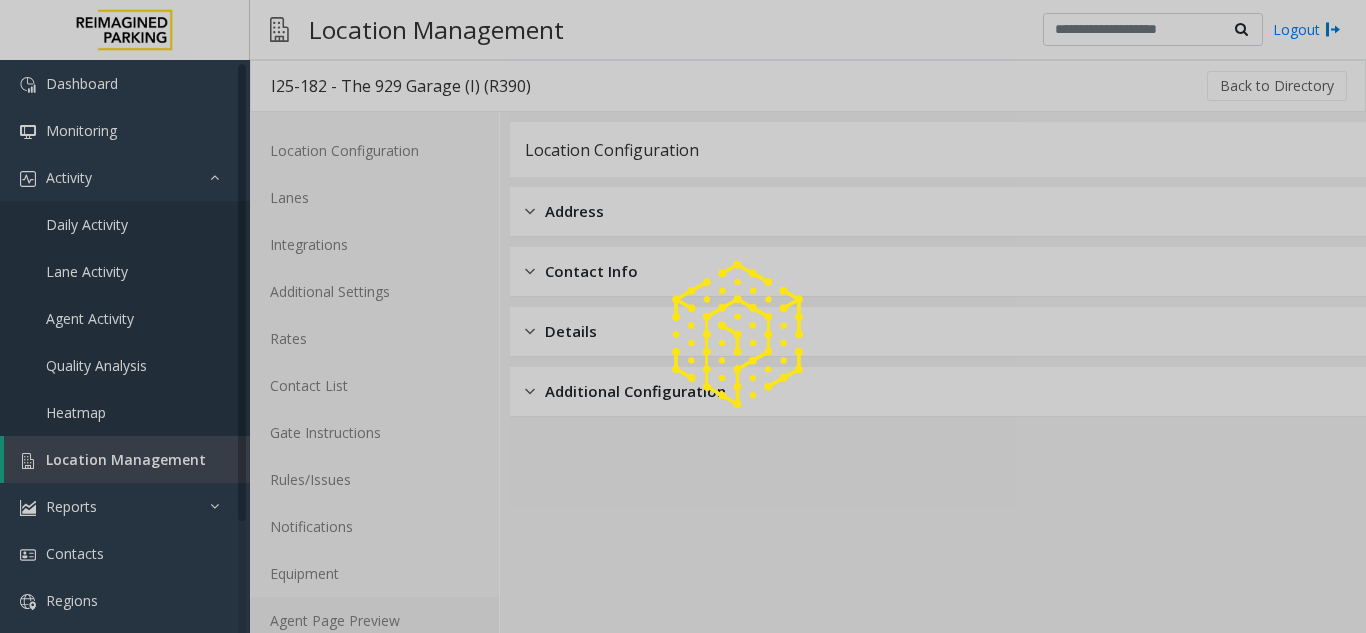 click on "Agent Page Preview" 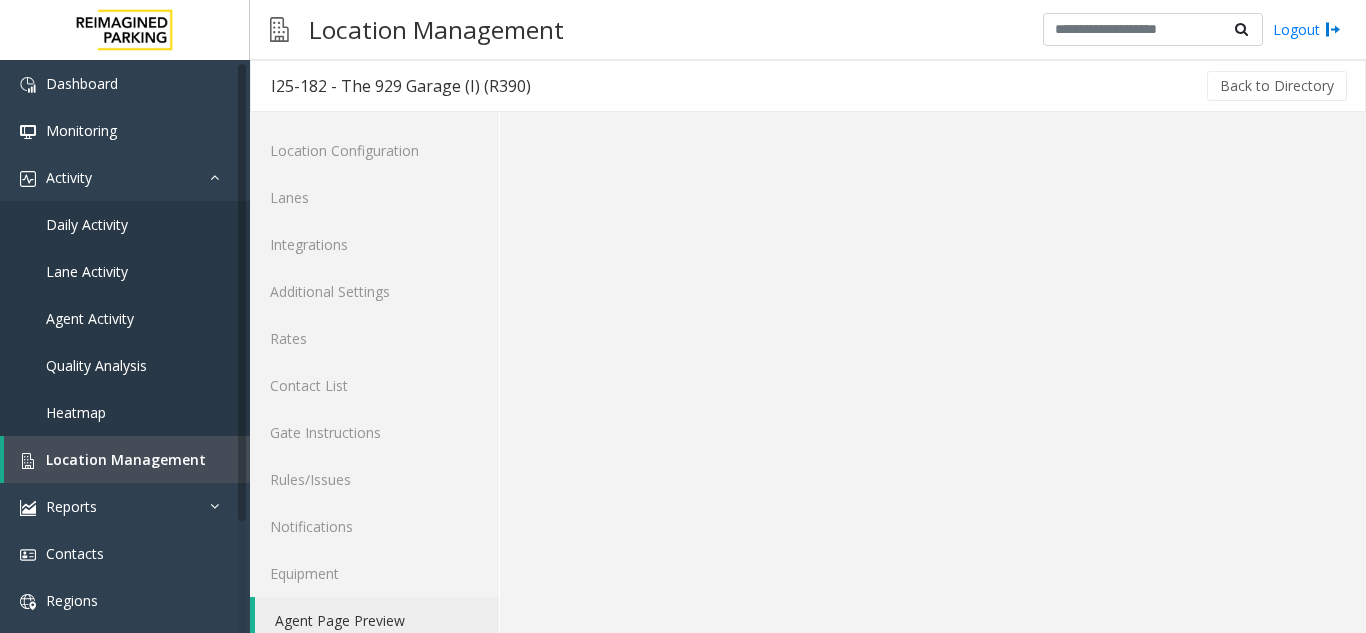 click on "Agent Page Preview" 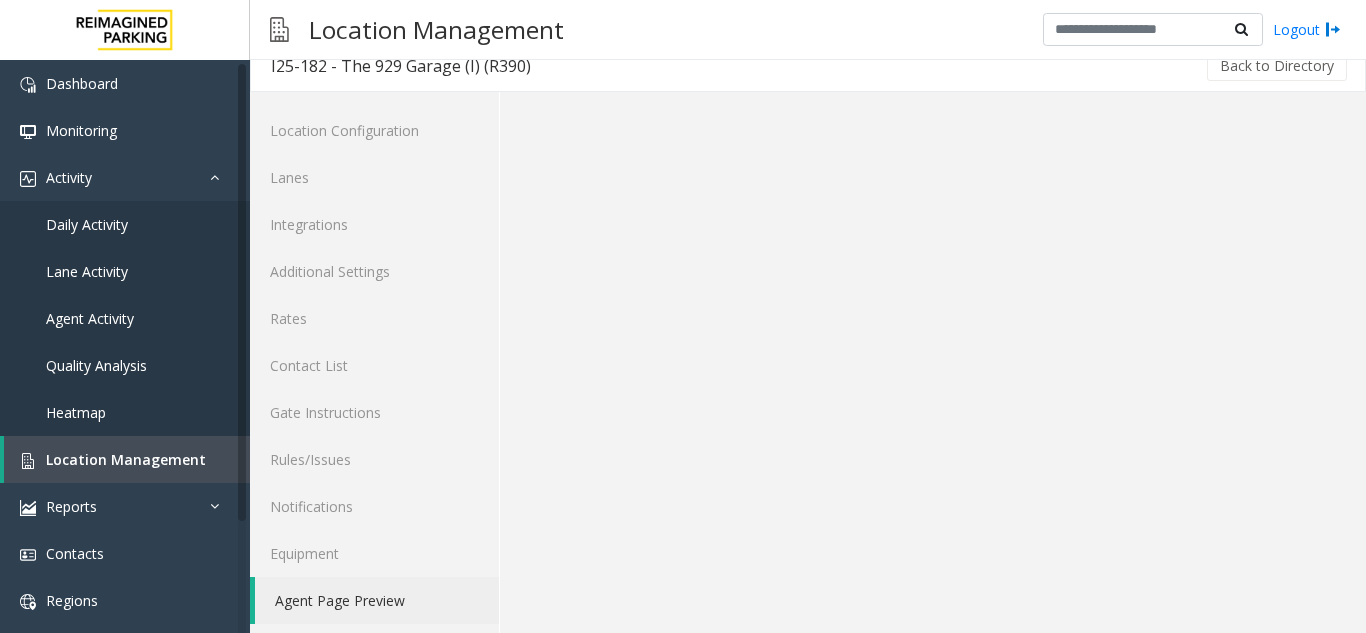 scroll, scrollTop: 26, scrollLeft: 0, axis: vertical 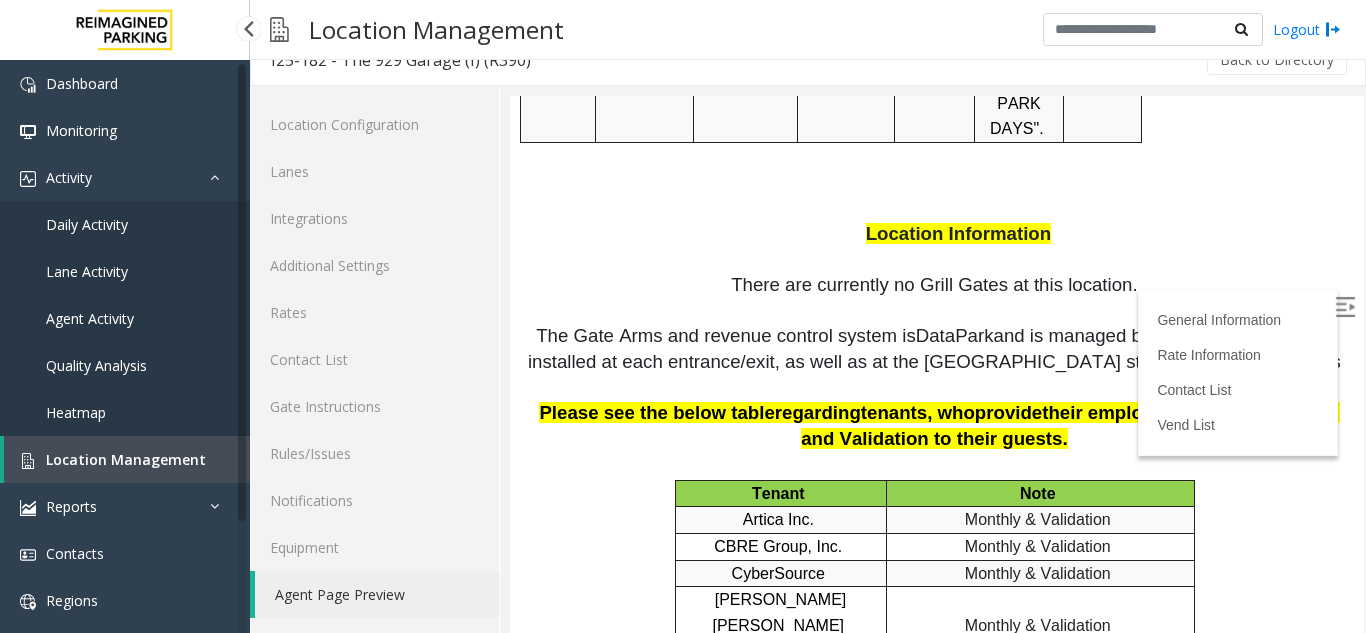 click on "Location Management" at bounding box center (126, 459) 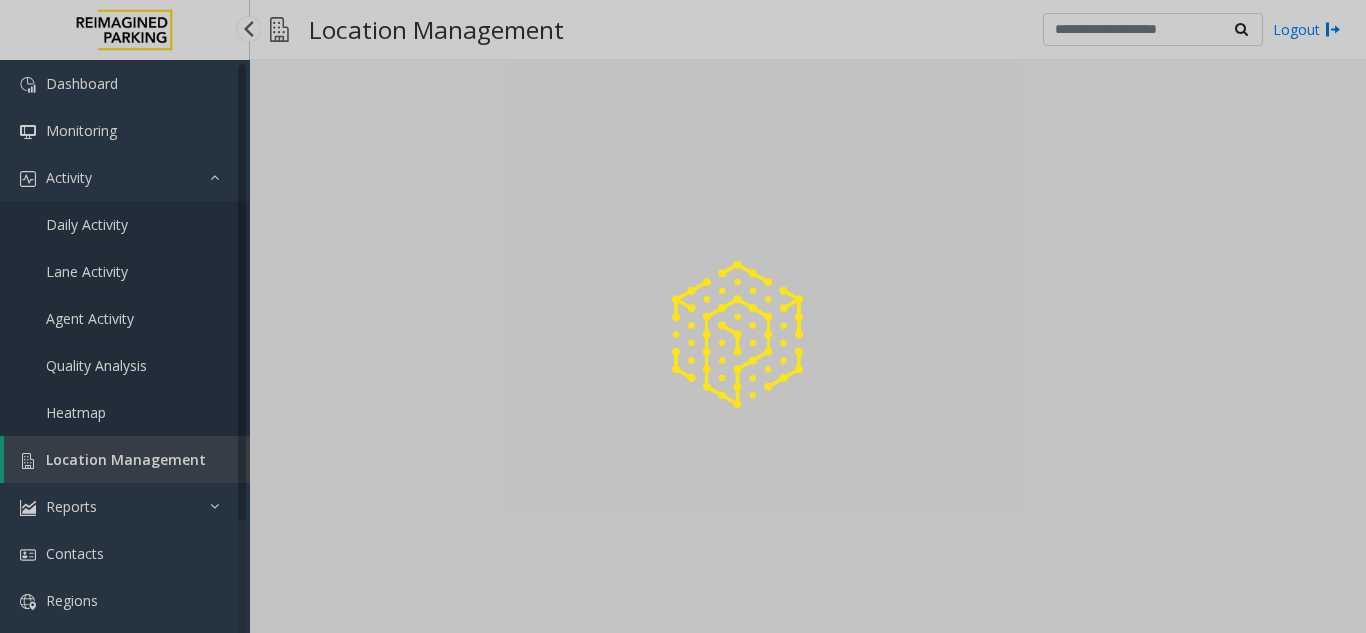 scroll, scrollTop: 0, scrollLeft: 0, axis: both 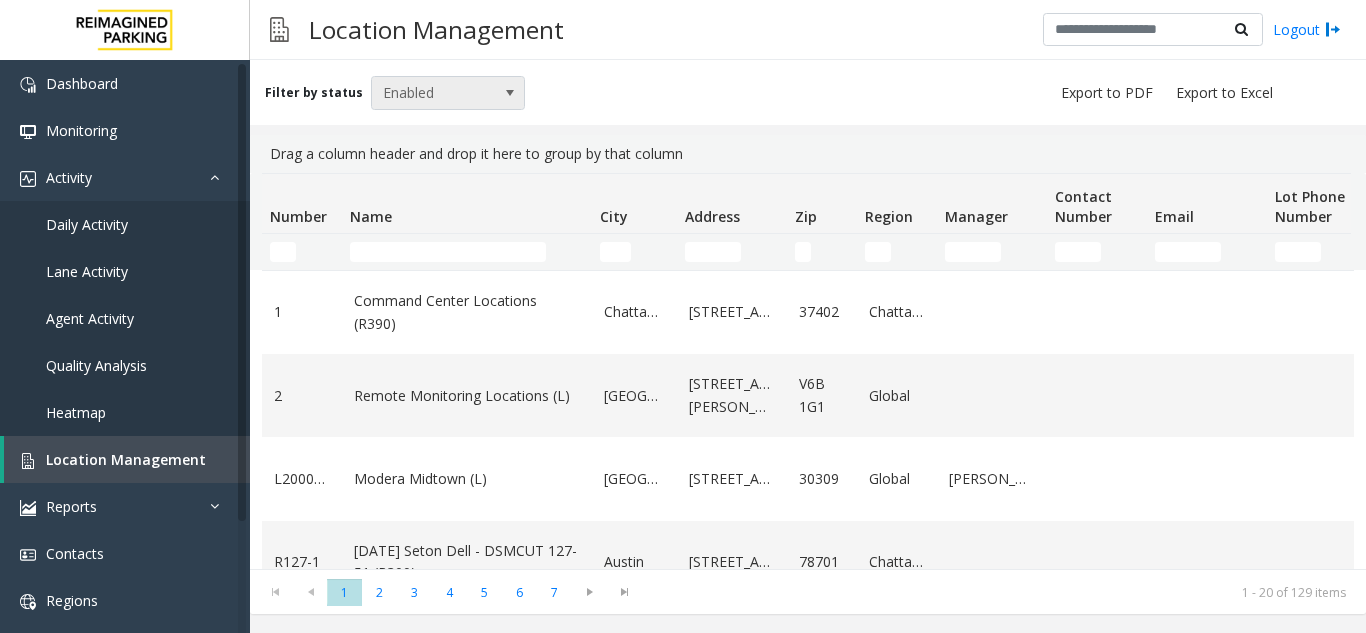 click on "Enabled" at bounding box center [433, 93] 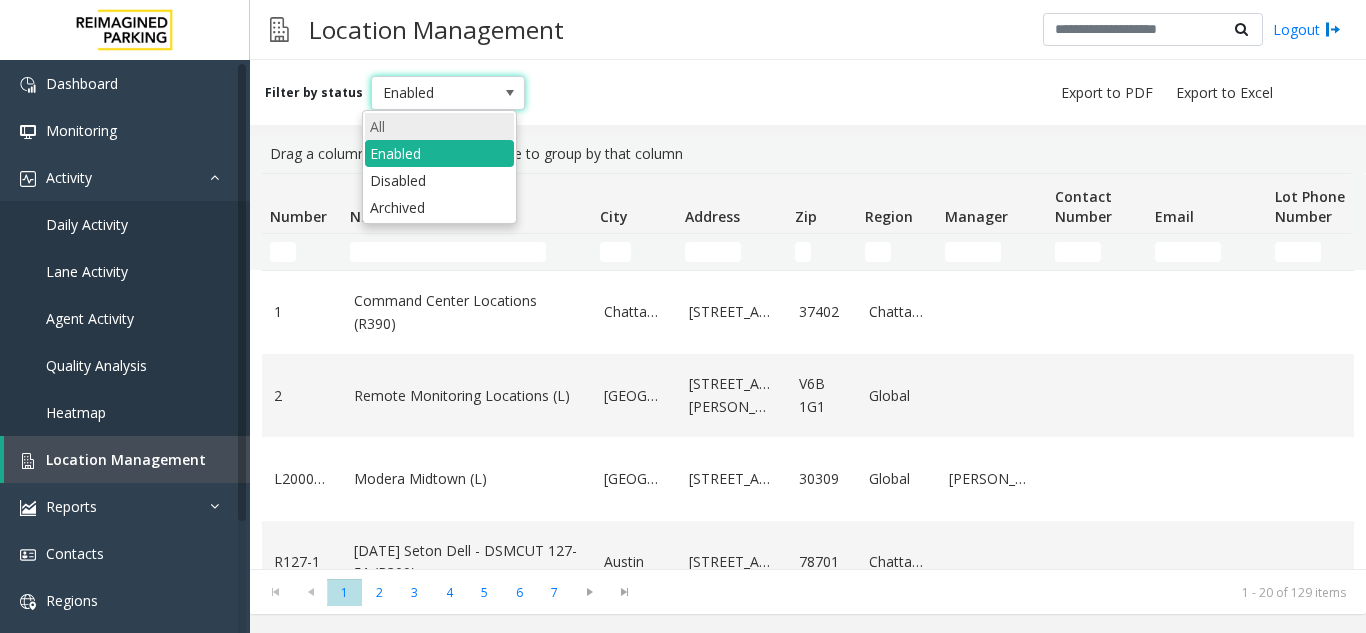 click on "All" at bounding box center (439, 126) 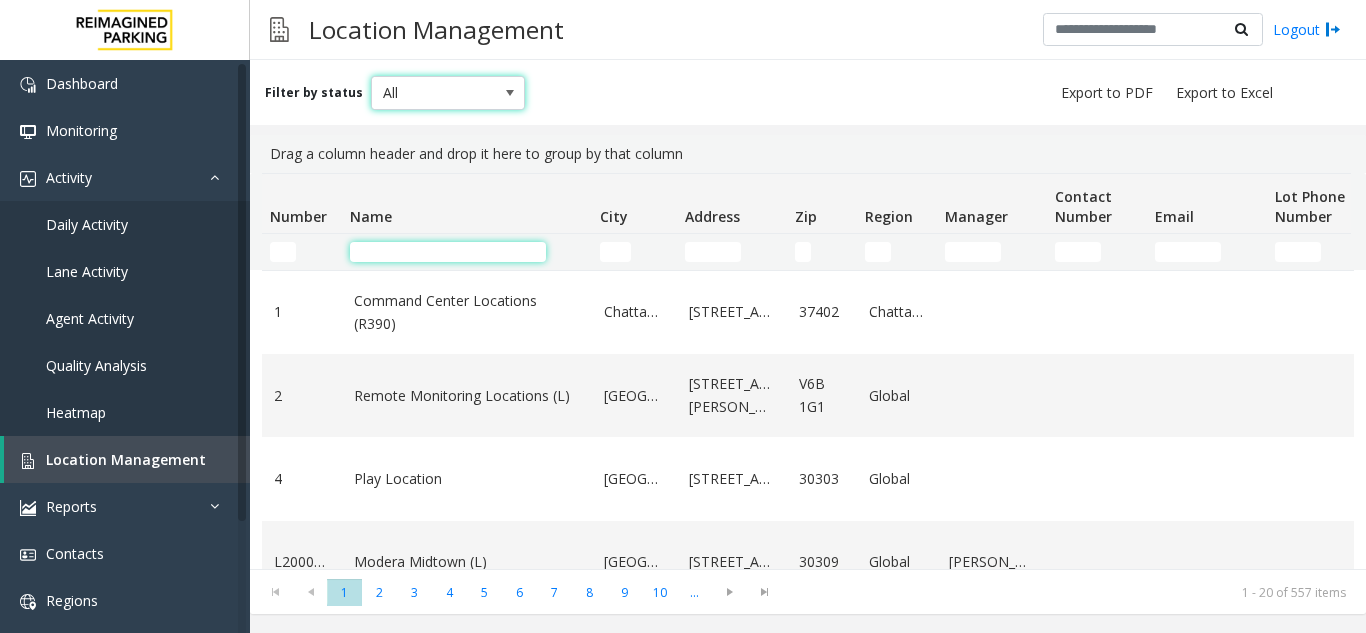click 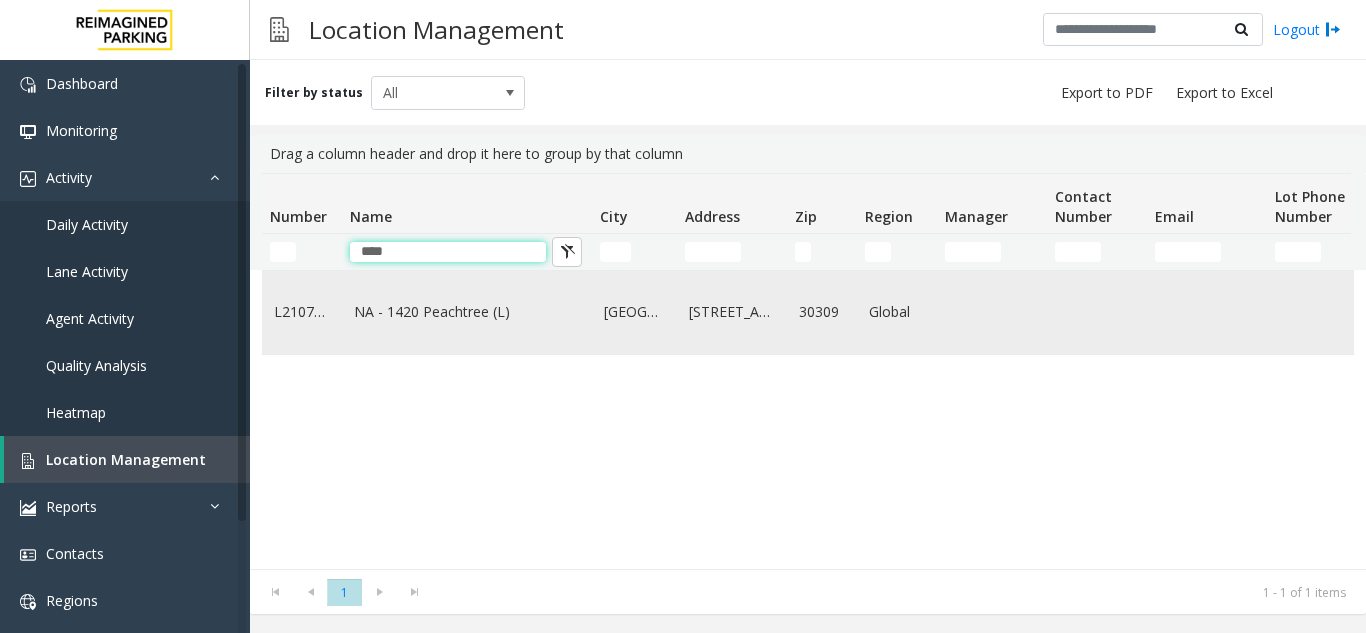 type on "****" 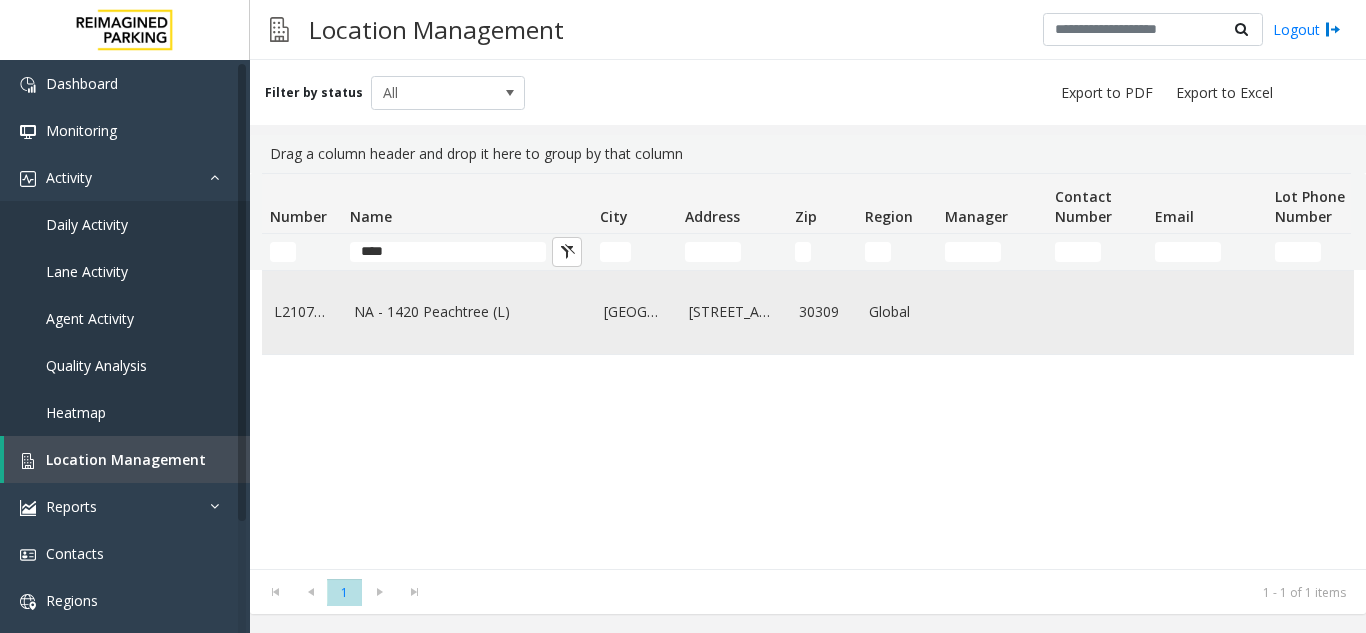 click on "NA - 1420 Peachtree (L)" 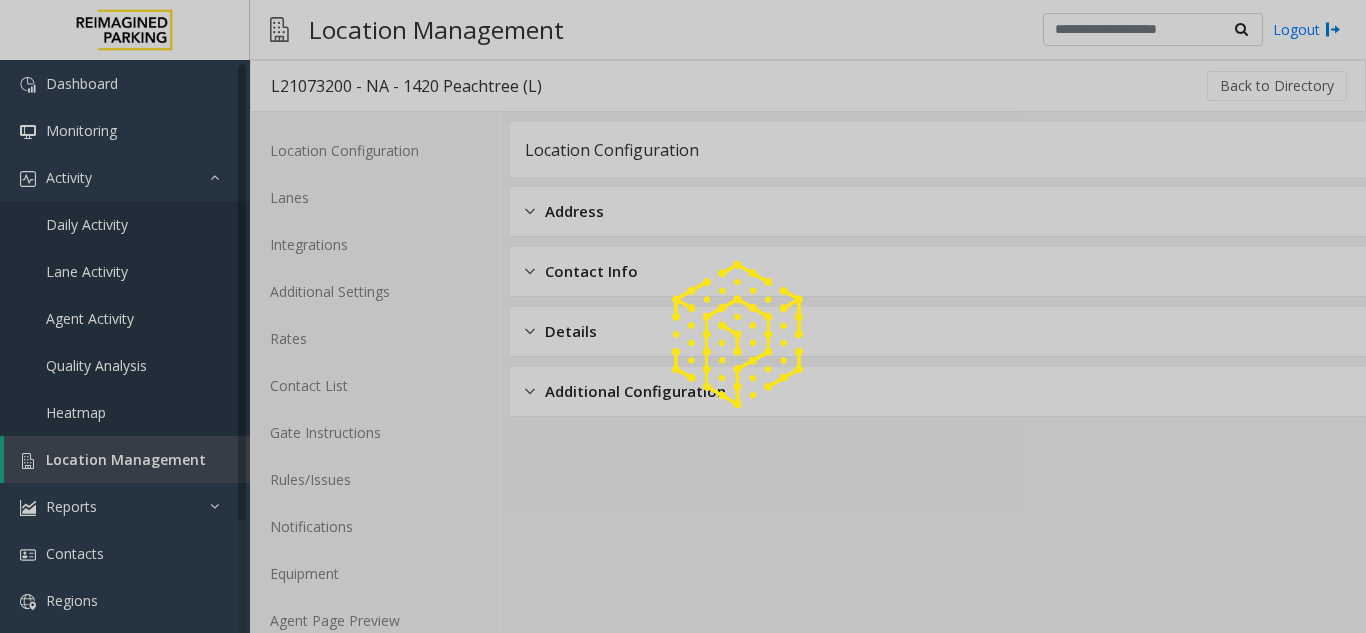 click 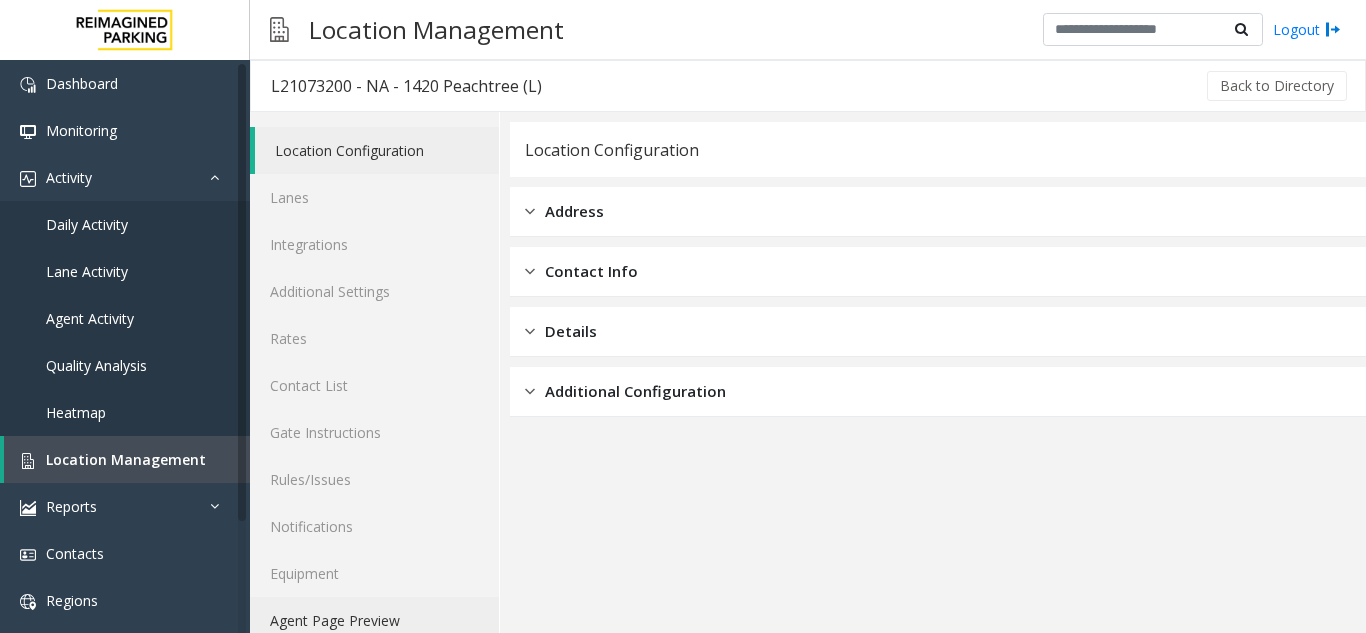 click on "Agent Page Preview" 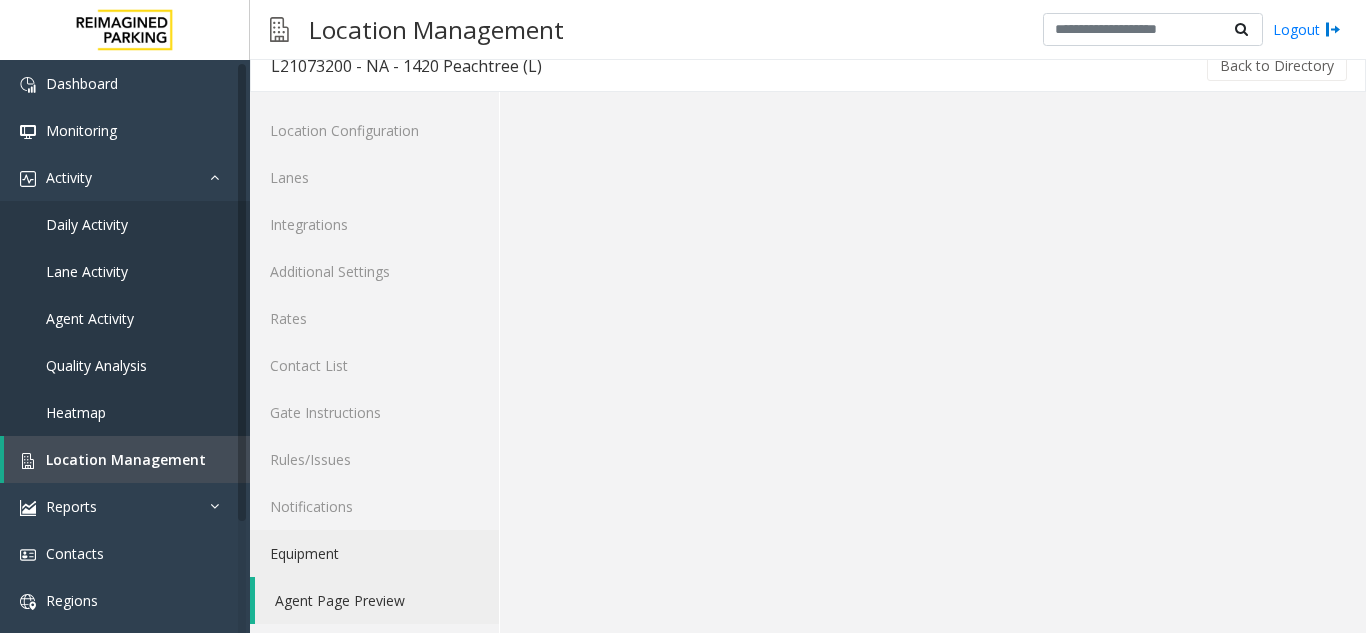 scroll, scrollTop: 26, scrollLeft: 0, axis: vertical 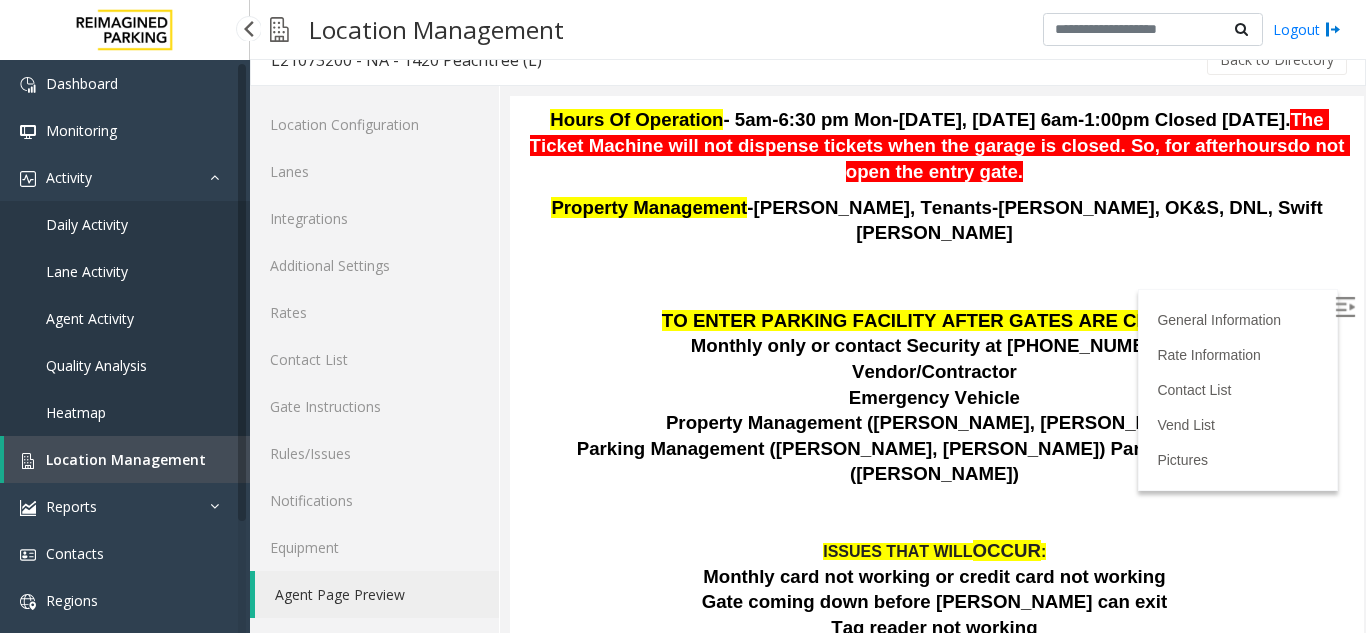 click on "Location Management" at bounding box center [126, 459] 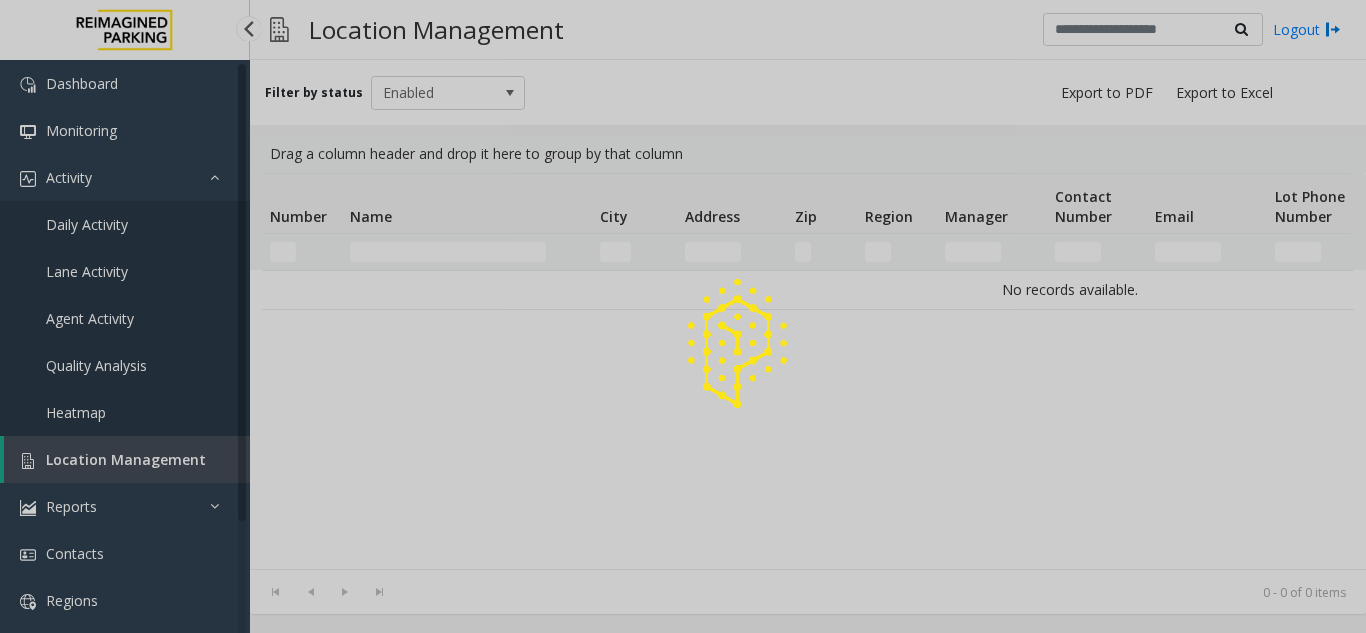scroll, scrollTop: 0, scrollLeft: 0, axis: both 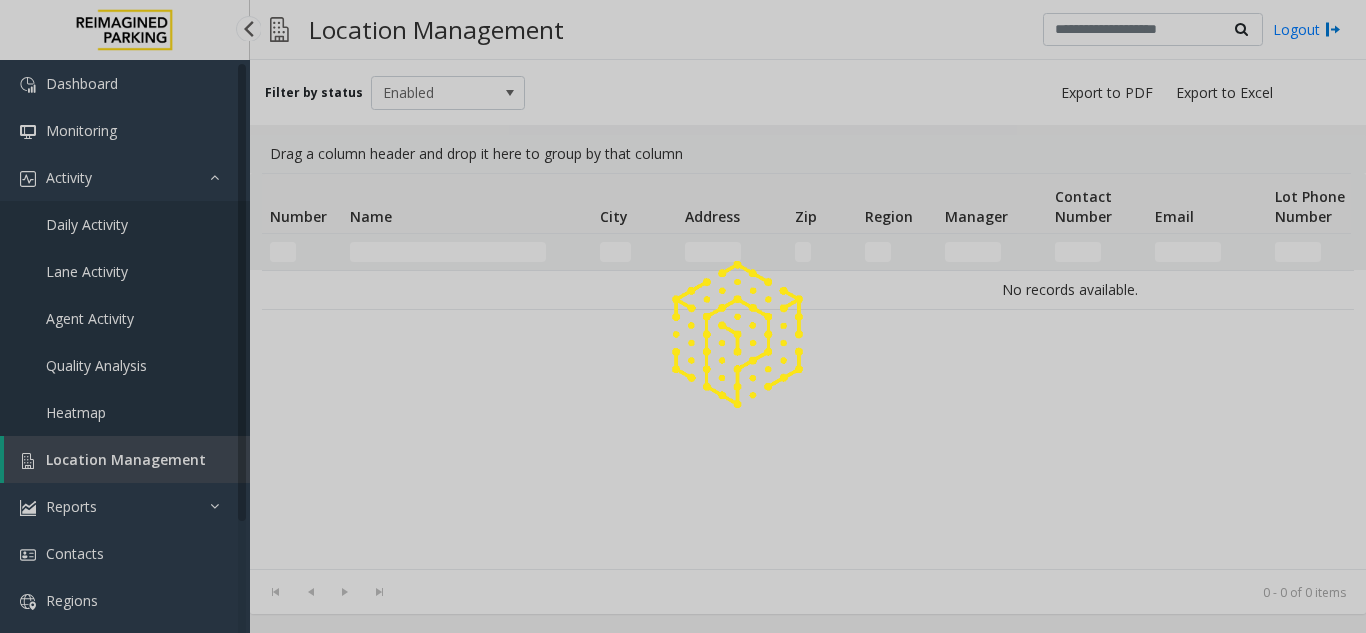click 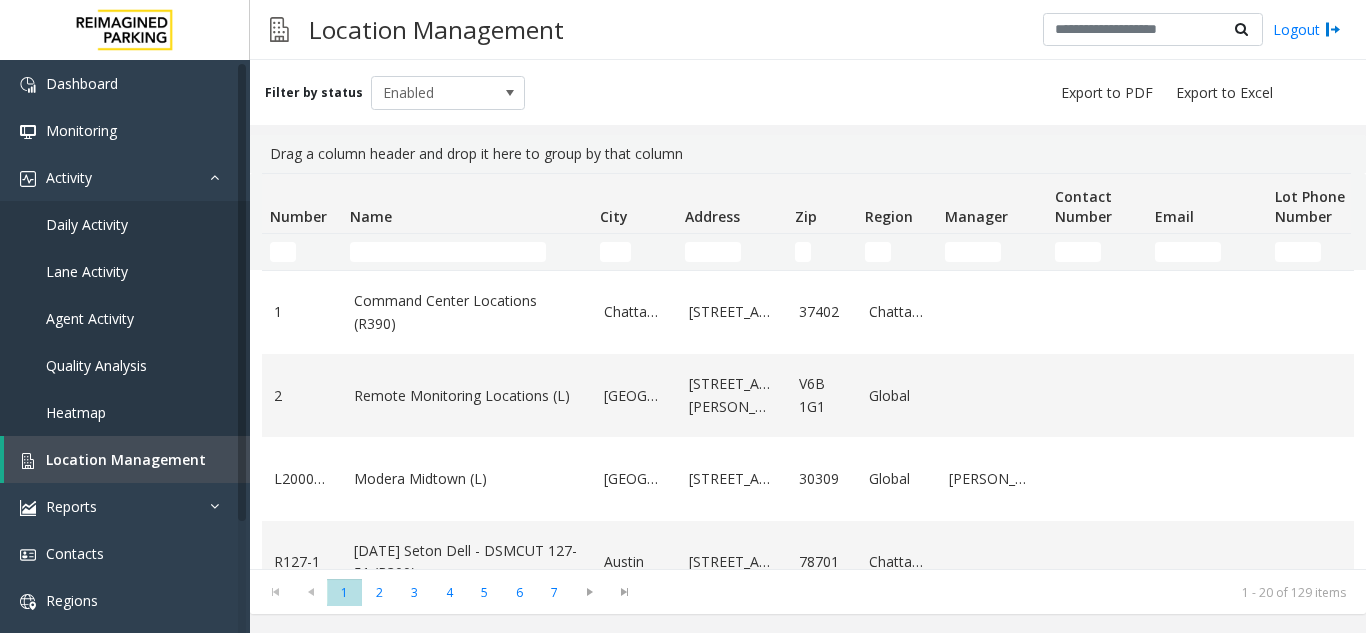 click 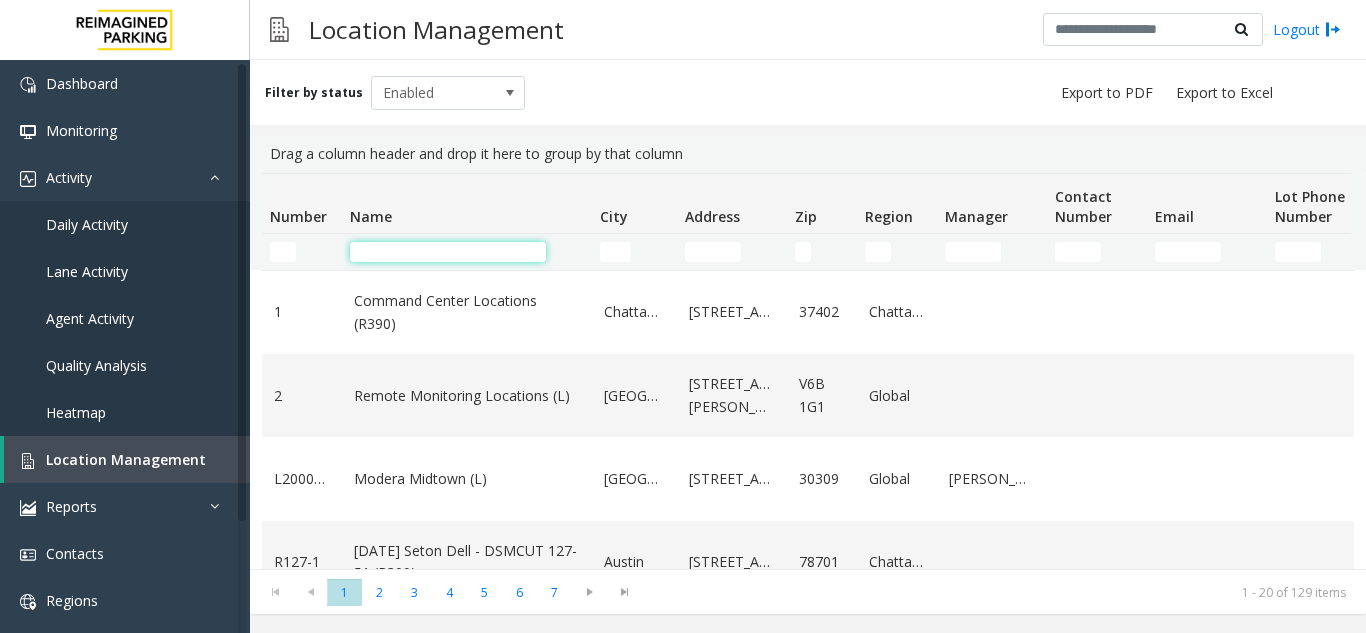 click 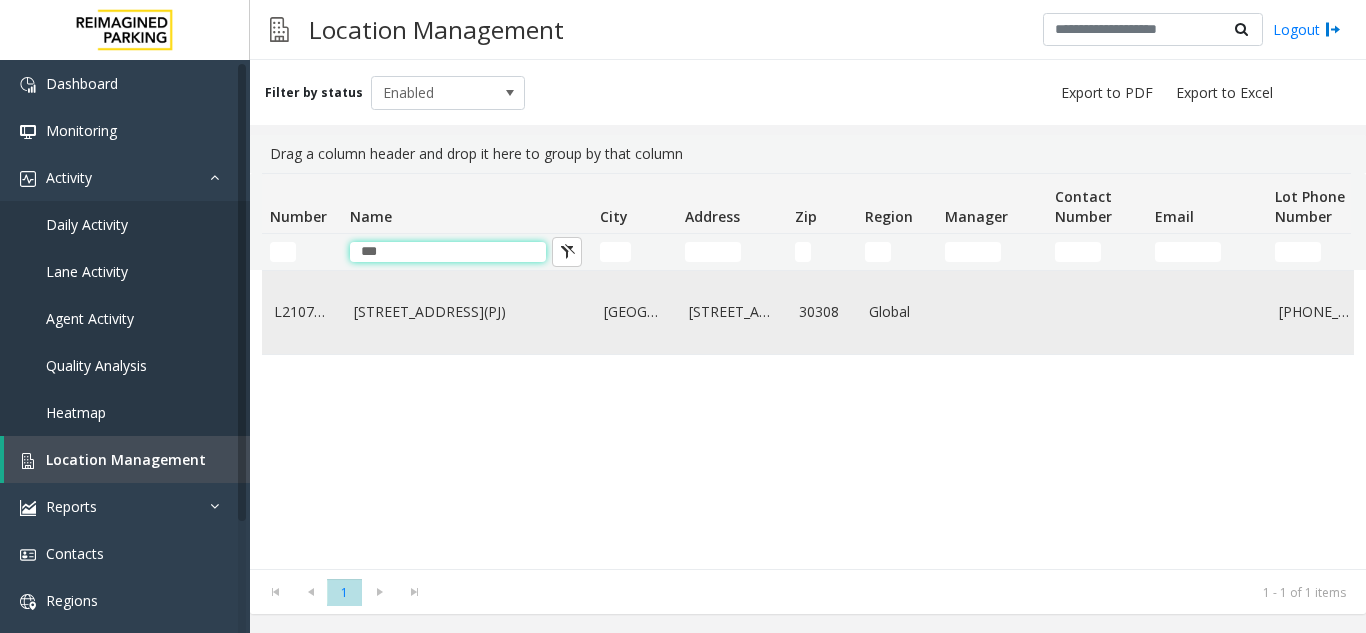 type on "***" 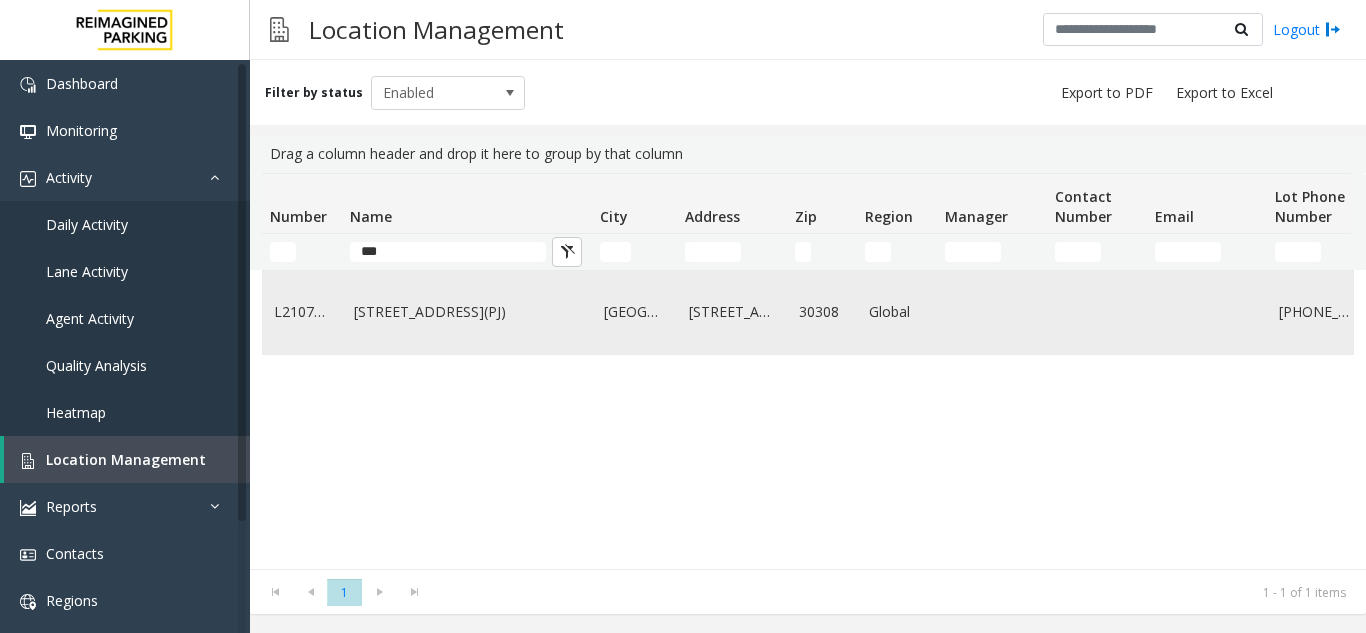 click on "[STREET_ADDRESS](PJ)" 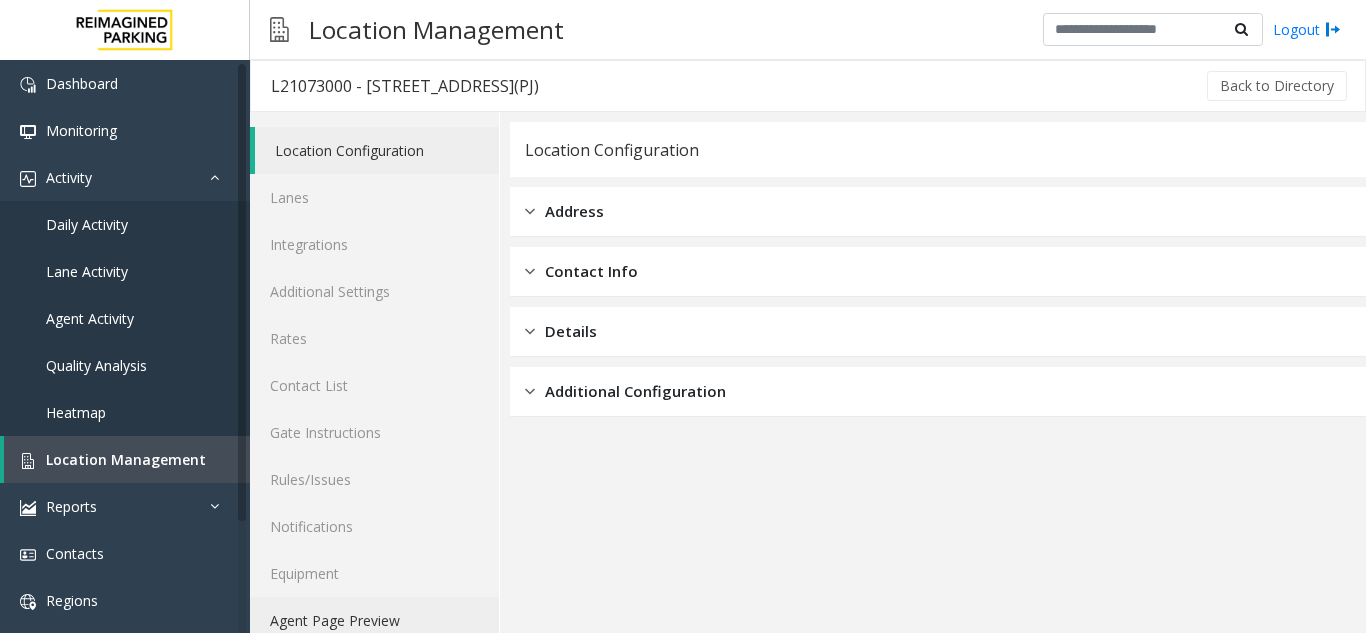 click on "Agent Page Preview" 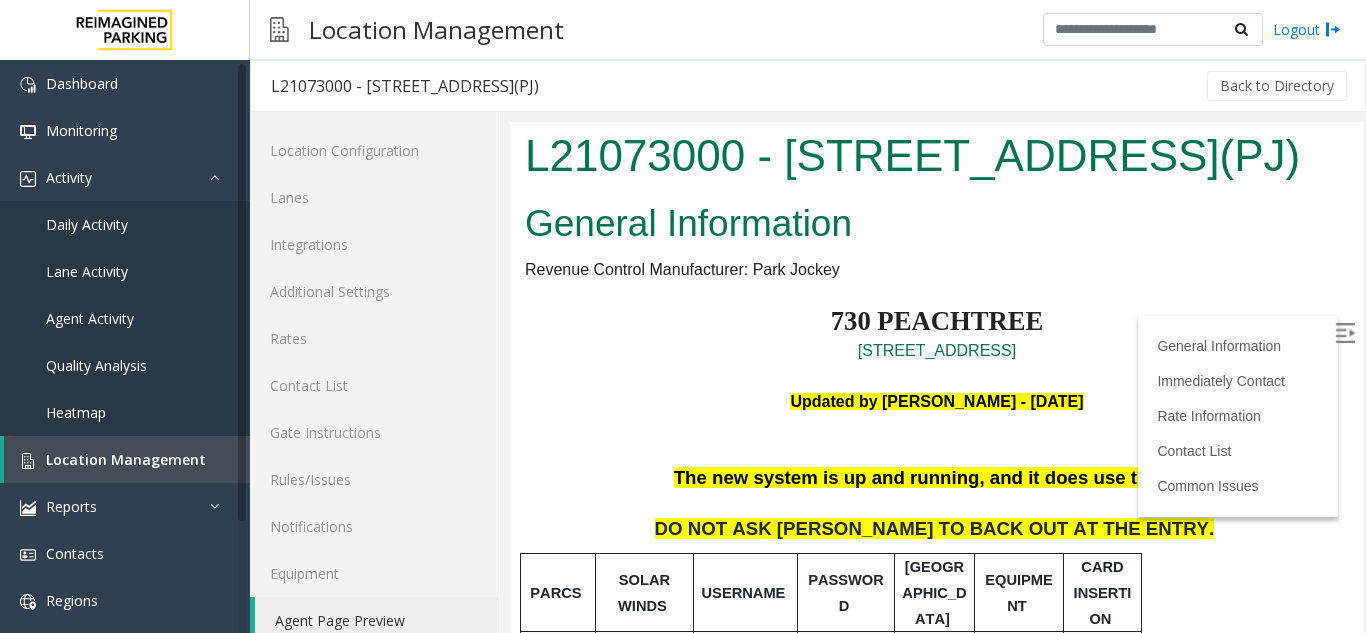 scroll, scrollTop: 0, scrollLeft: 0, axis: both 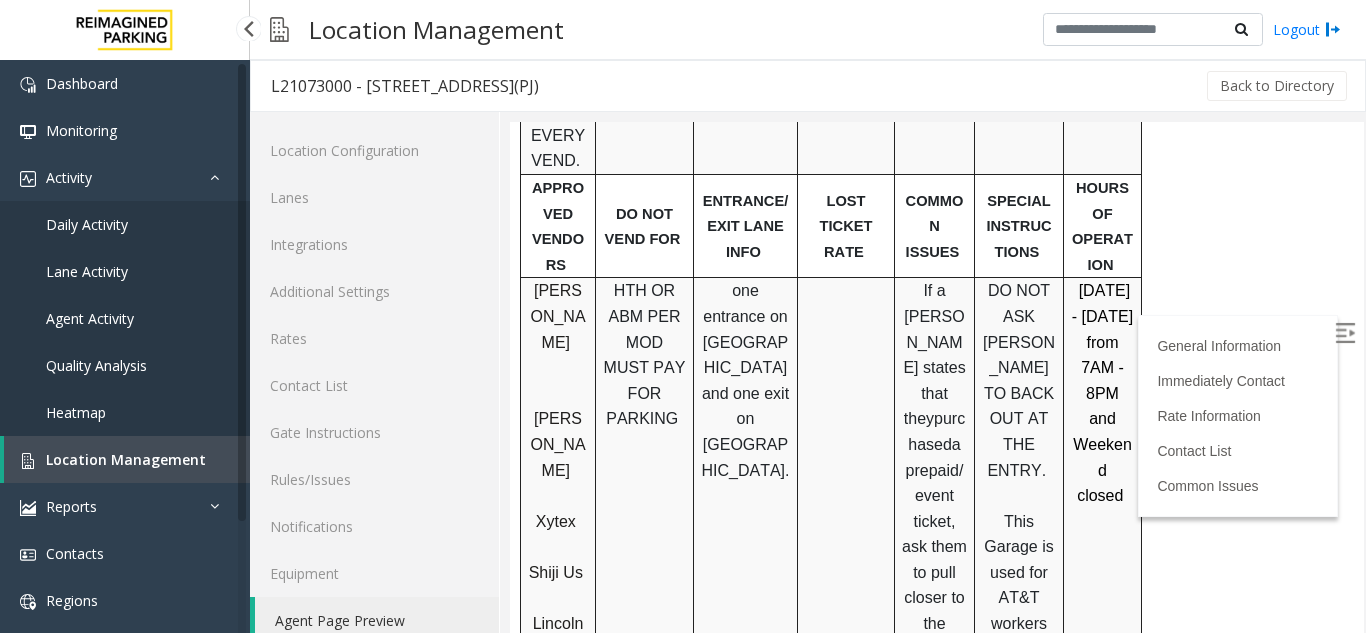 click on "Location Management" at bounding box center [126, 459] 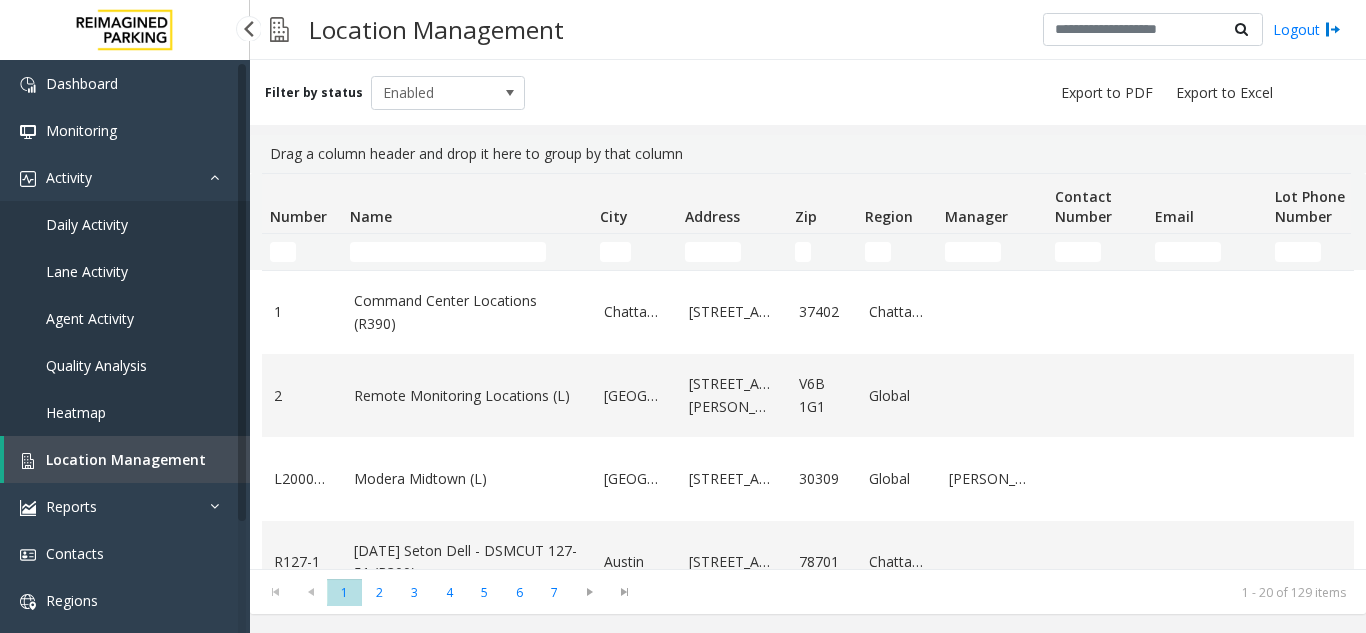 click on "Location Management" at bounding box center [127, 459] 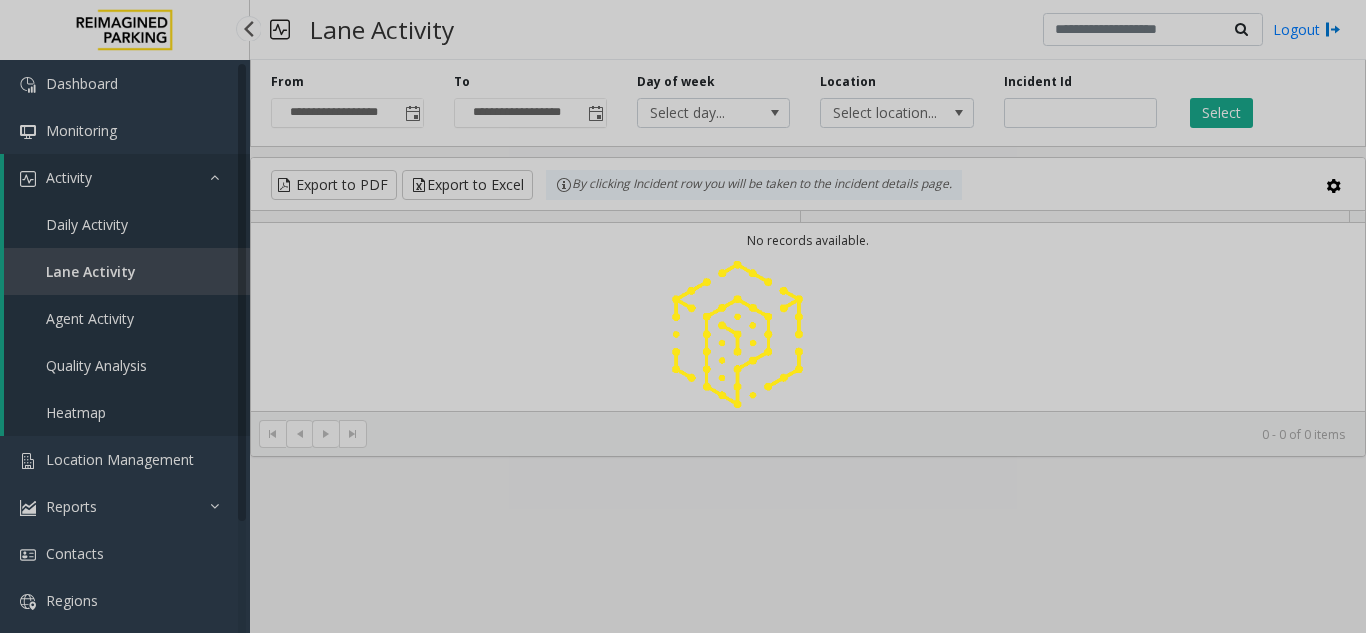 click 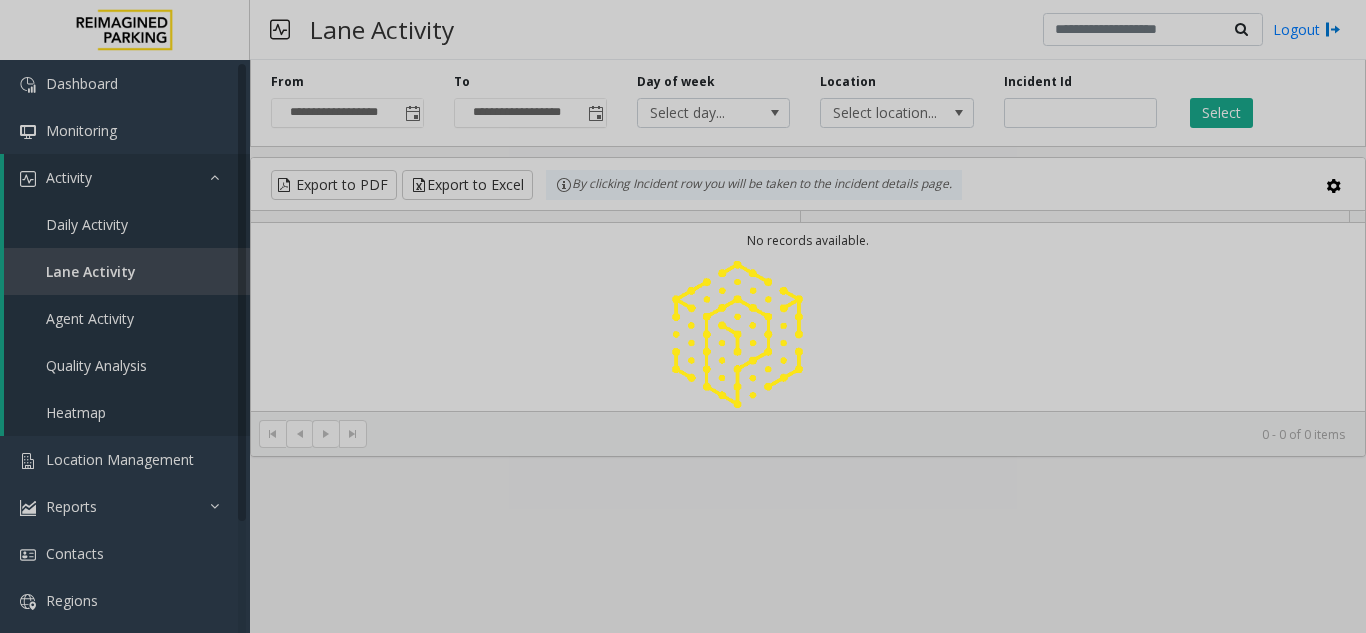 click 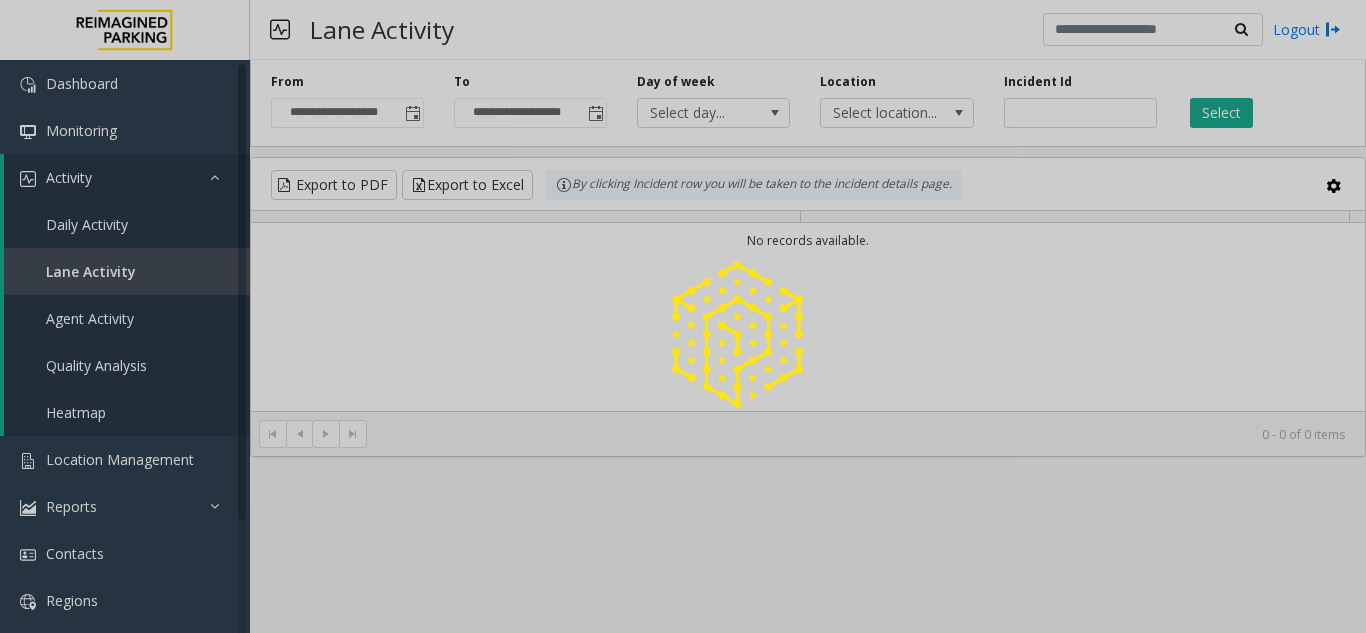click 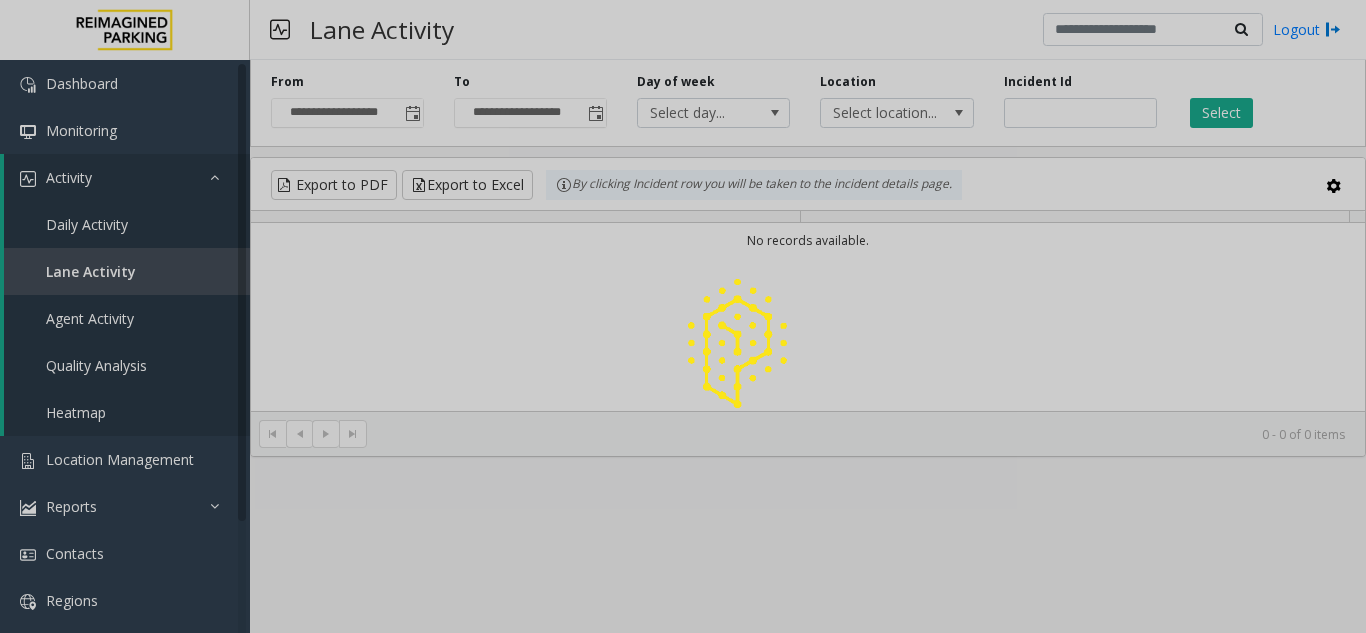 click 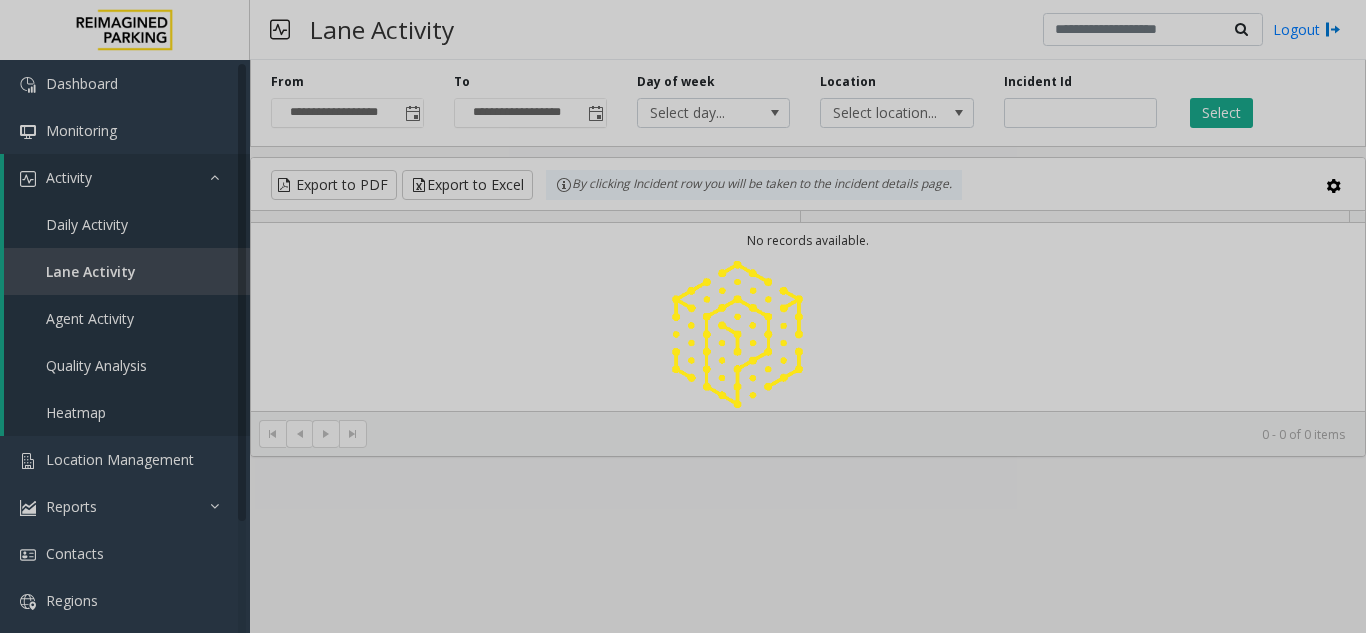 click 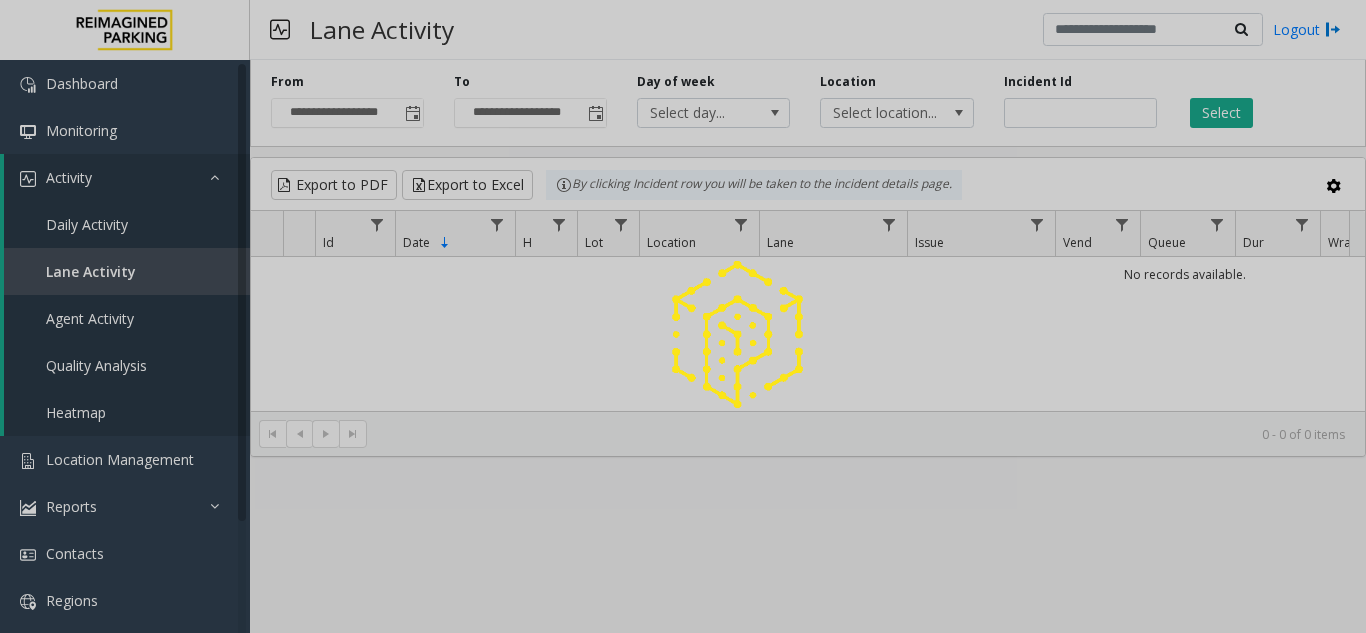 click 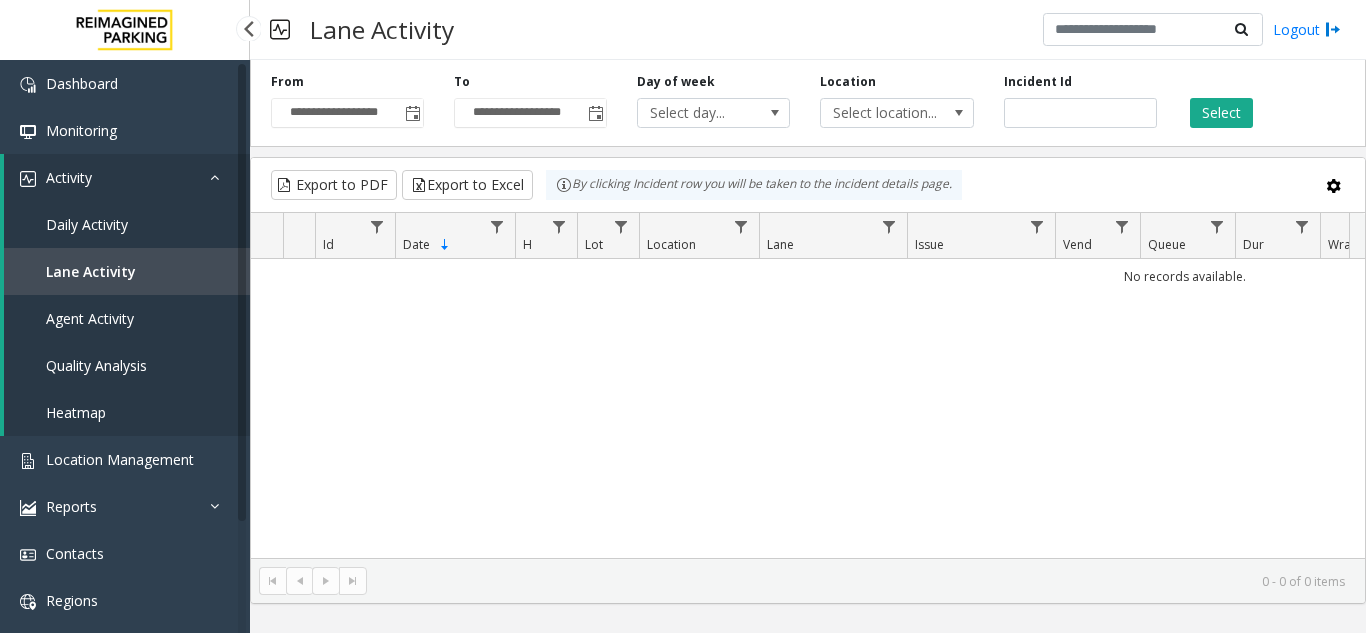click on "Daily Activity" at bounding box center (87, 224) 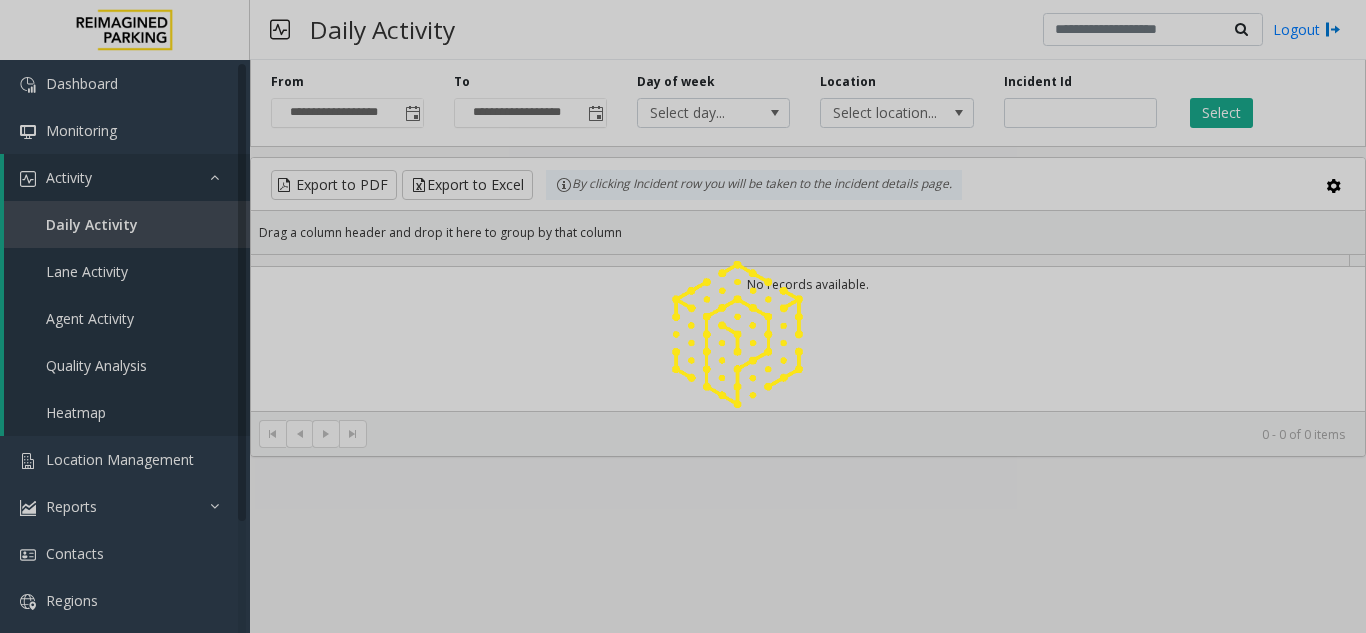 click 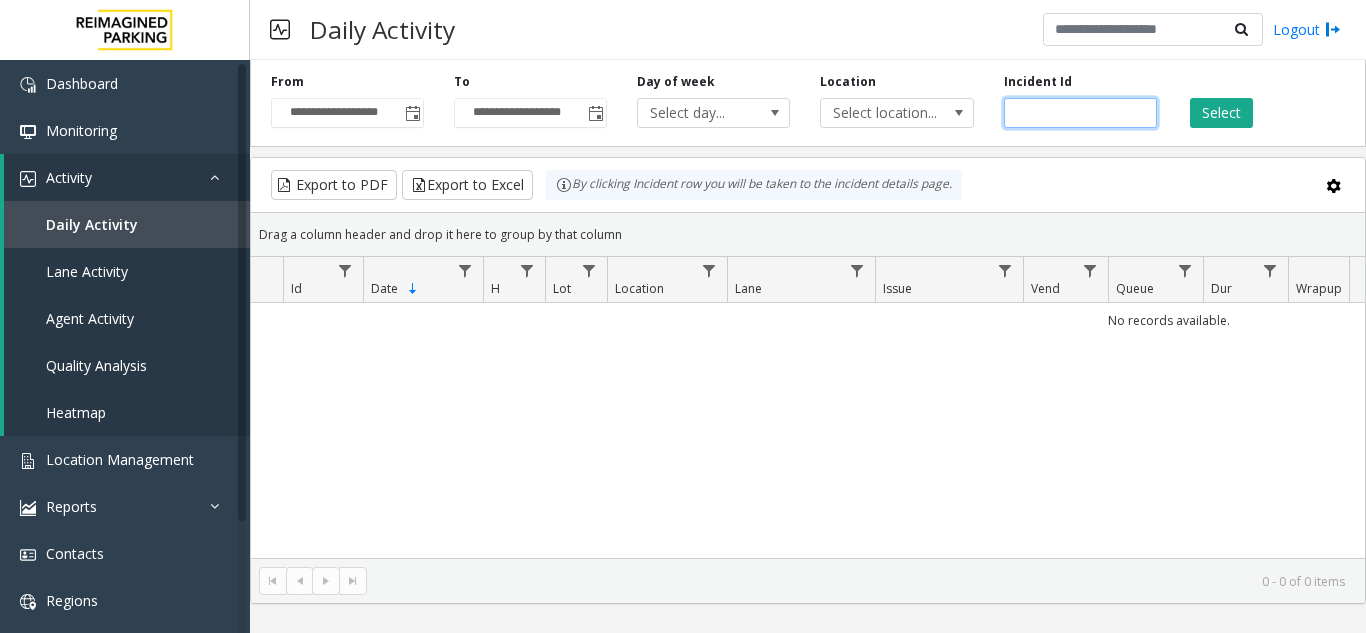 click 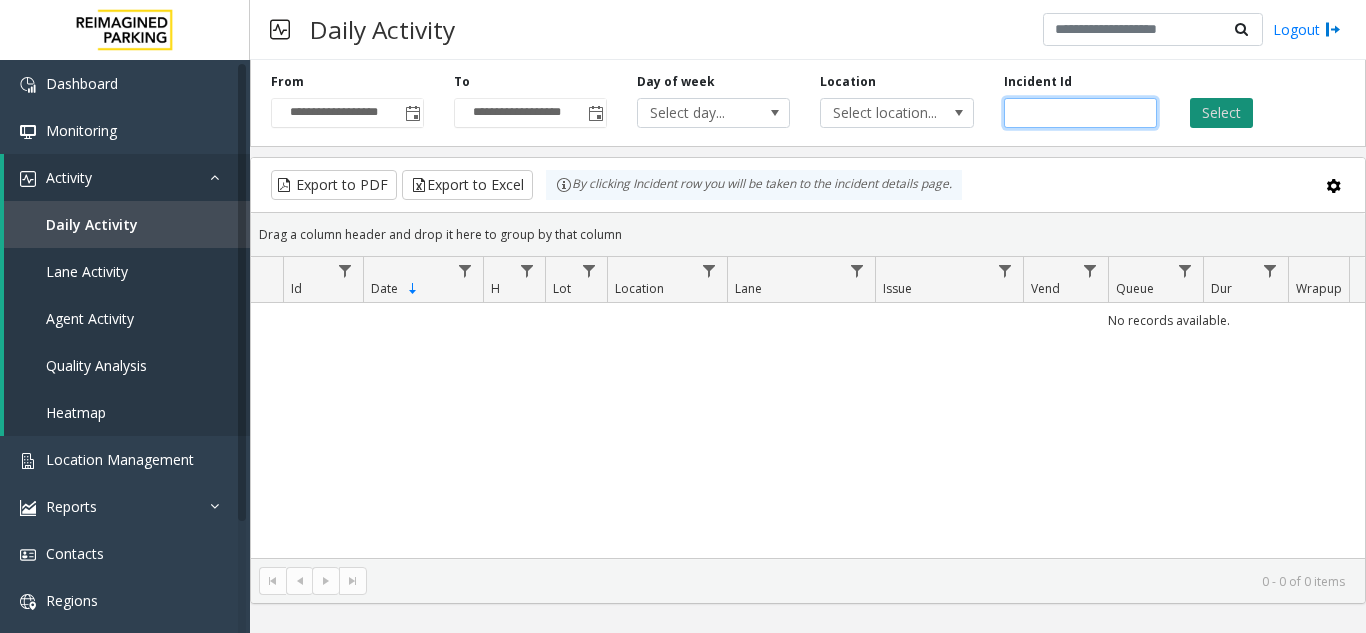 type on "******" 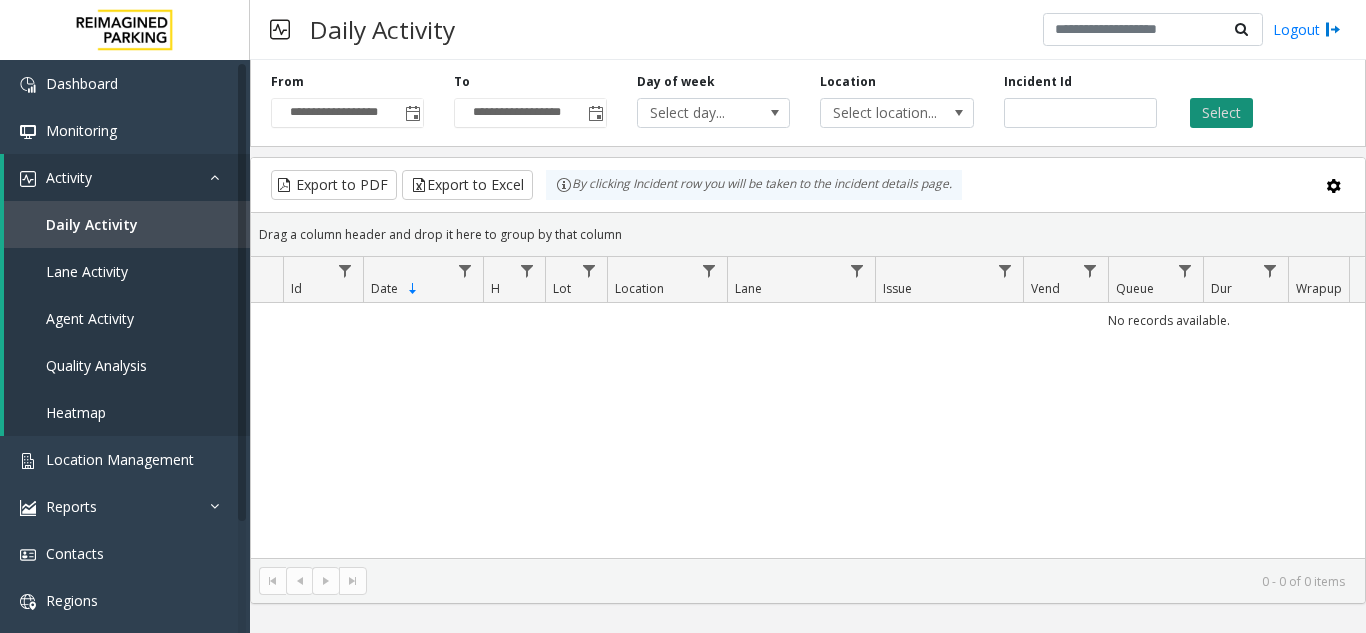 click on "Select" 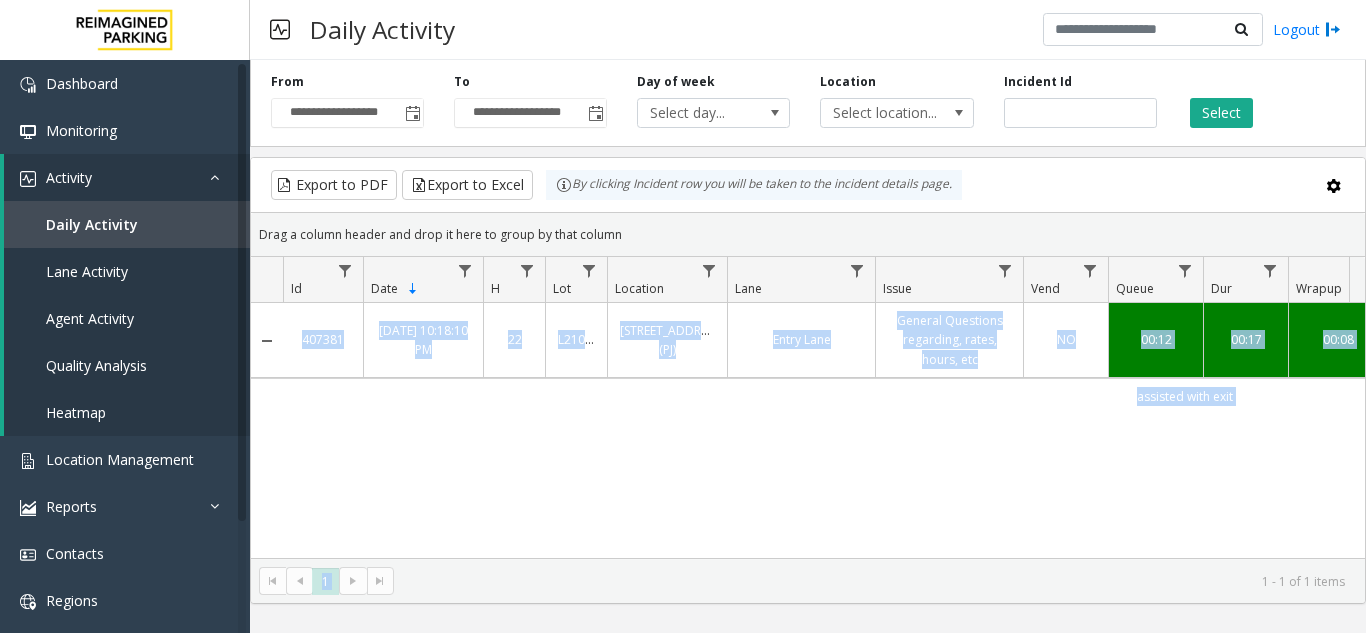 drag, startPoint x: 821, startPoint y: 561, endPoint x: 963, endPoint y: 524, distance: 146.74127 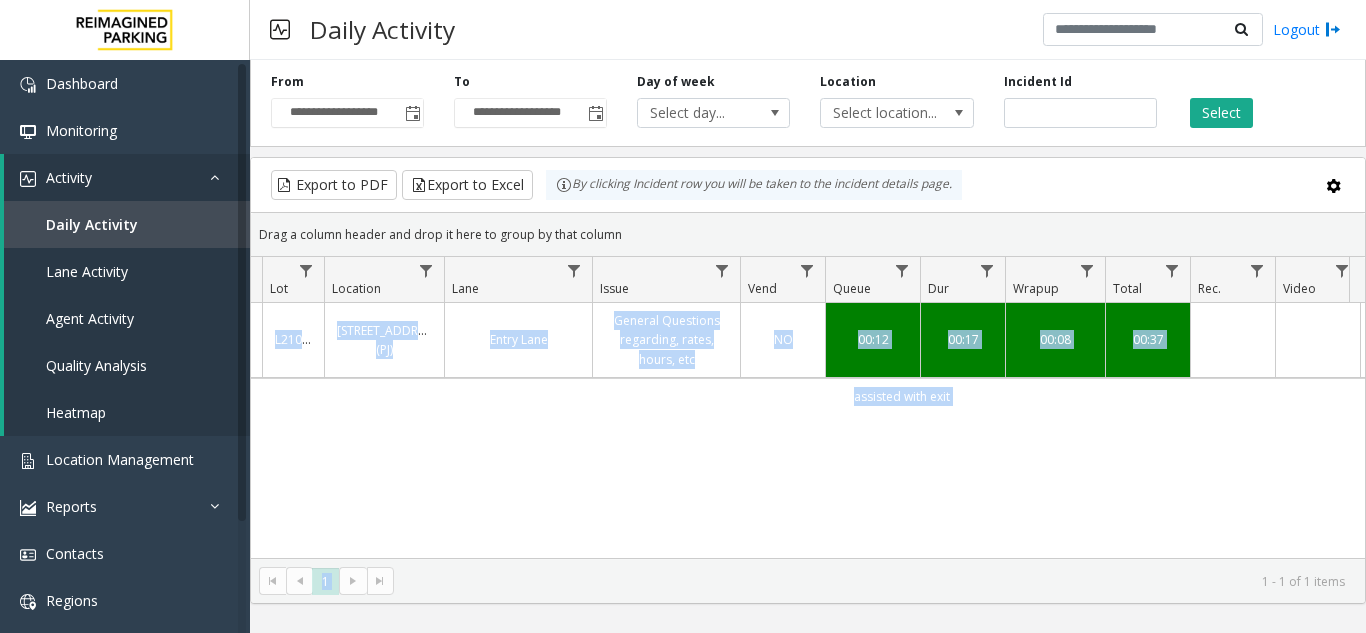 scroll, scrollTop: 0, scrollLeft: 411, axis: horizontal 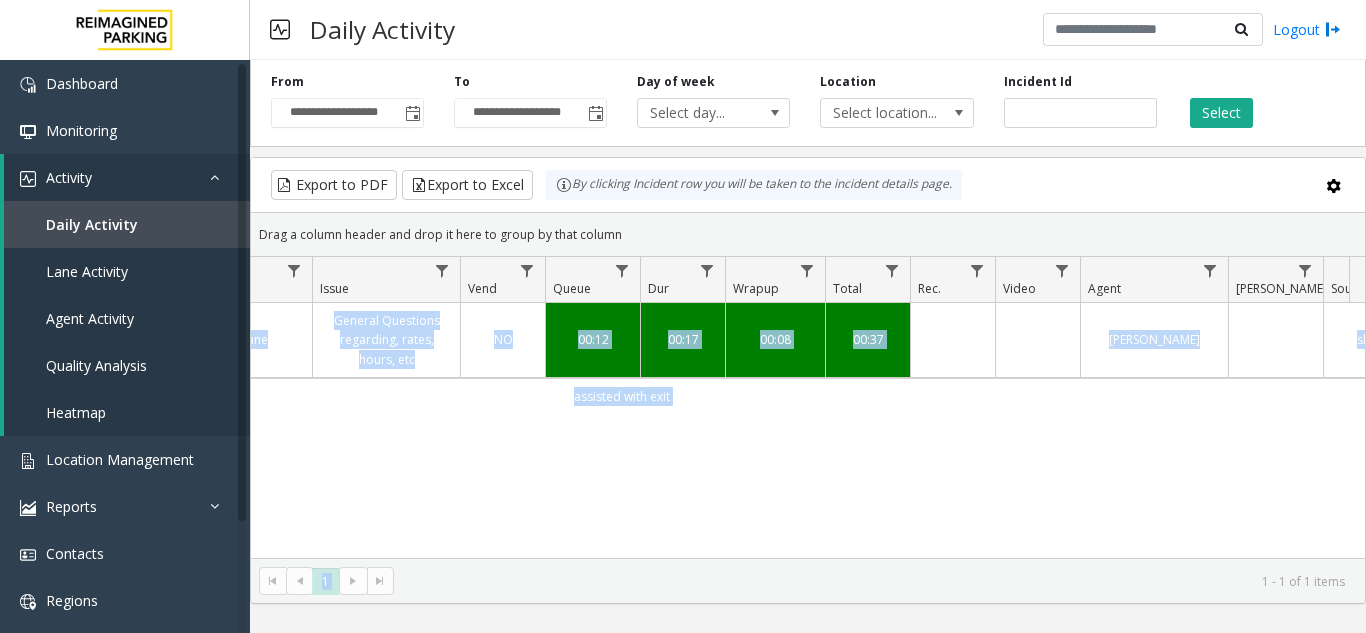 click on "407381   [DATE] 10:18:10 PM
22   L21073000   [STREET_ADDRESS](PJ)   Entry Lane   General Questions regarding, rates, hours, etc   NO   00:12   00:17   00:08   00:37   [PERSON_NAME]      skype   NO   assisted with exit" 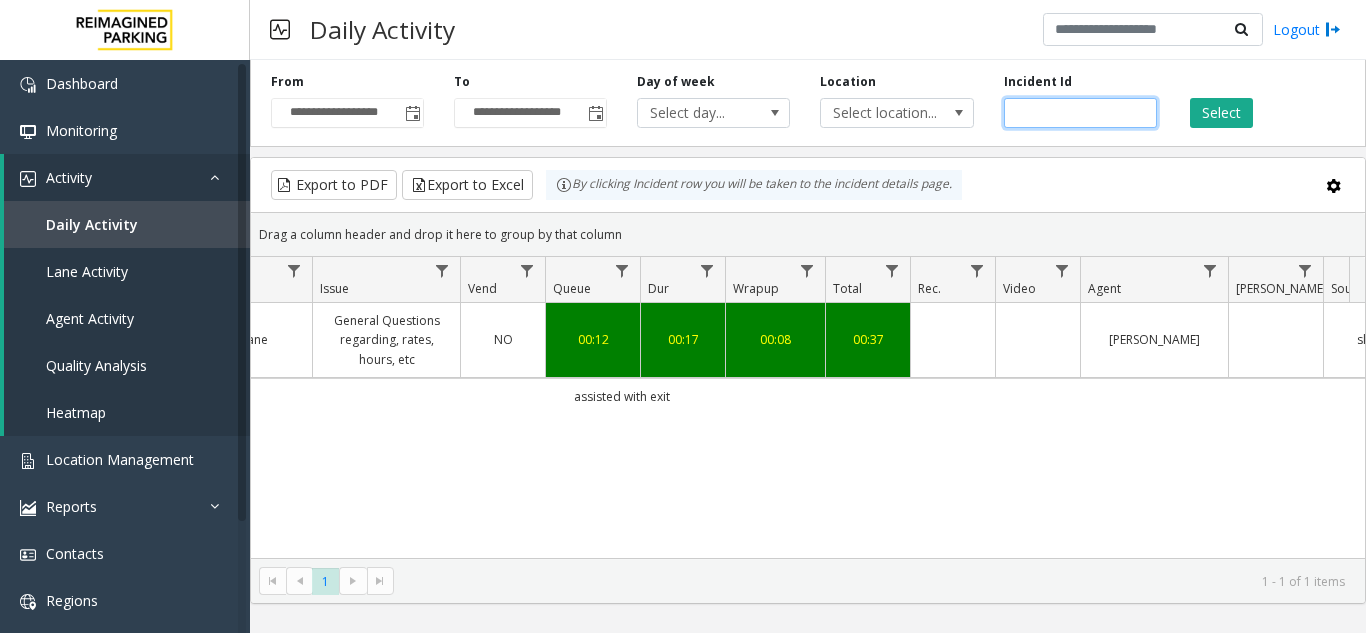 click on "******" 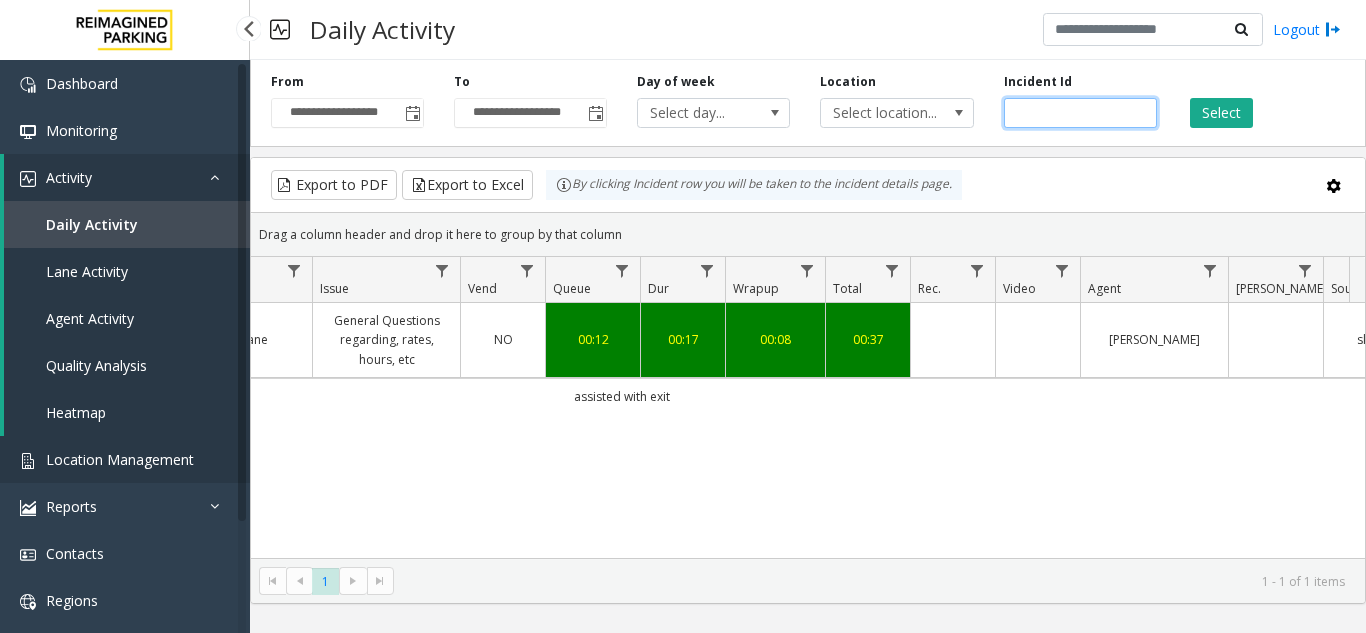 type 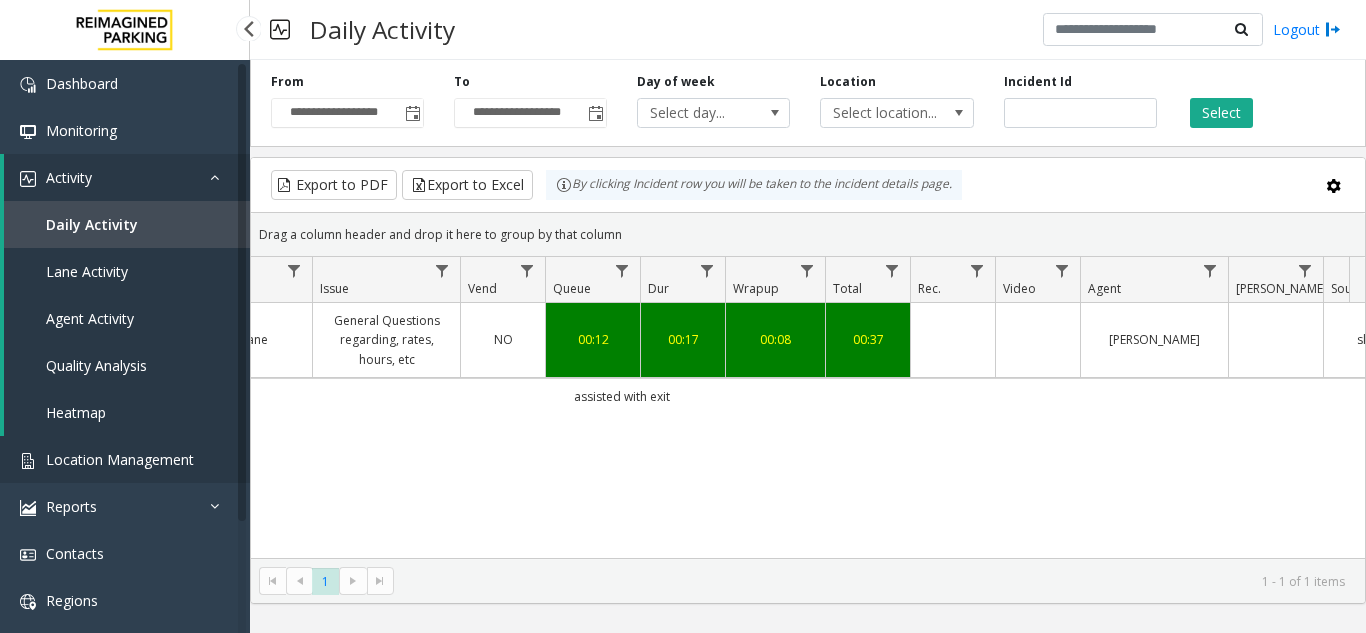 click on "Location Management" at bounding box center [120, 459] 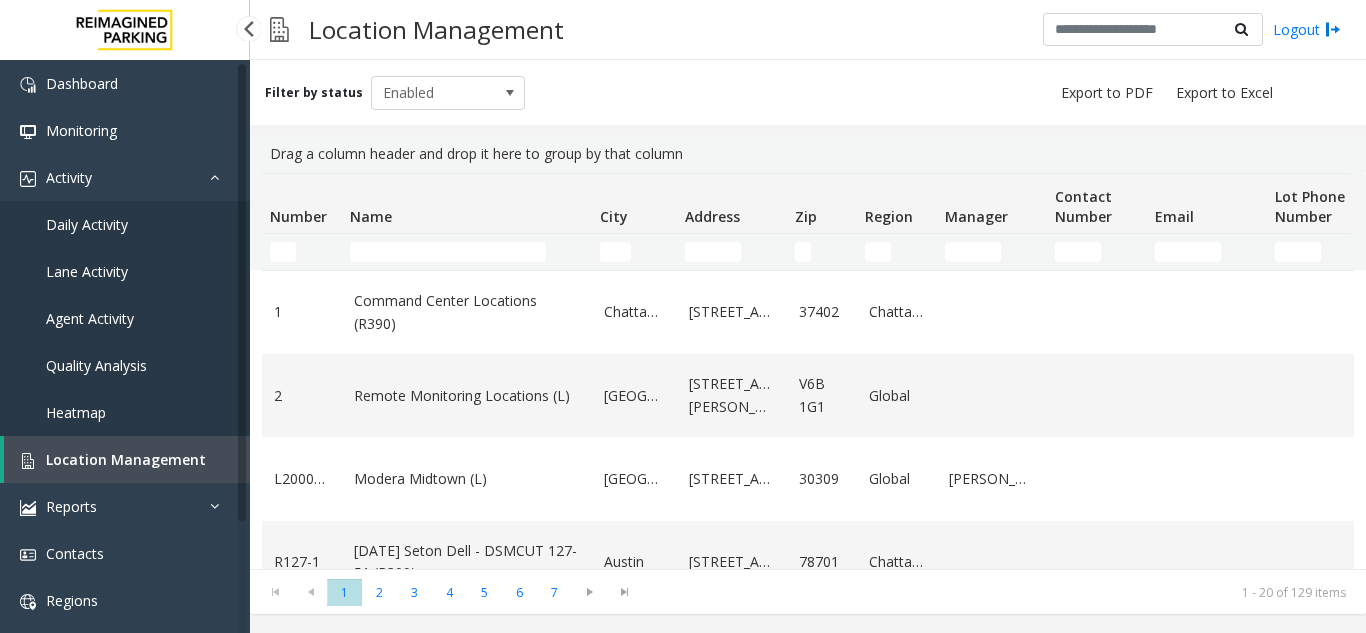 click on "Daily Activity" at bounding box center [125, 224] 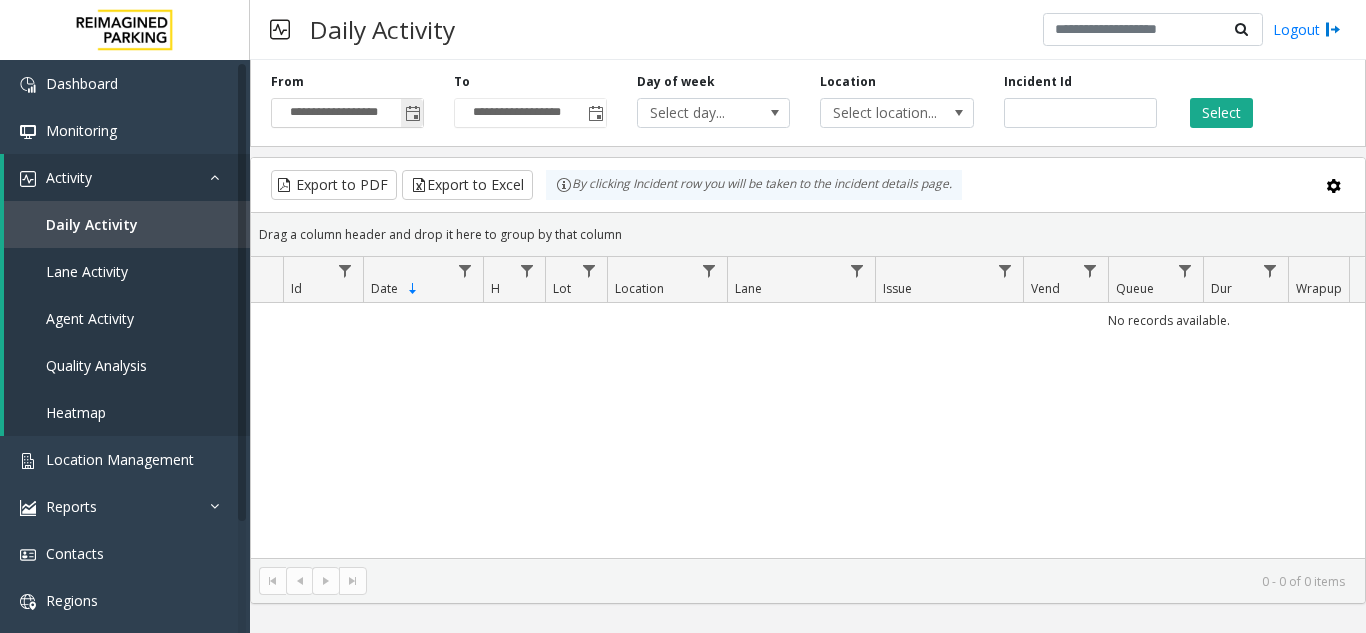click 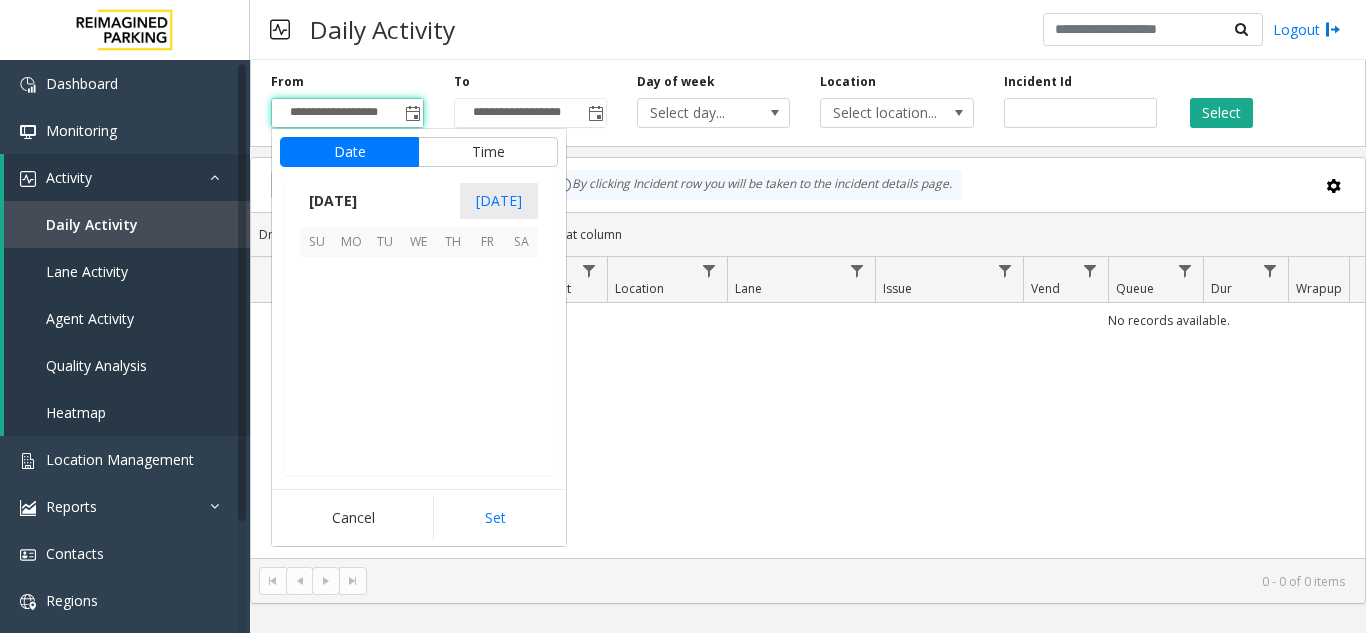 scroll, scrollTop: 358428, scrollLeft: 0, axis: vertical 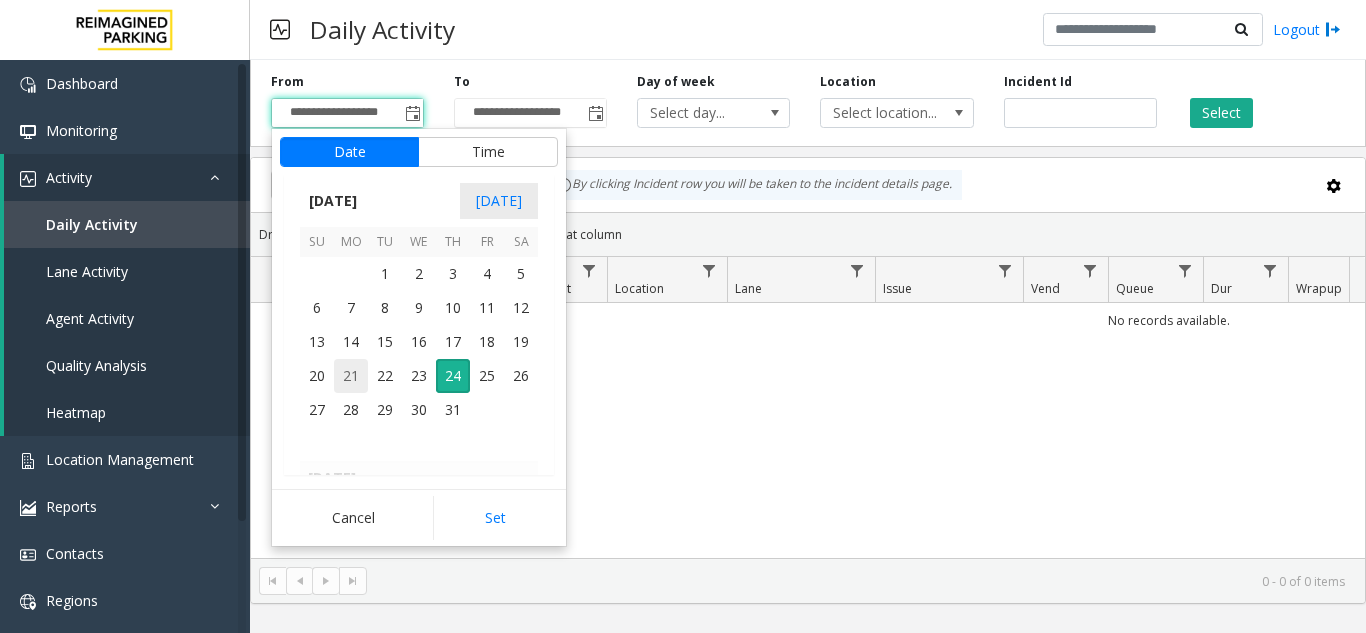 click on "21" at bounding box center [351, 376] 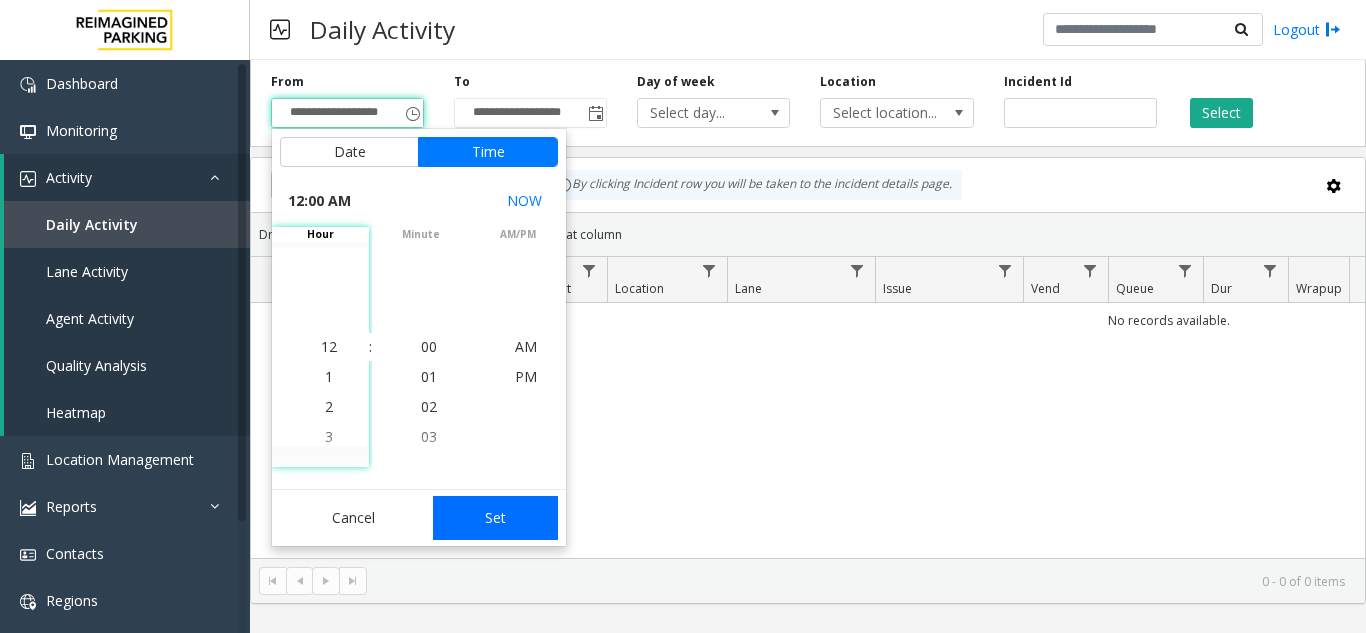 click on "Set" 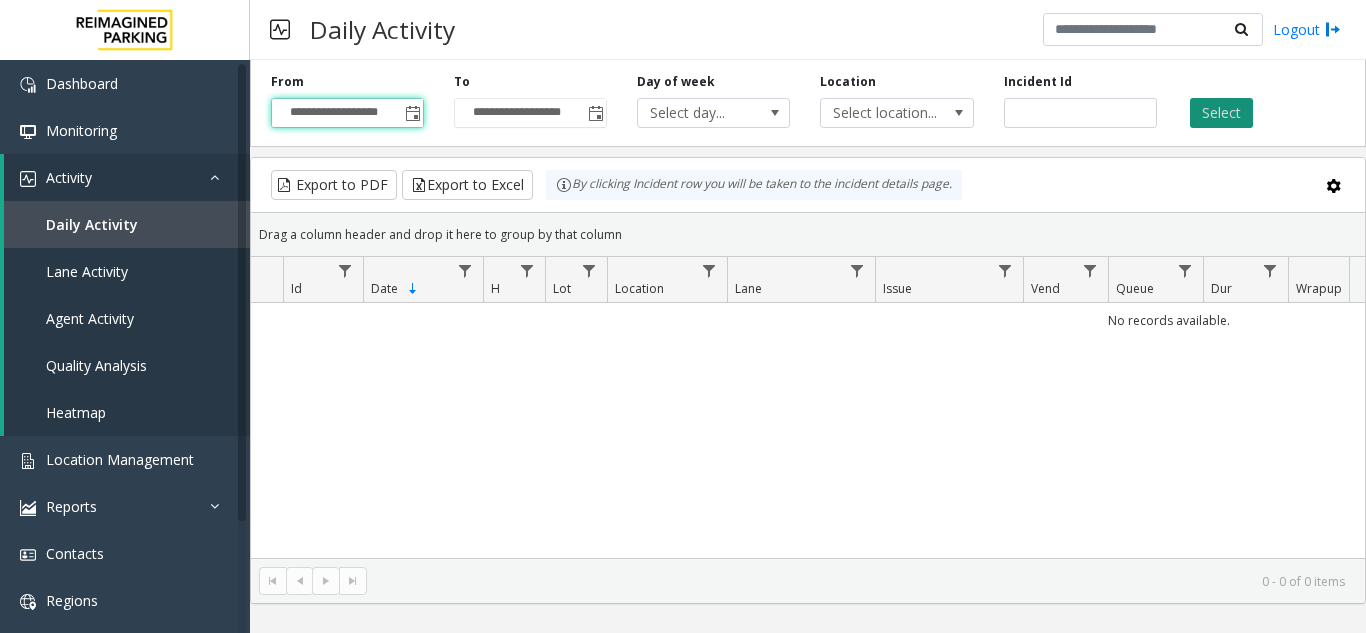 click on "Select" 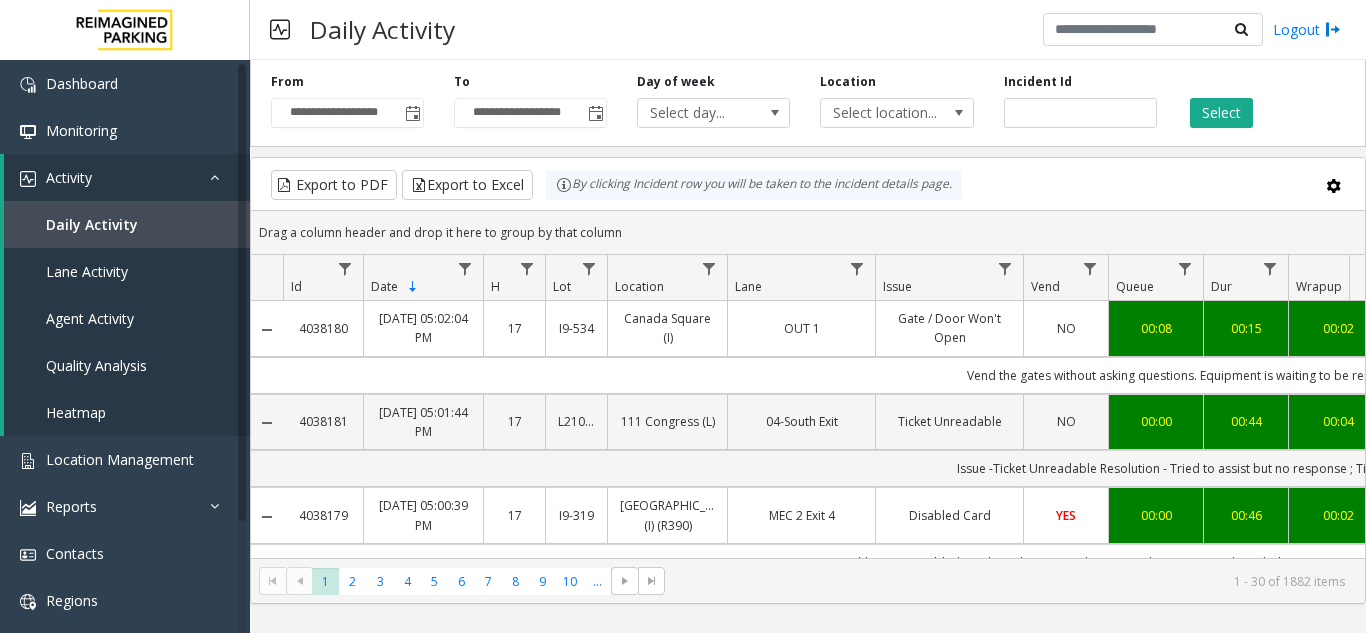 scroll, scrollTop: 0, scrollLeft: 434, axis: horizontal 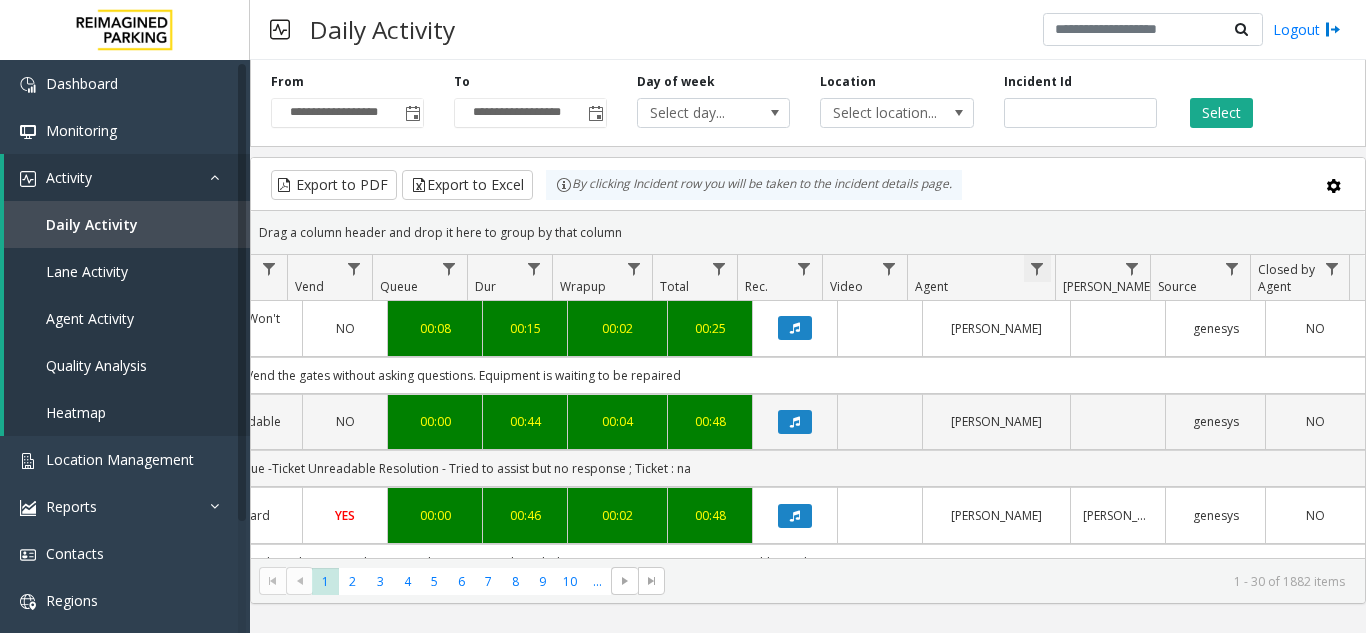 click 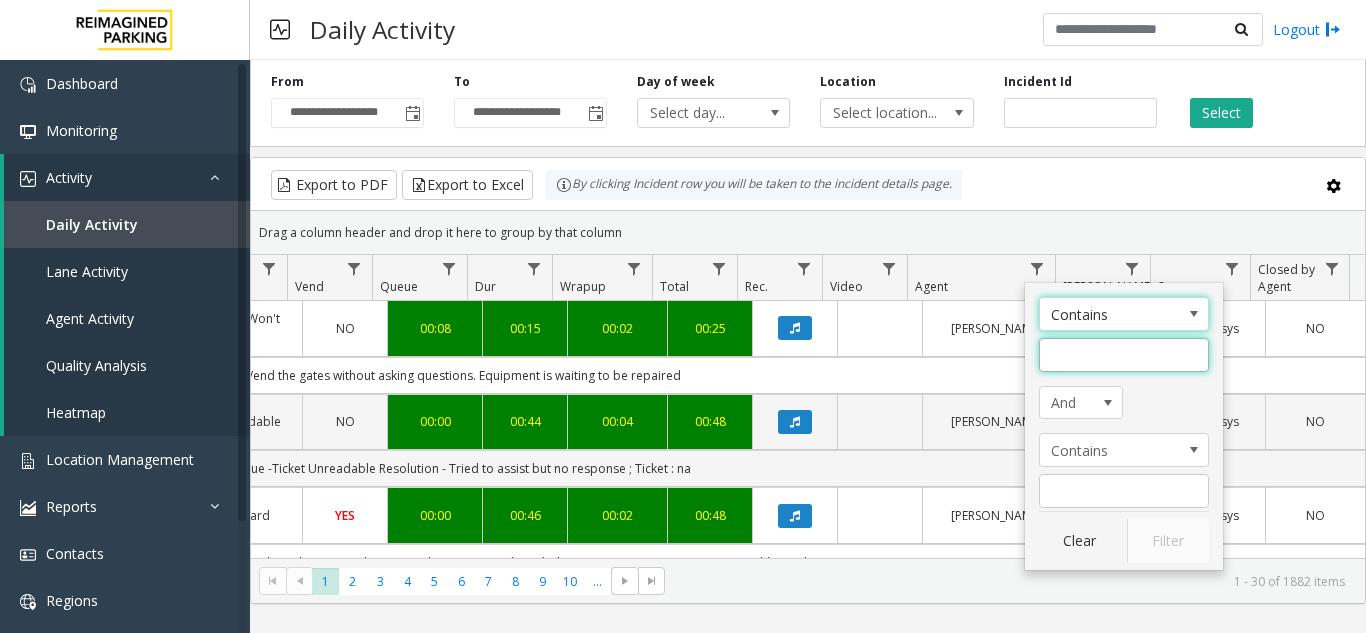 click 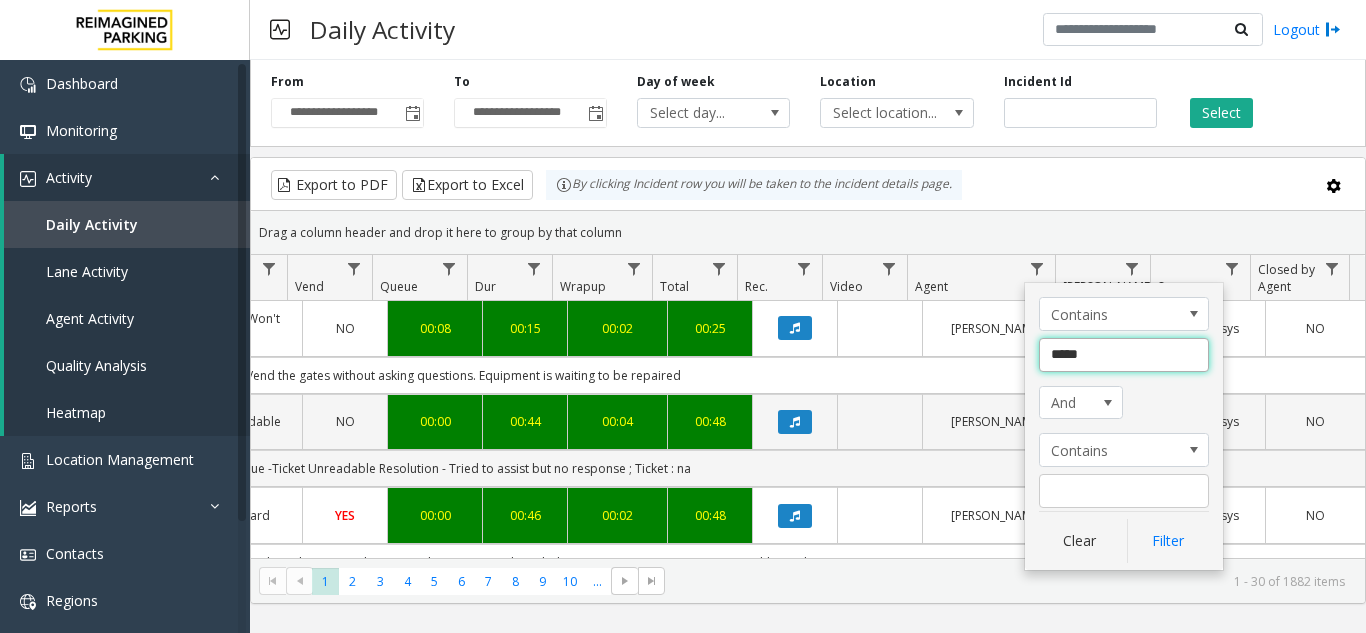 type on "******" 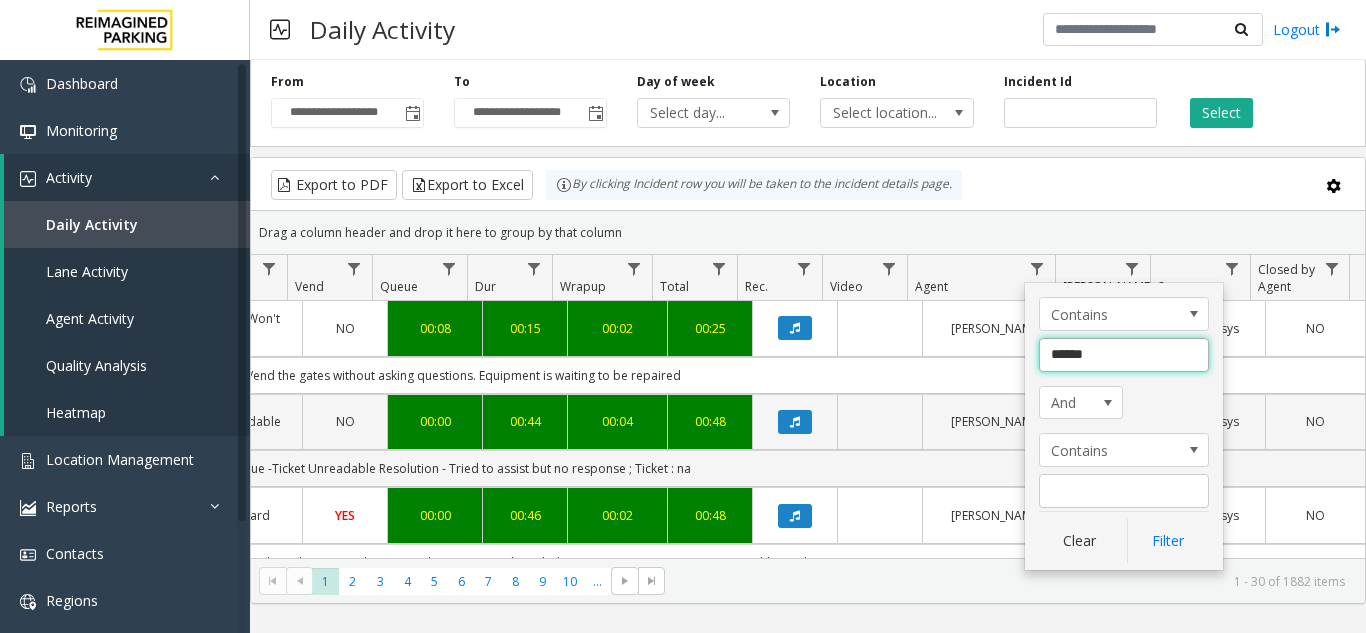 click on "Filter" 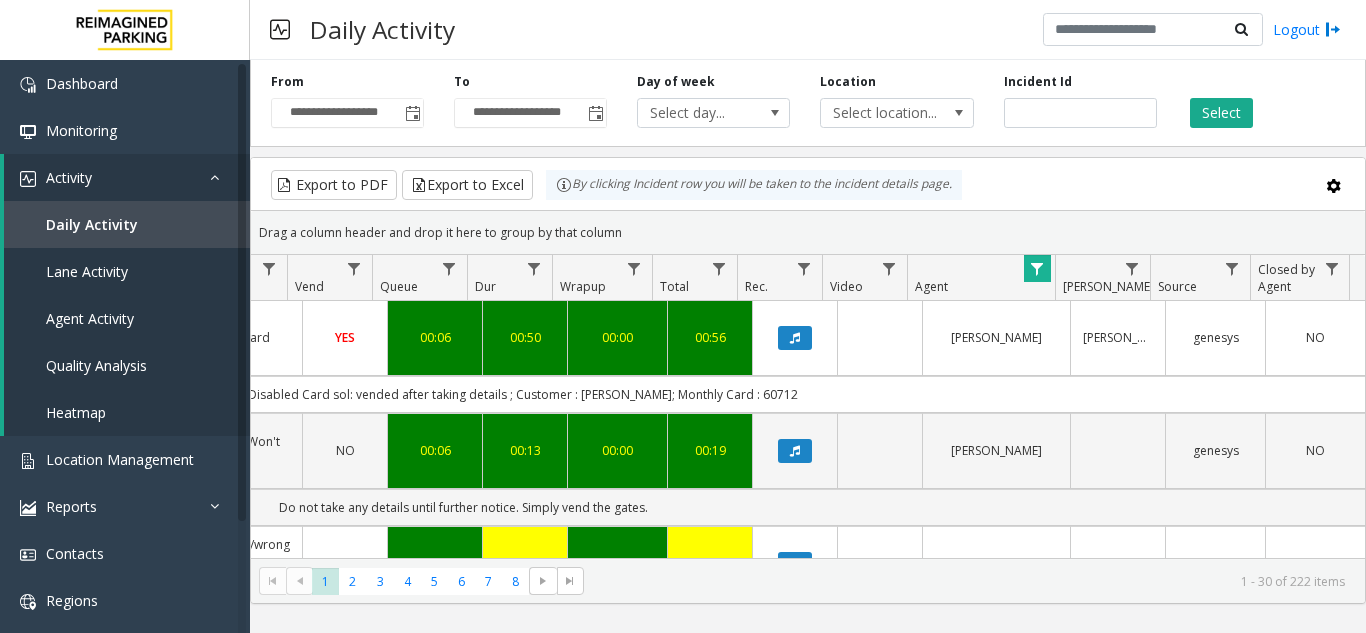 scroll, scrollTop: 0, scrollLeft: 472, axis: horizontal 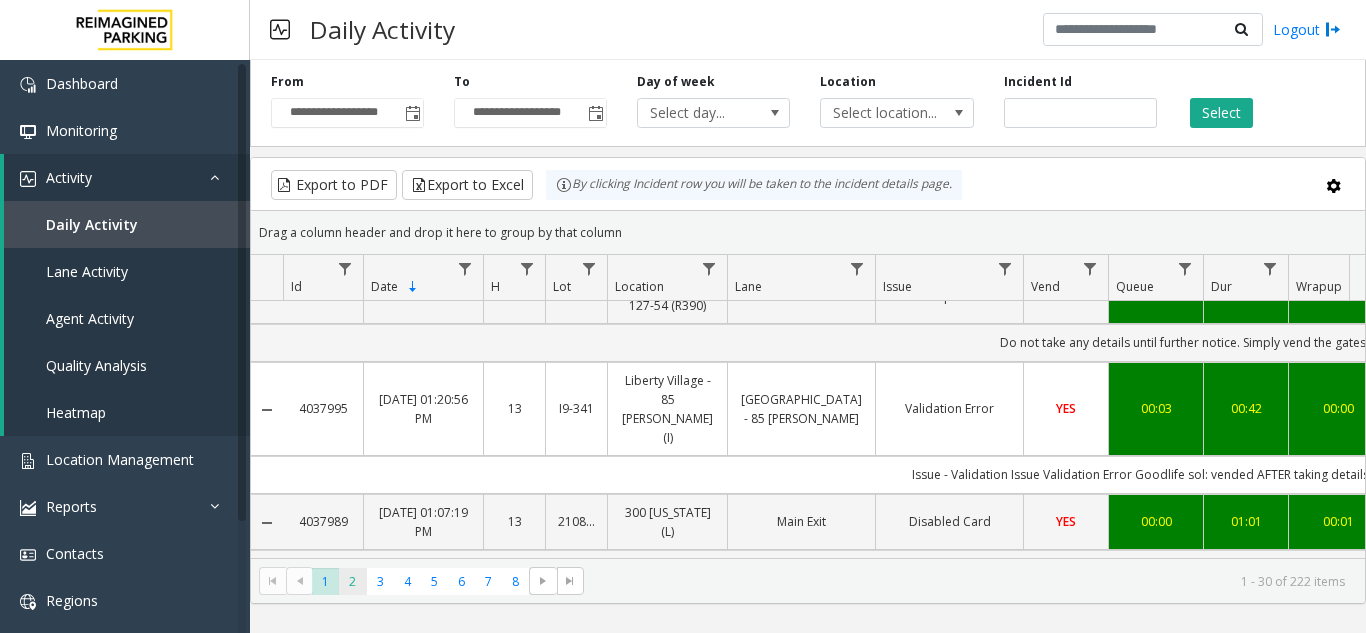 click on "2" 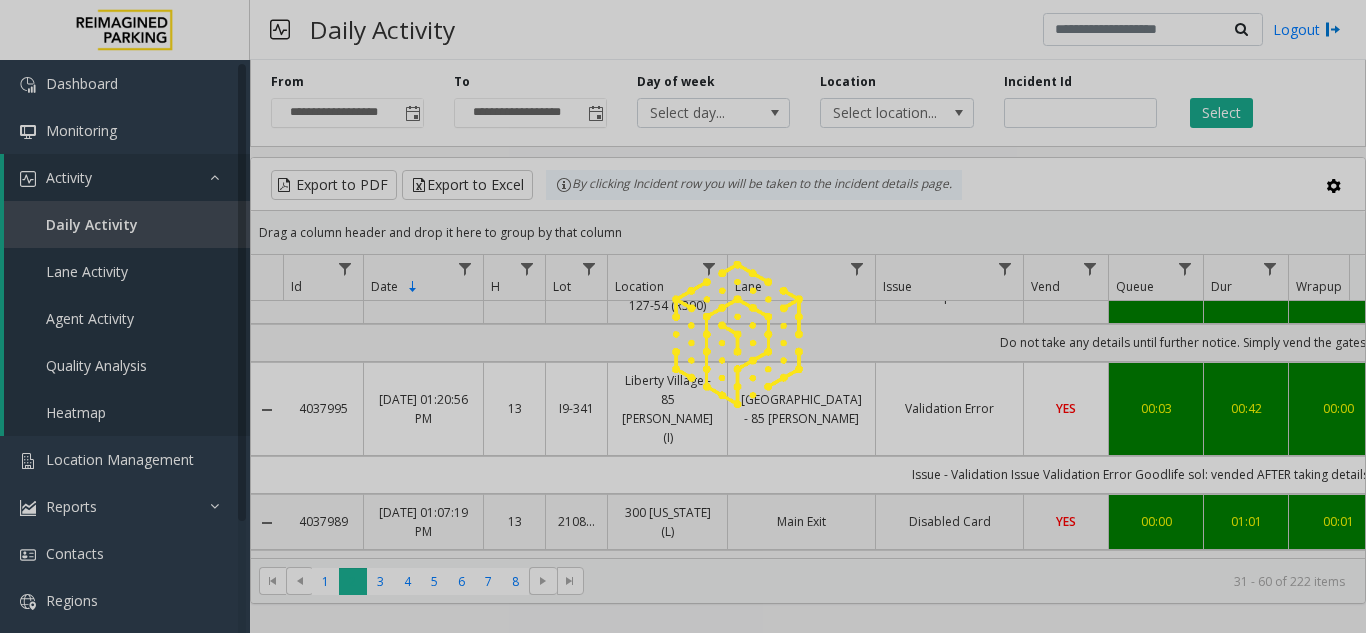 scroll, scrollTop: 0, scrollLeft: 0, axis: both 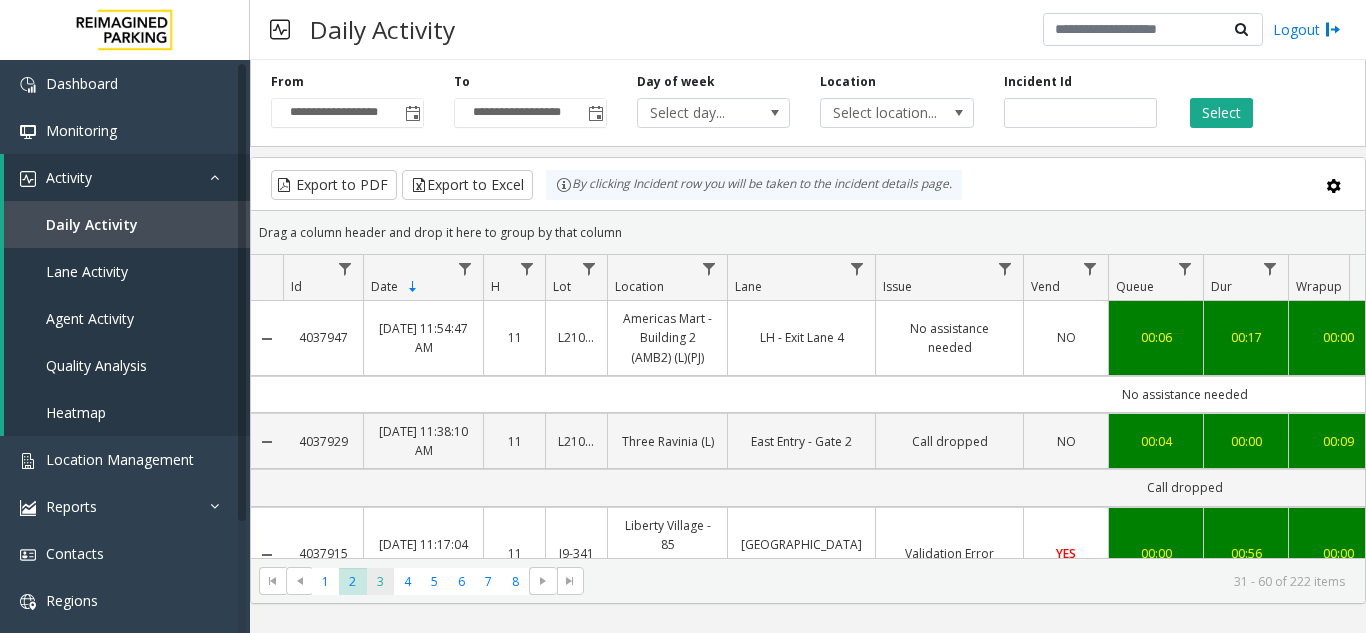 click on "3" 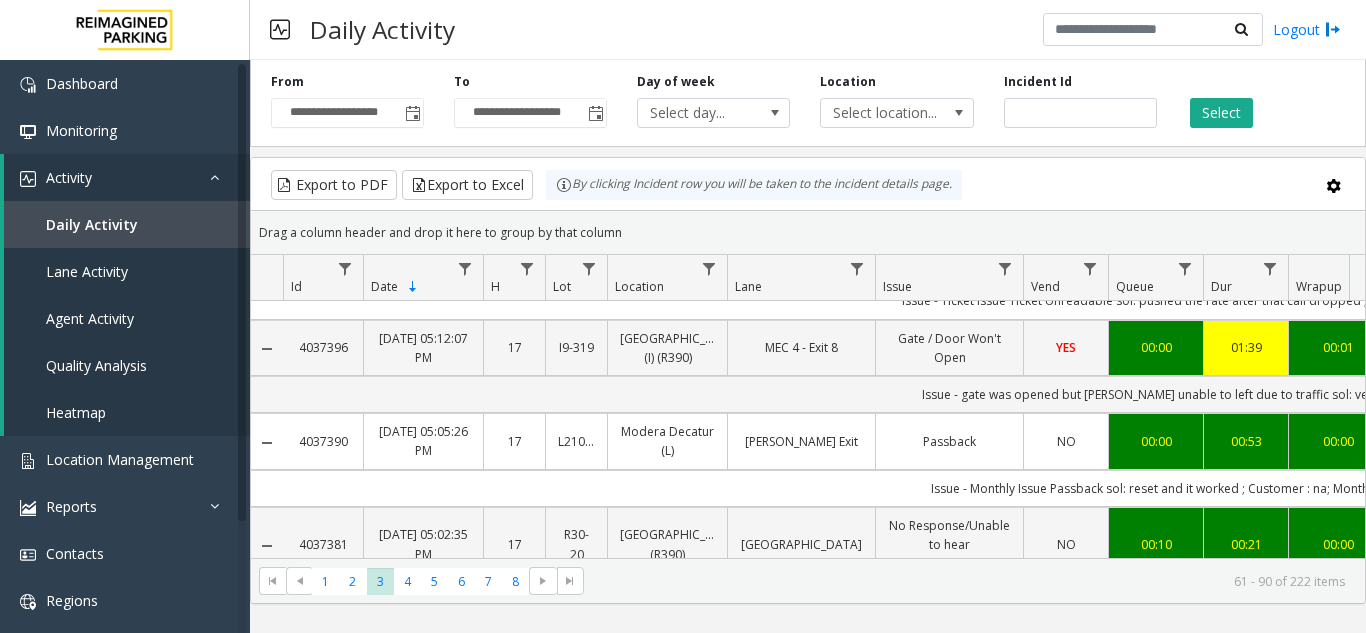 scroll, scrollTop: 1000, scrollLeft: 0, axis: vertical 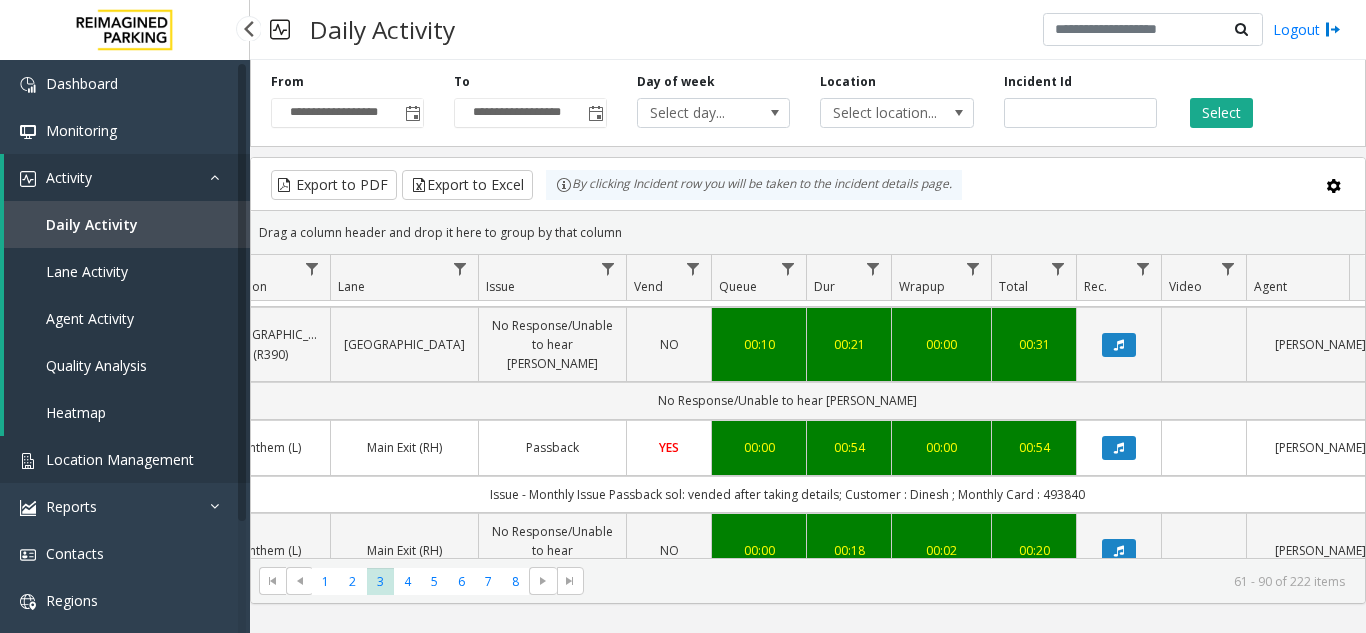 click on "Location Management" at bounding box center (120, 459) 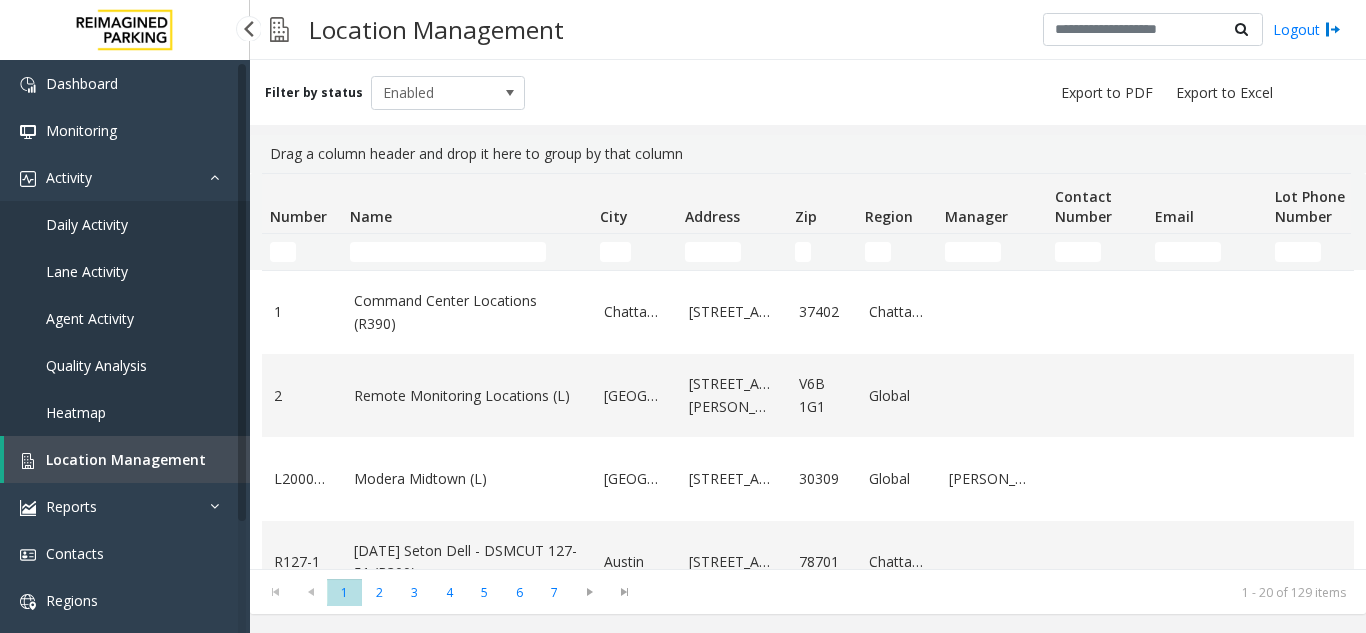 click on "Daily Activity" at bounding box center [125, 224] 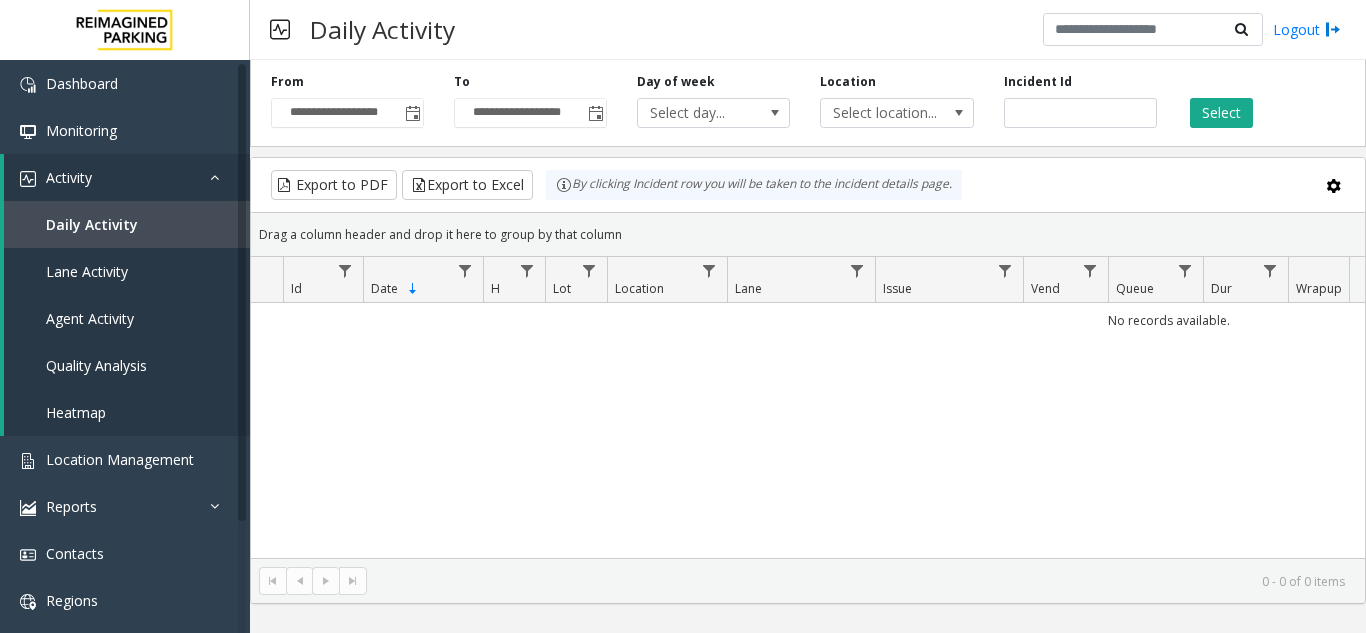 click 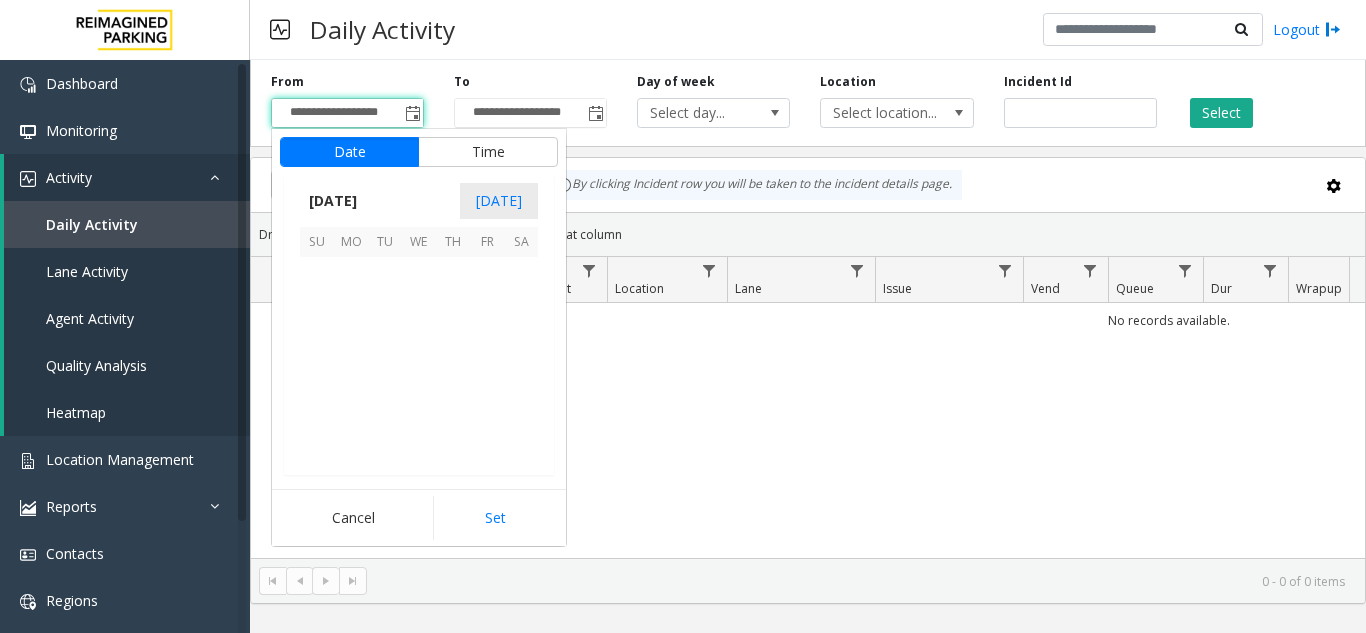 scroll, scrollTop: 358428, scrollLeft: 0, axis: vertical 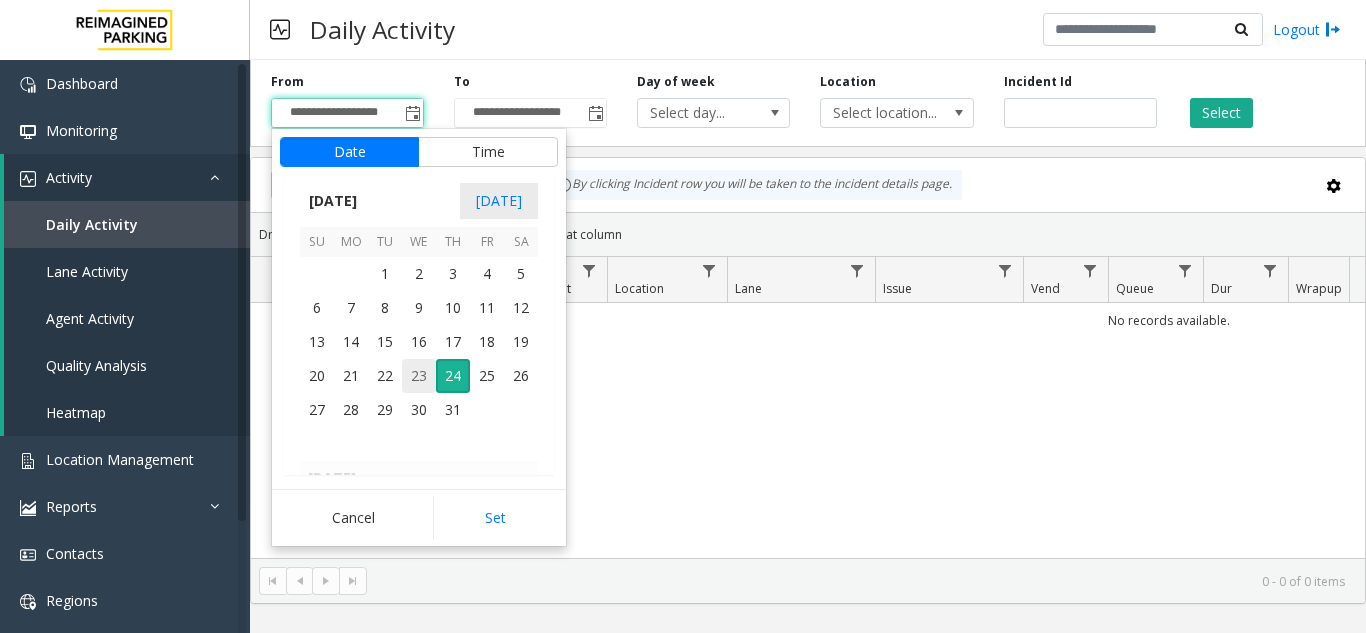 click on "23" at bounding box center (419, 376) 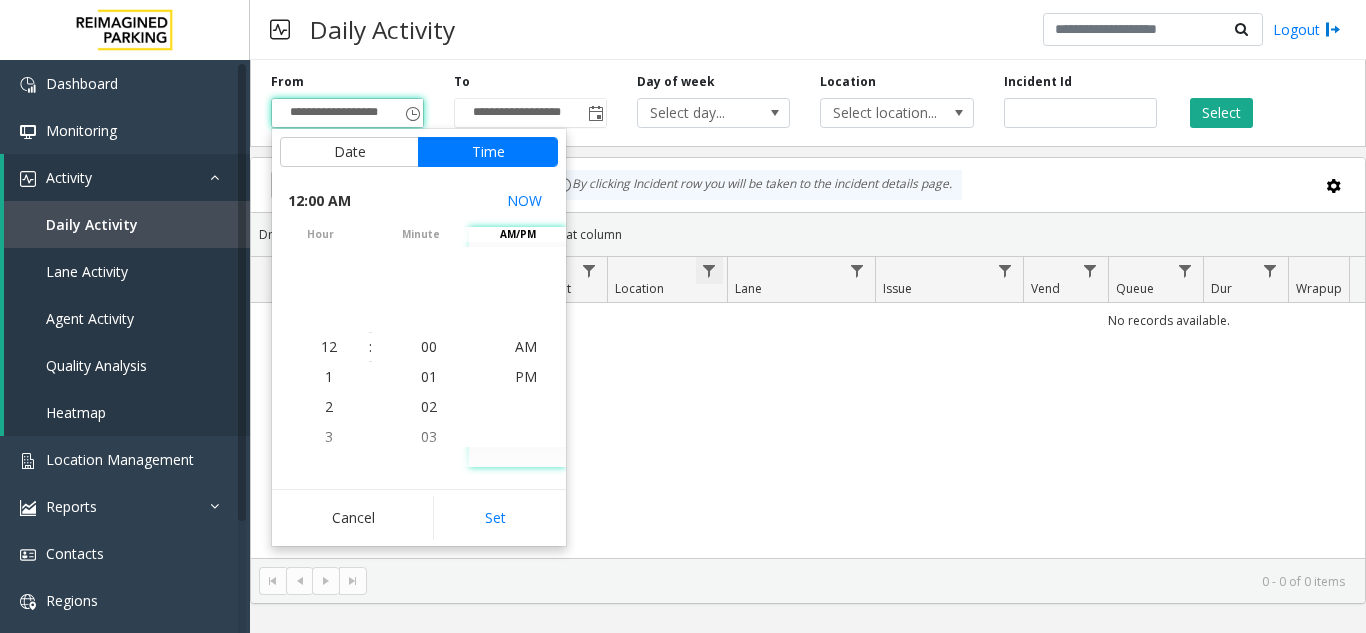 click 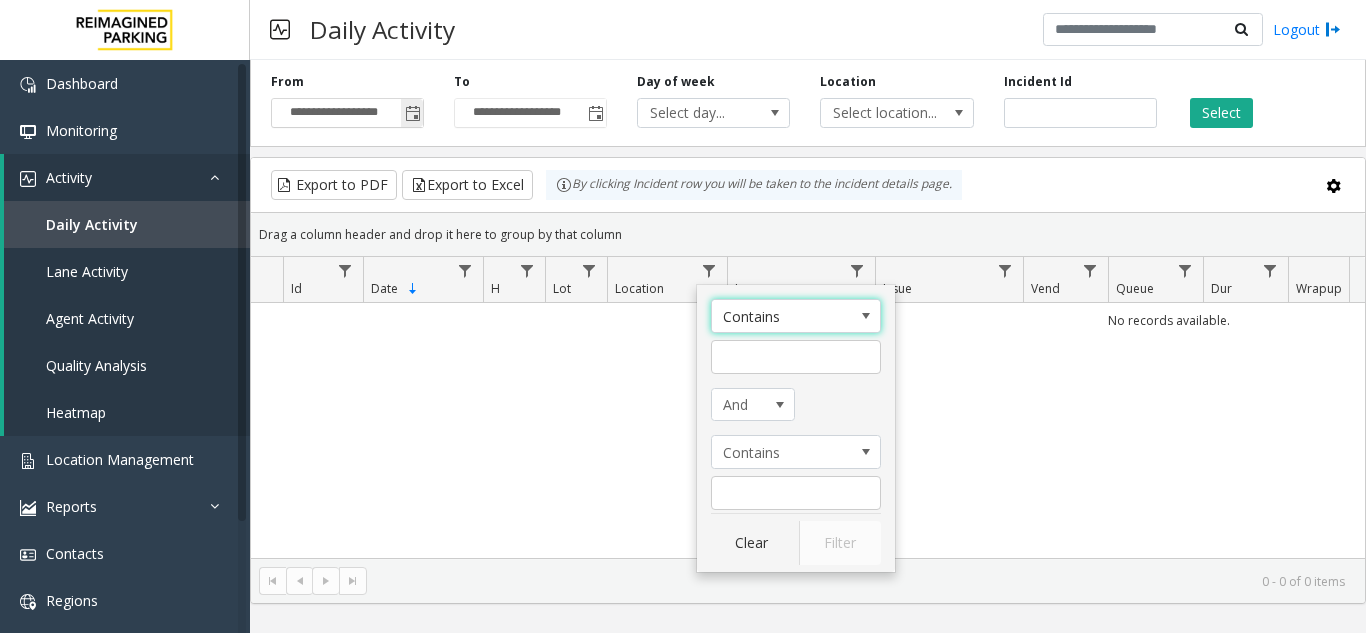 click 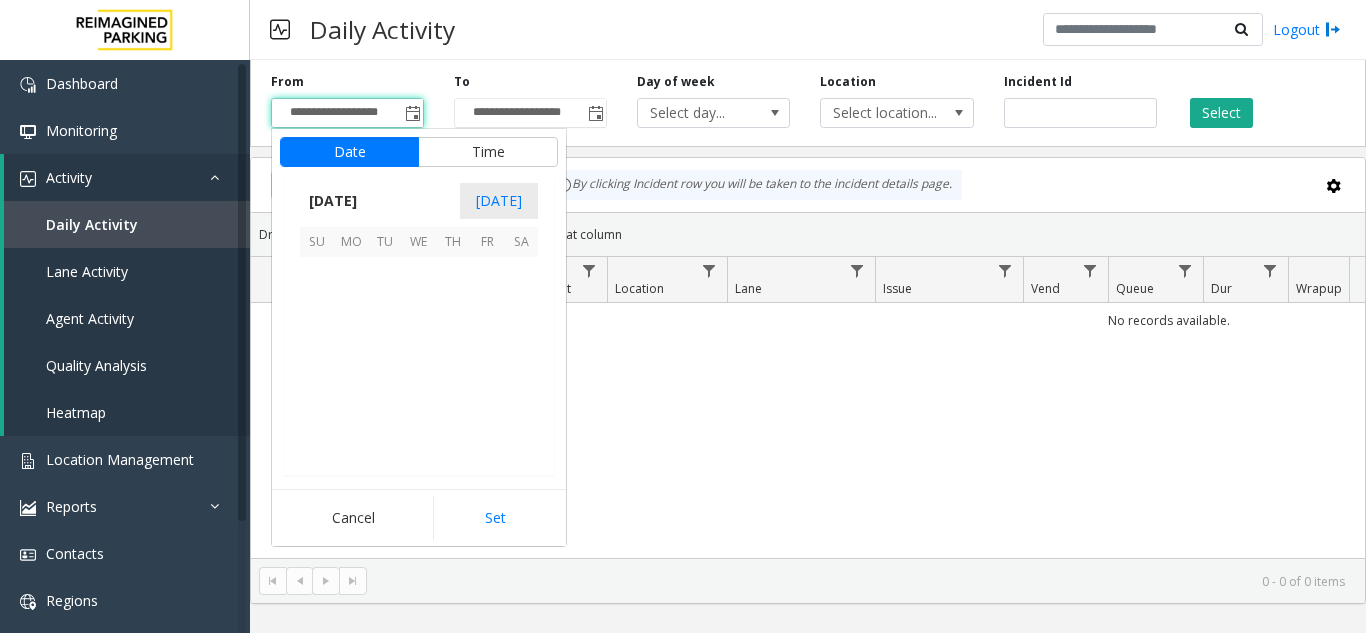 scroll, scrollTop: 358428, scrollLeft: 0, axis: vertical 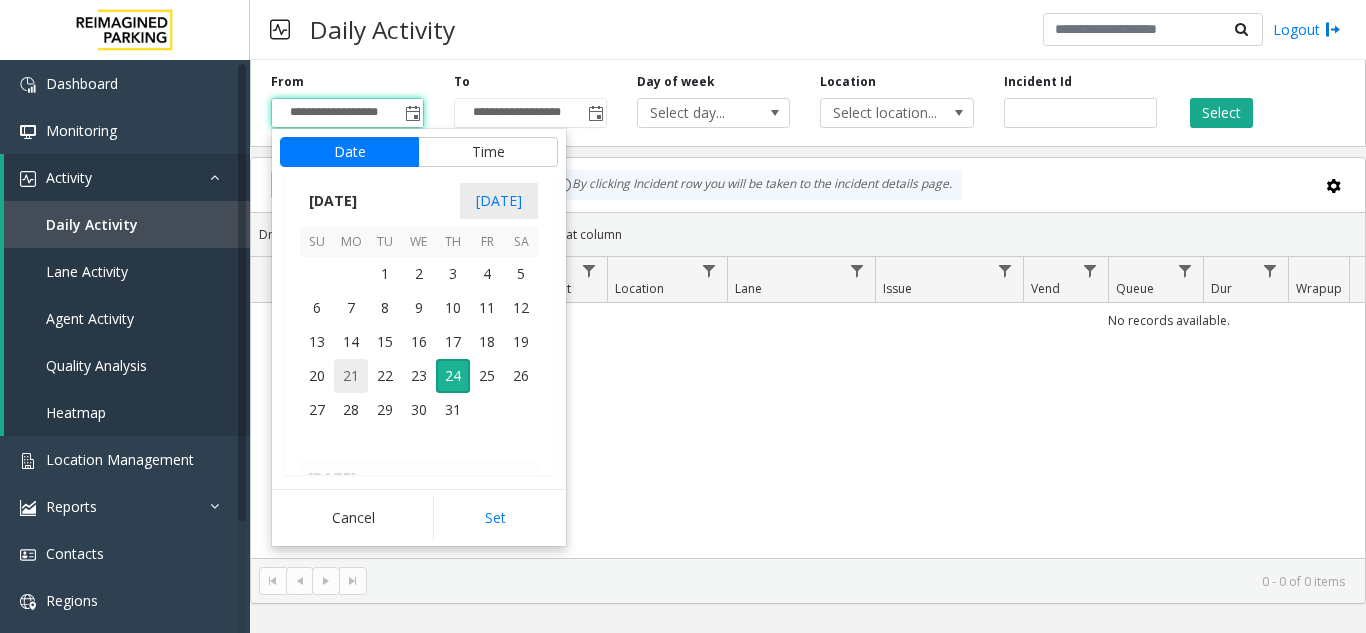 click on "21" at bounding box center [351, 376] 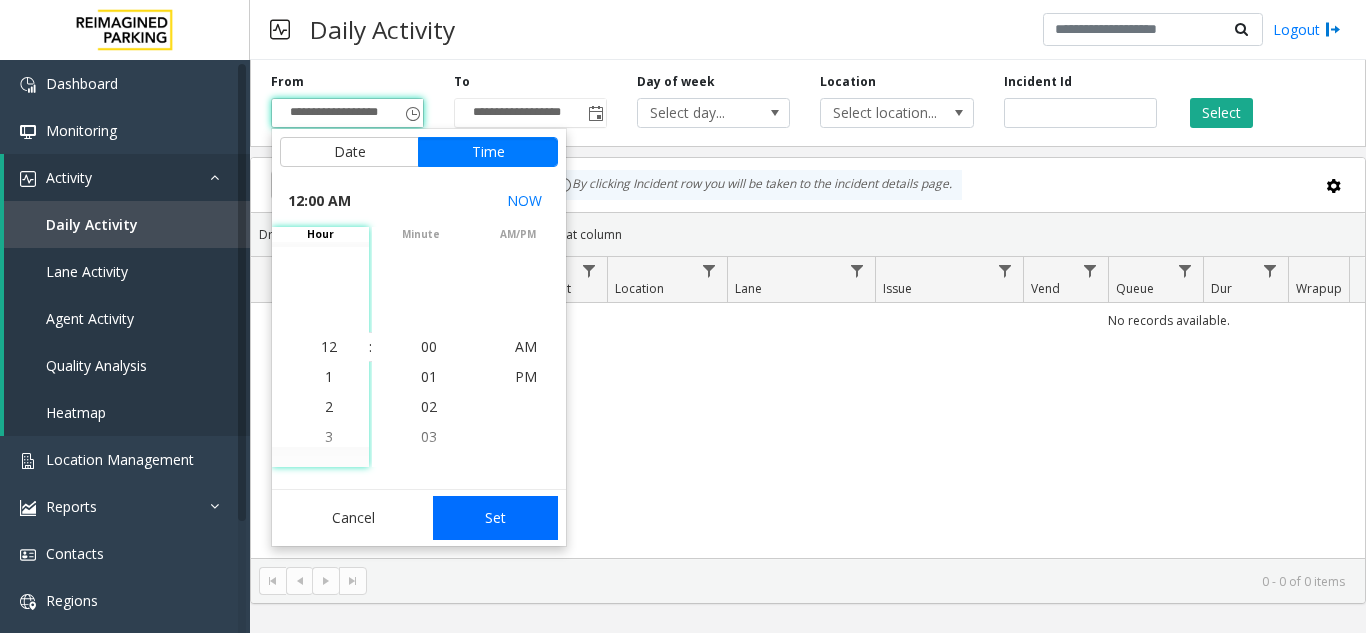 click on "Set" 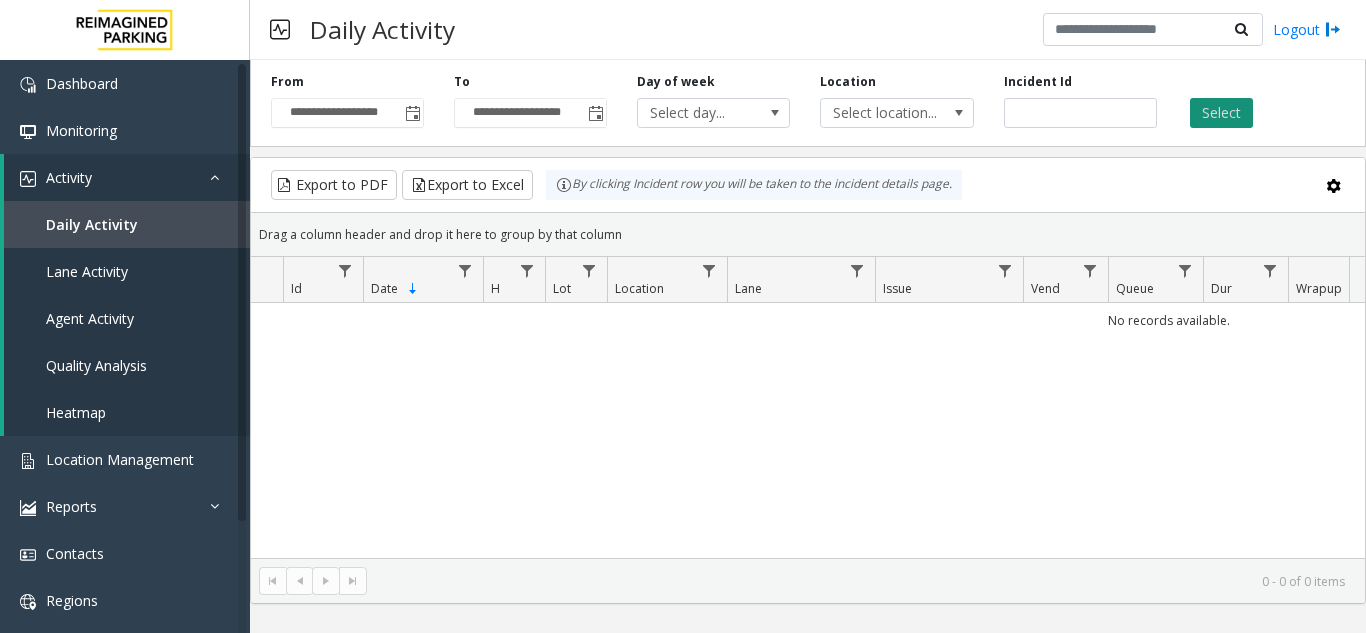 click on "Select" 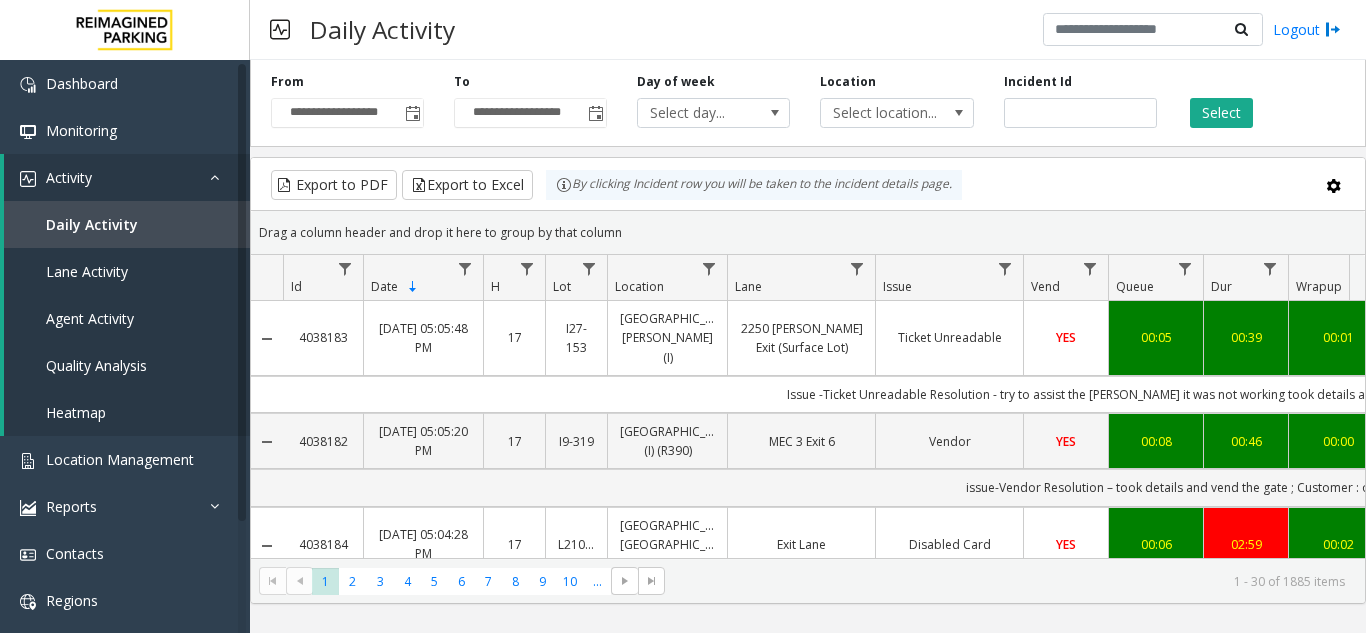 scroll, scrollTop: 0, scrollLeft: 736, axis: horizontal 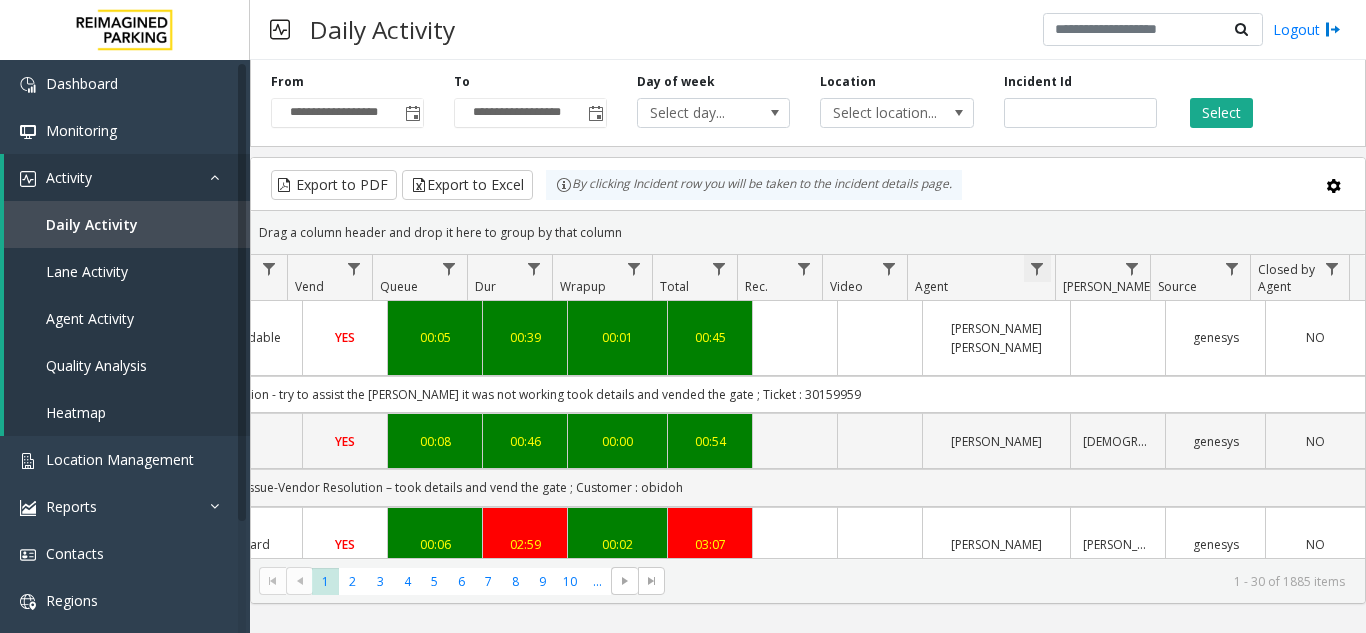 click 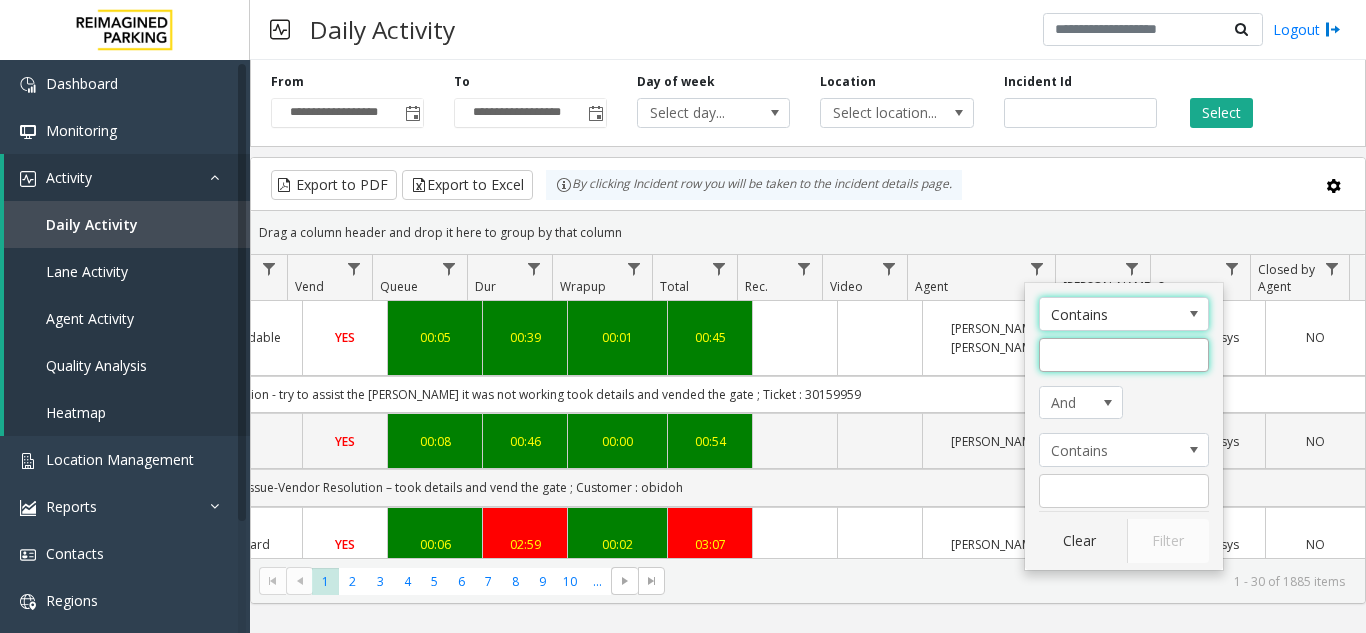 click 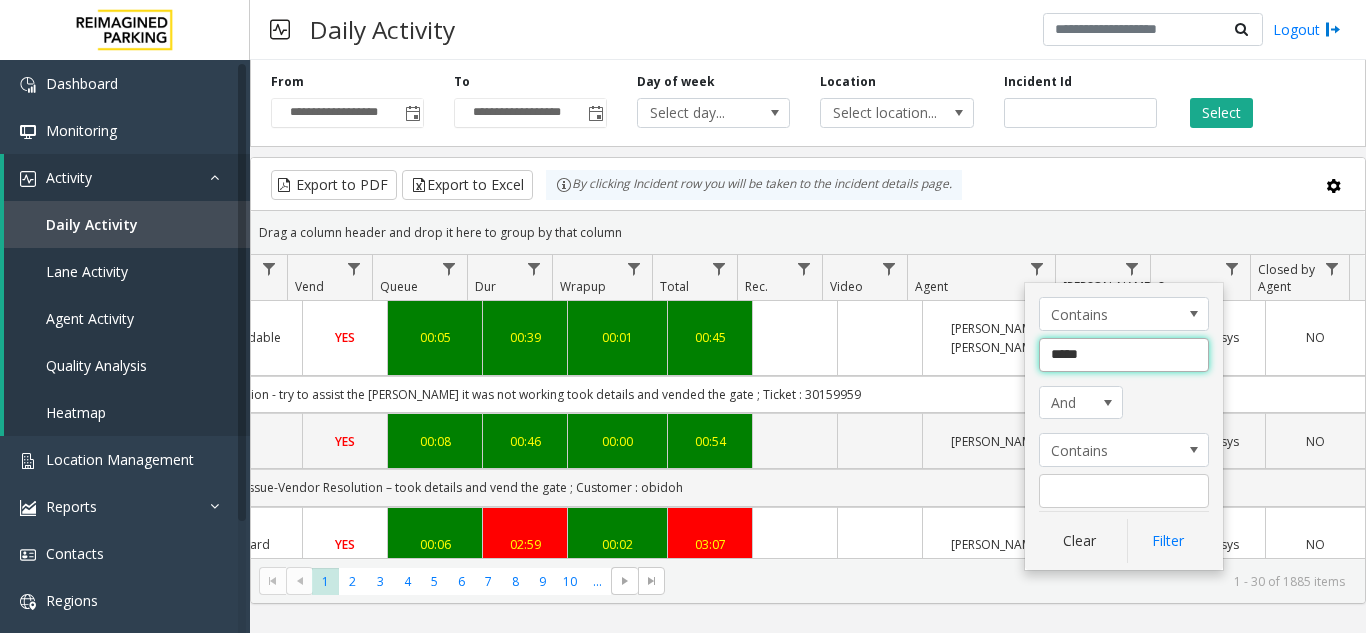 type on "******" 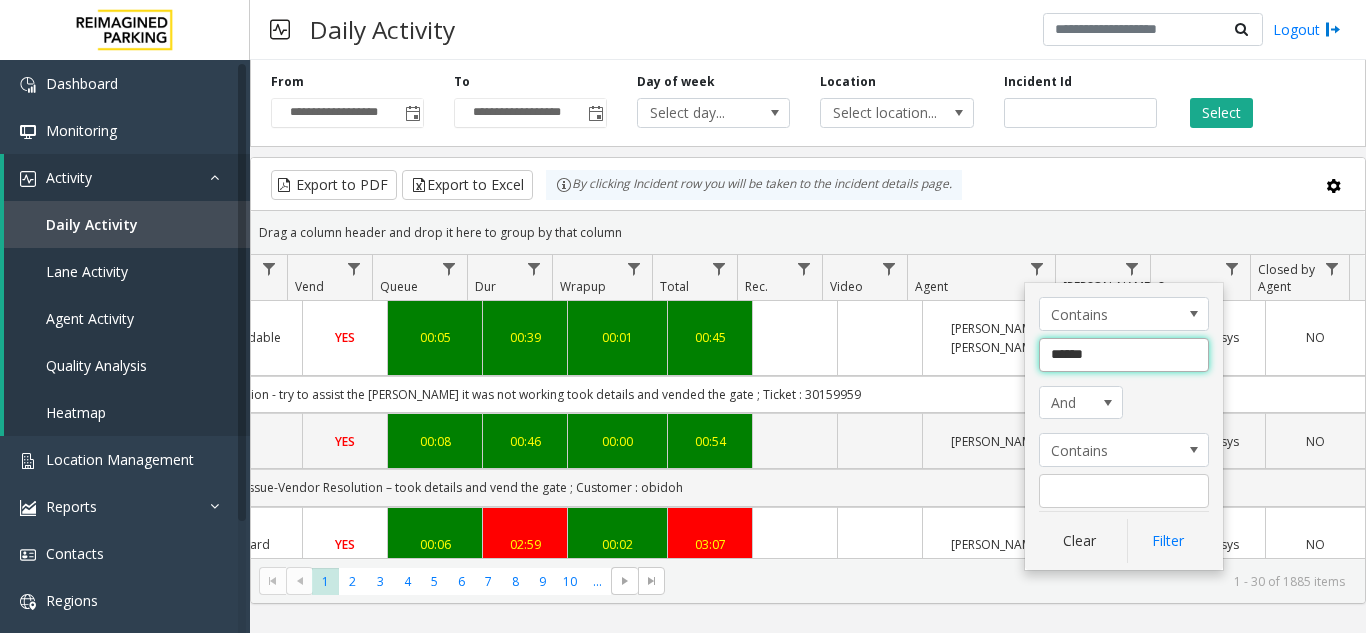click on "Filter" 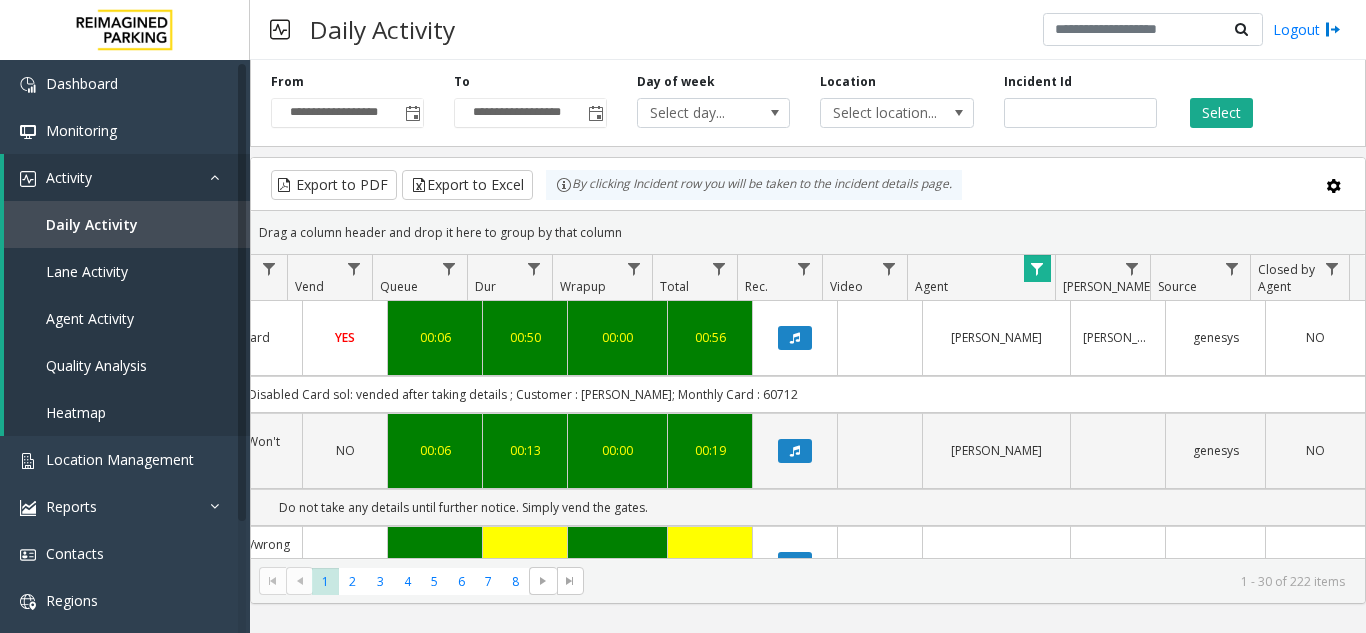 scroll, scrollTop: 0, scrollLeft: 154, axis: horizontal 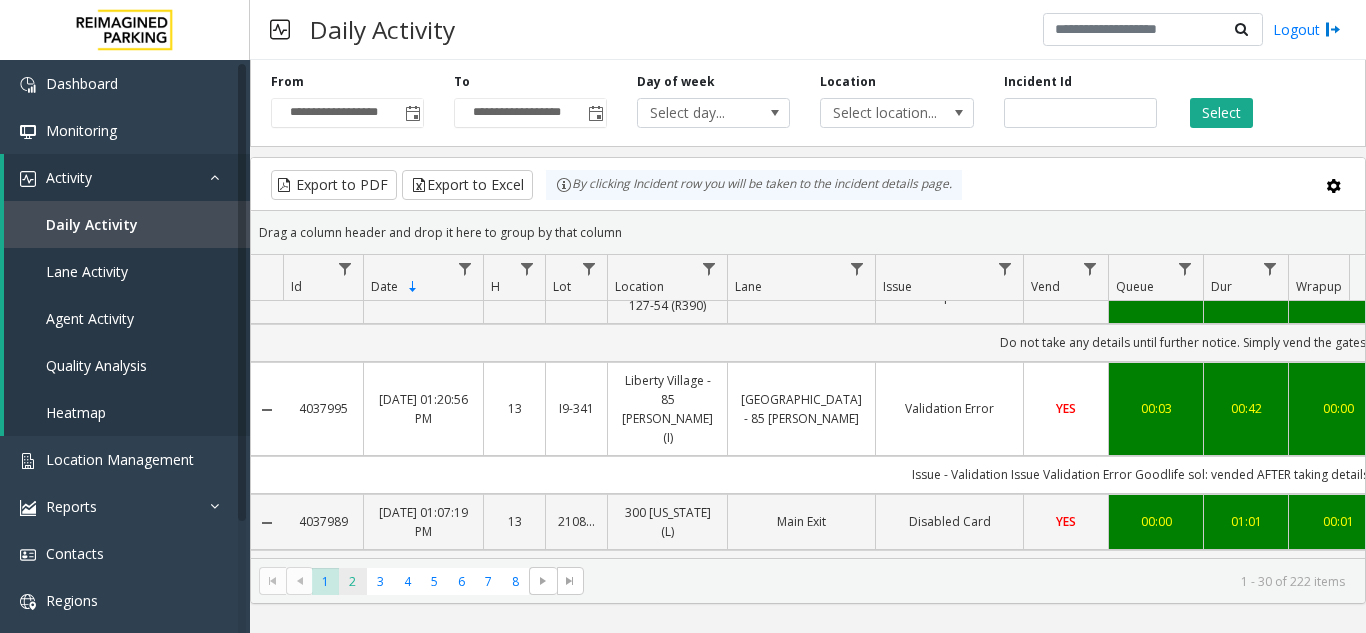click on "2" 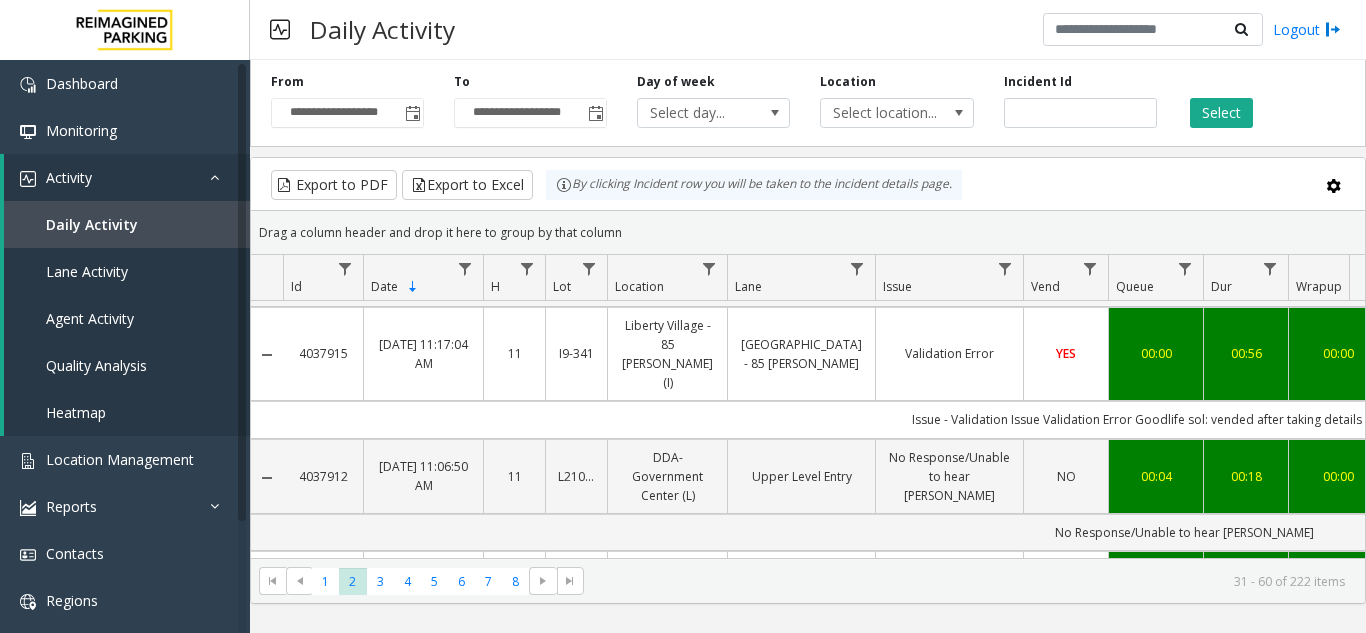 scroll, scrollTop: 300, scrollLeft: 0, axis: vertical 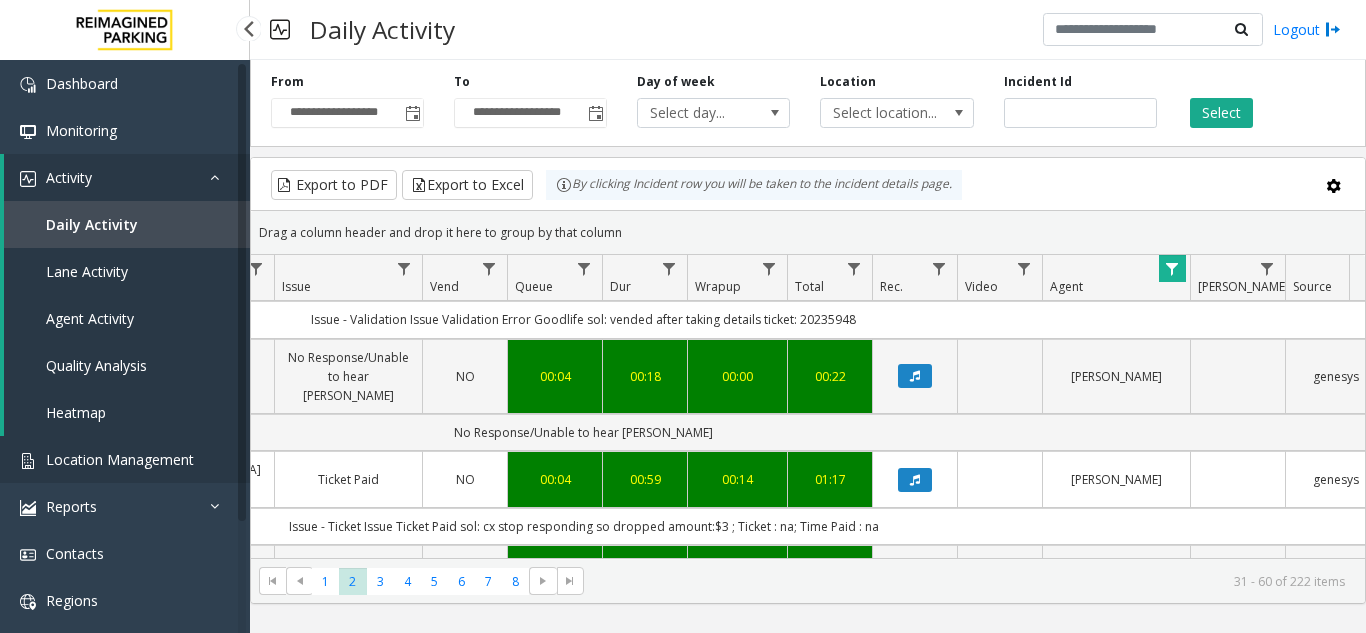 click on "Location Management" at bounding box center (120, 459) 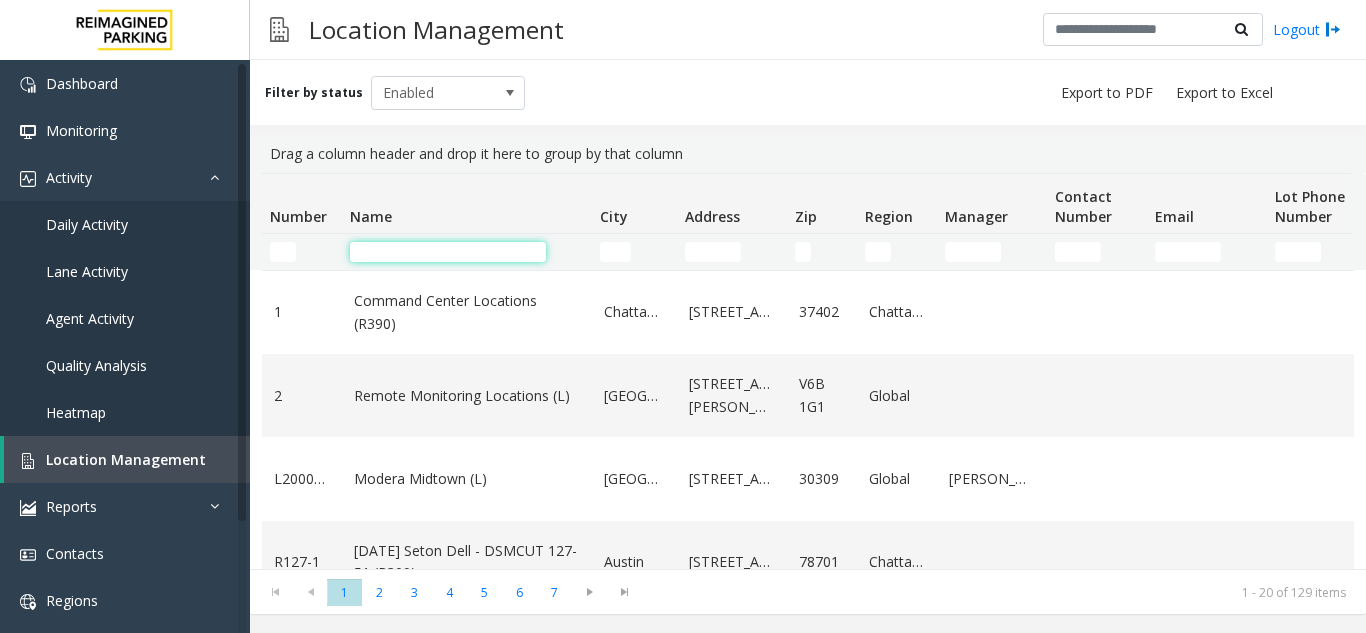 click 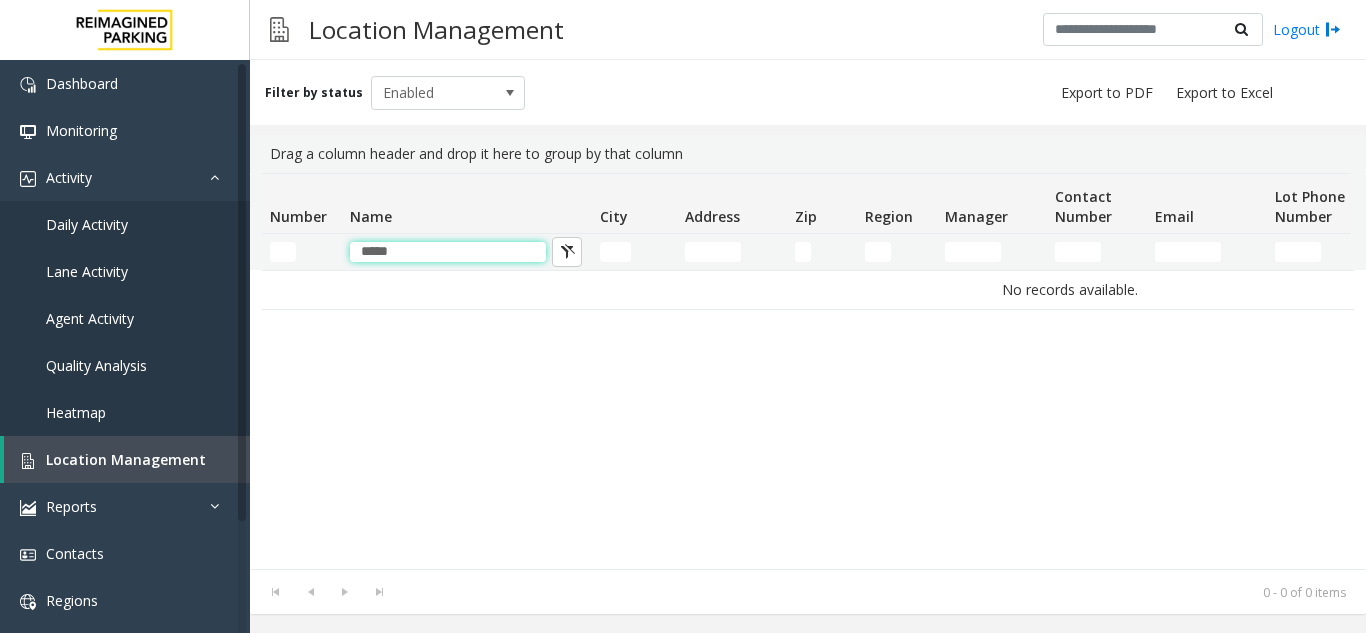 type on "****" 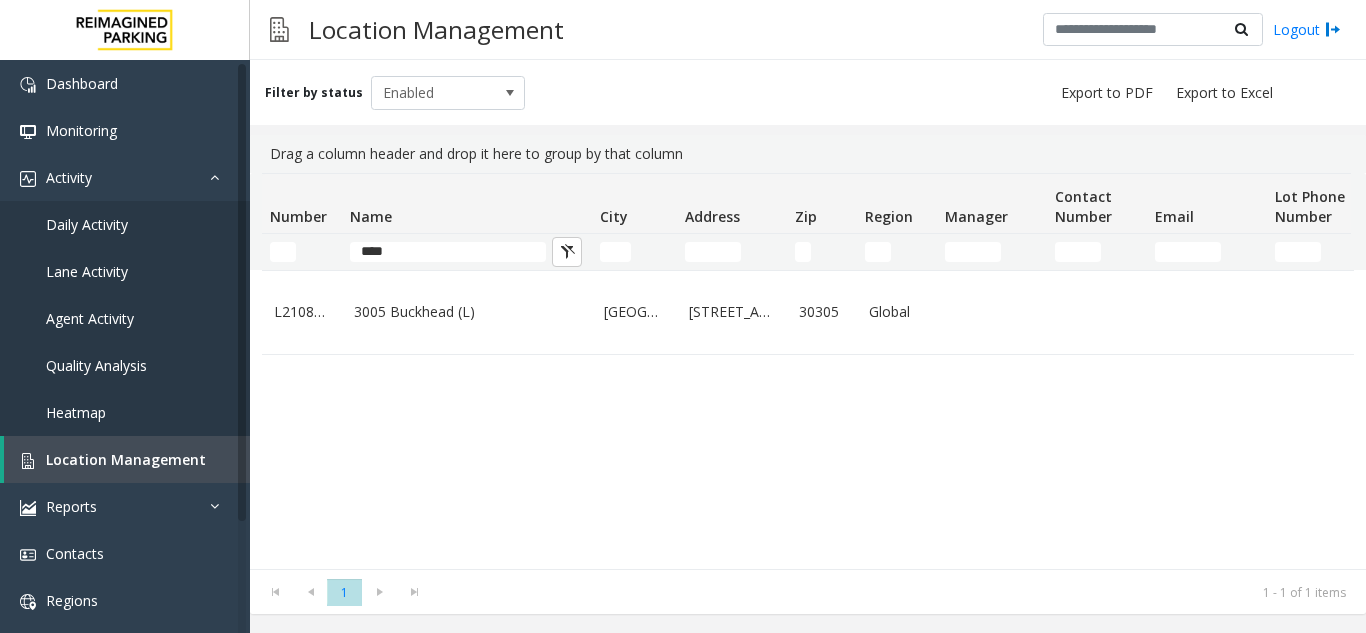 click on "3005 Buckhead (L)" 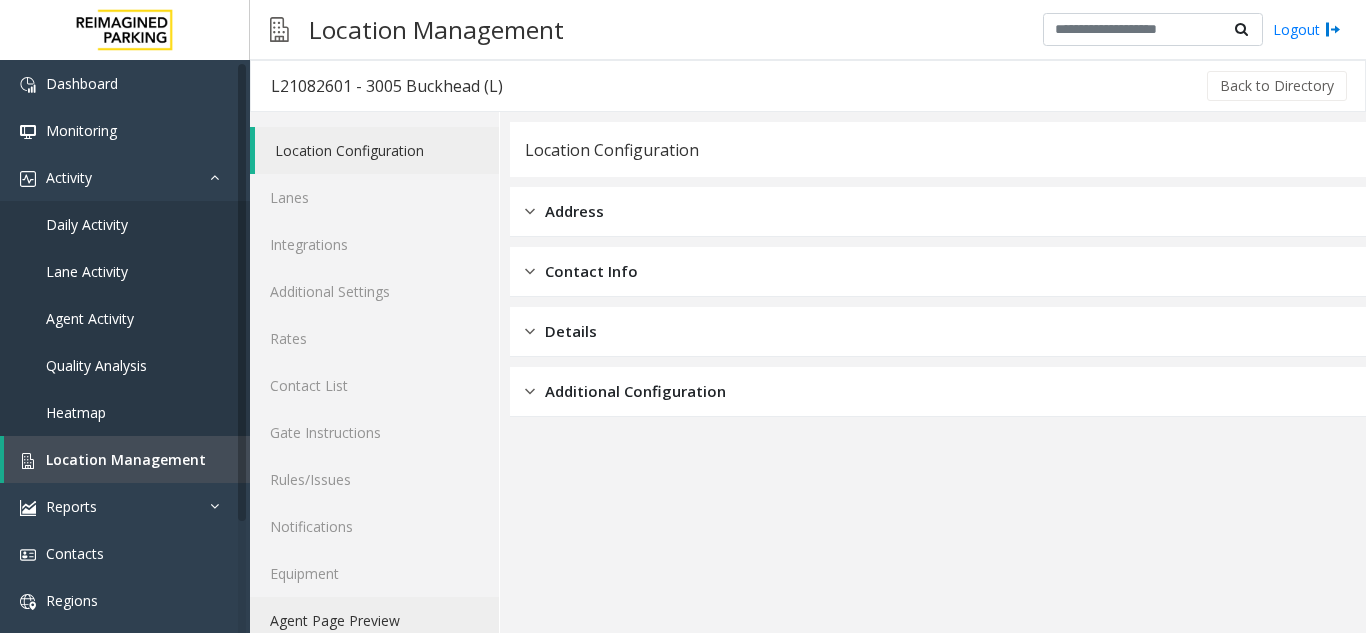 click on "Agent Page Preview" 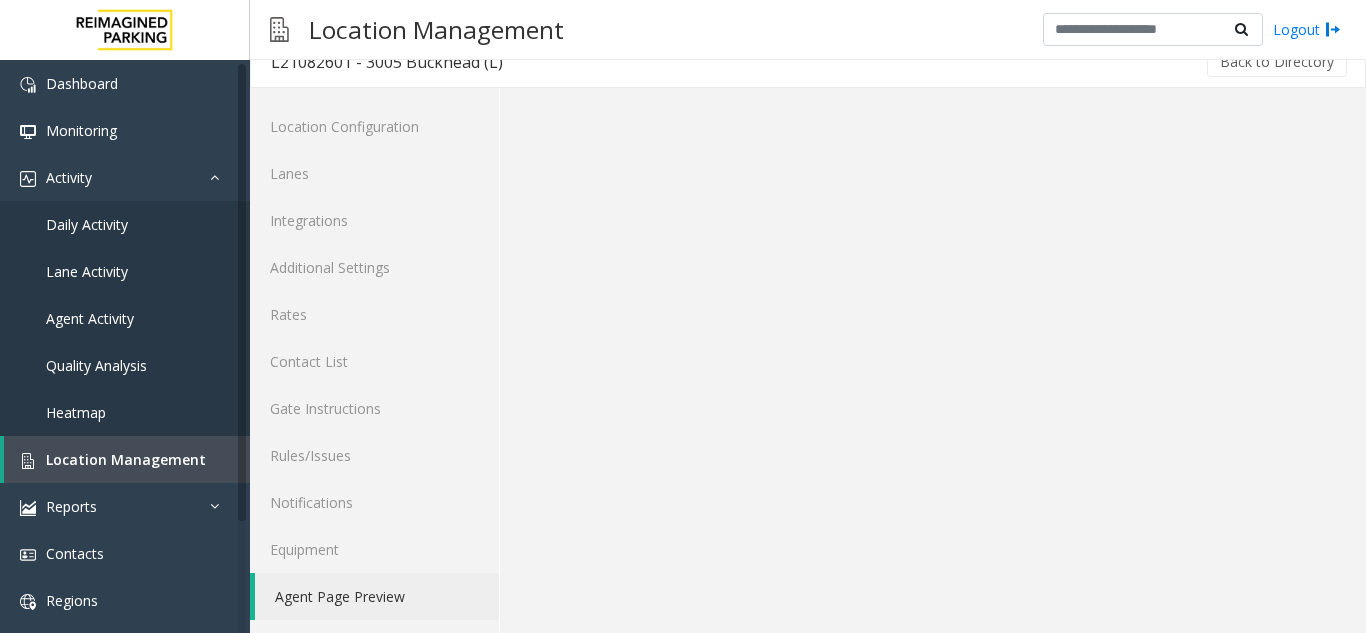 scroll, scrollTop: 26, scrollLeft: 0, axis: vertical 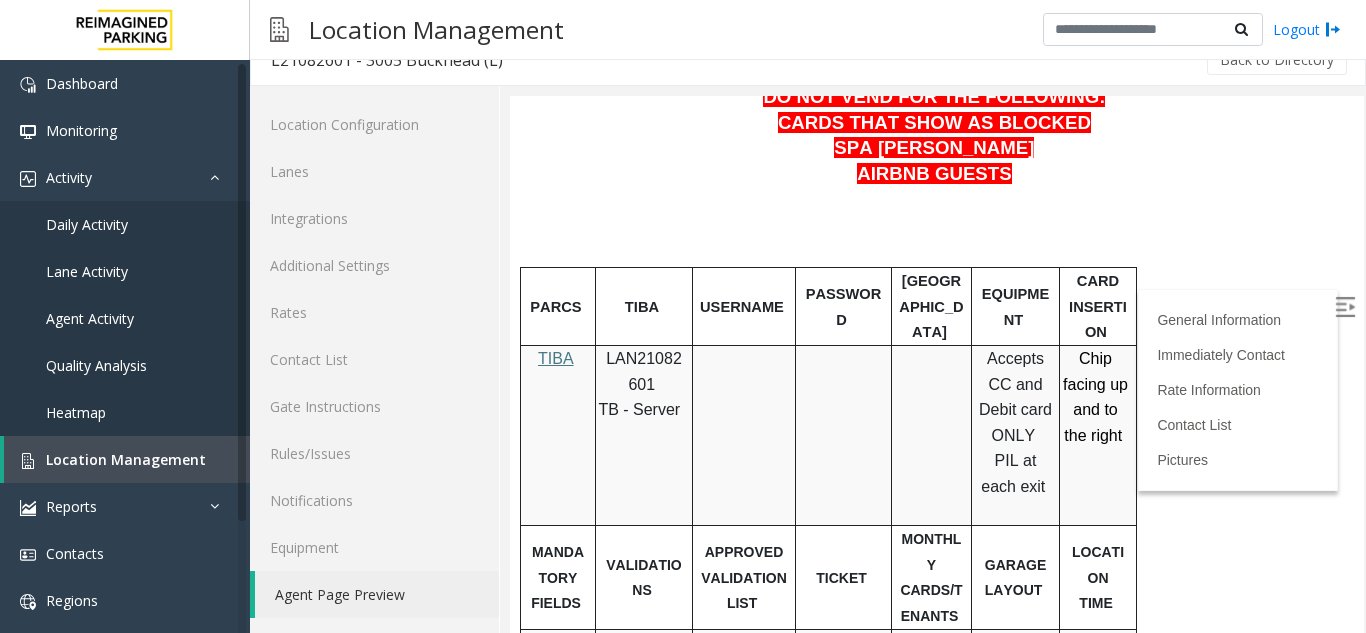 click on "TIBA" at bounding box center [644, 307] 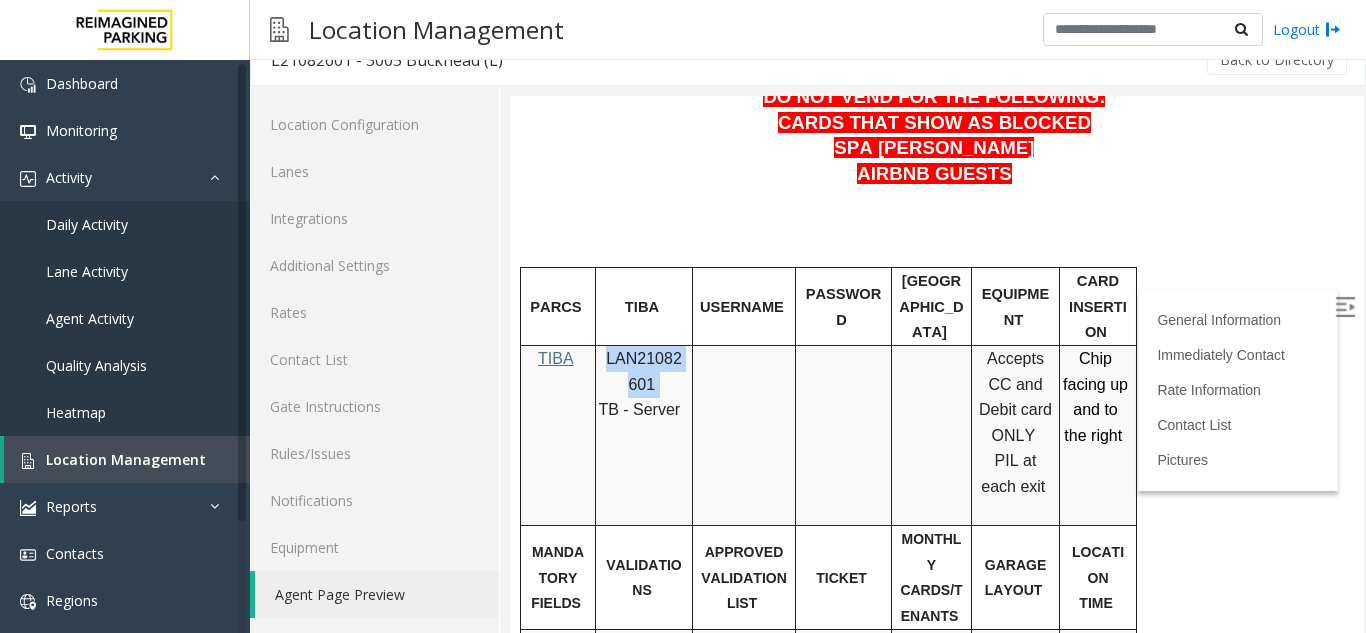 click on "LAN21082601" at bounding box center [644, 371] 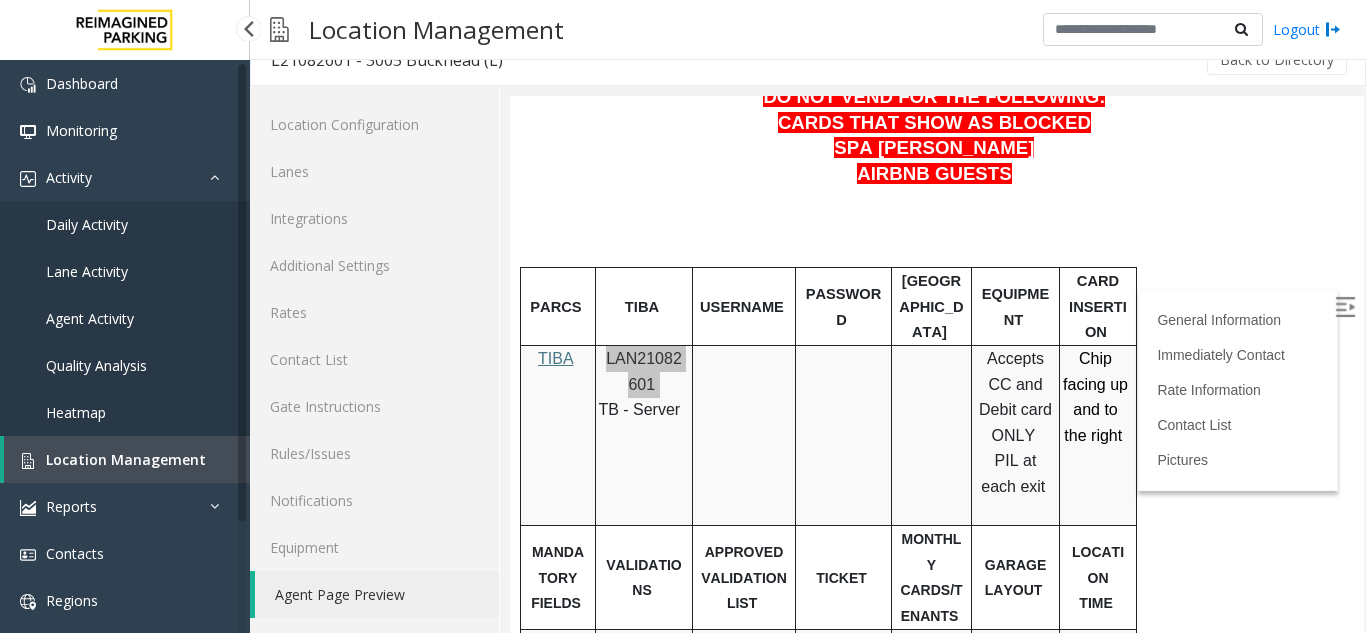click on "Daily Activity" at bounding box center [125, 224] 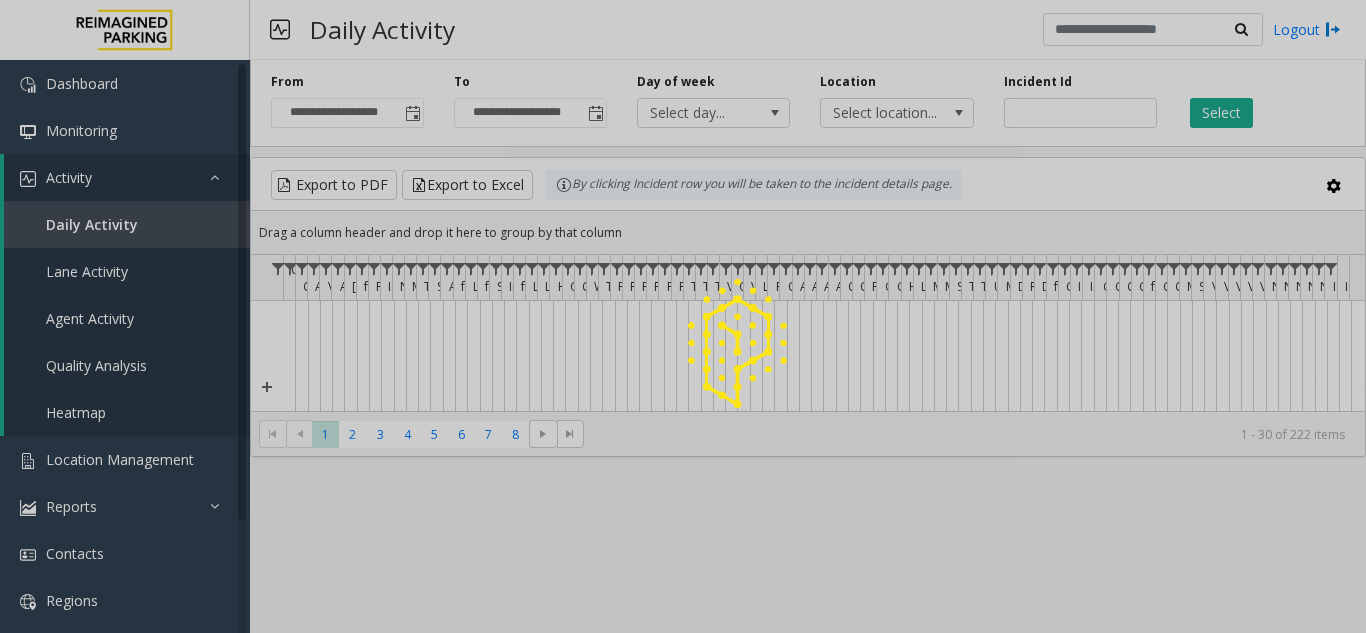 scroll, scrollTop: 0, scrollLeft: 0, axis: both 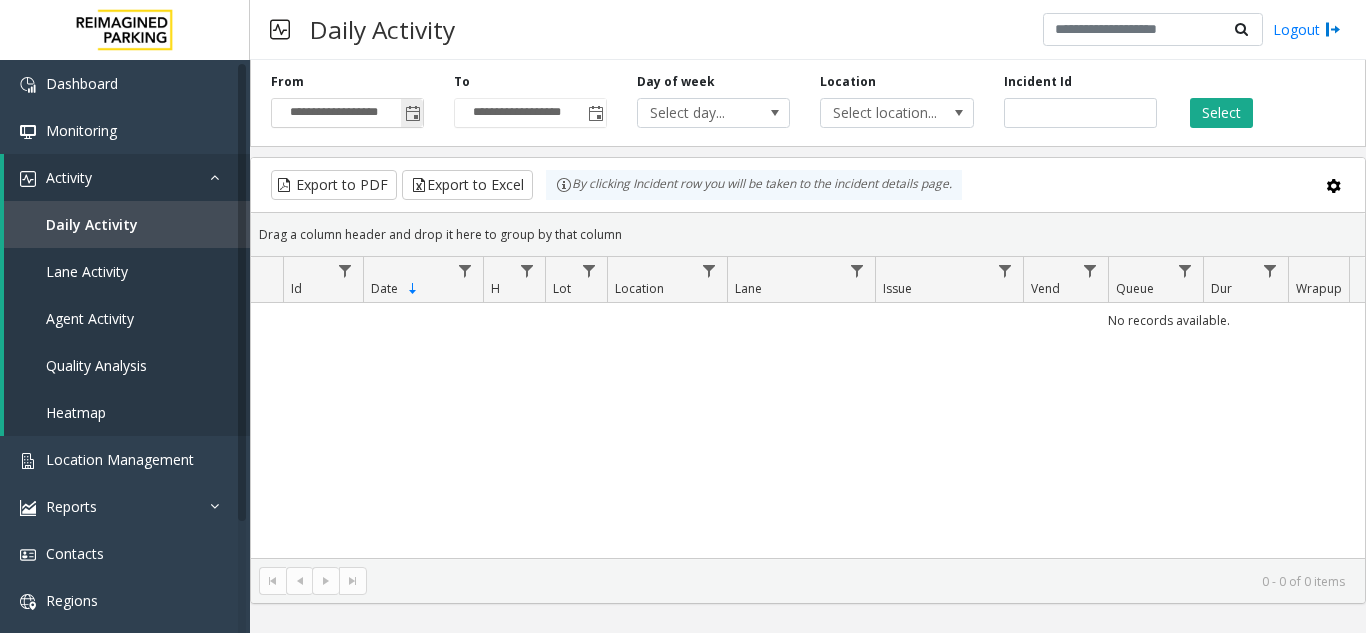 click on "**********" at bounding box center [347, 113] 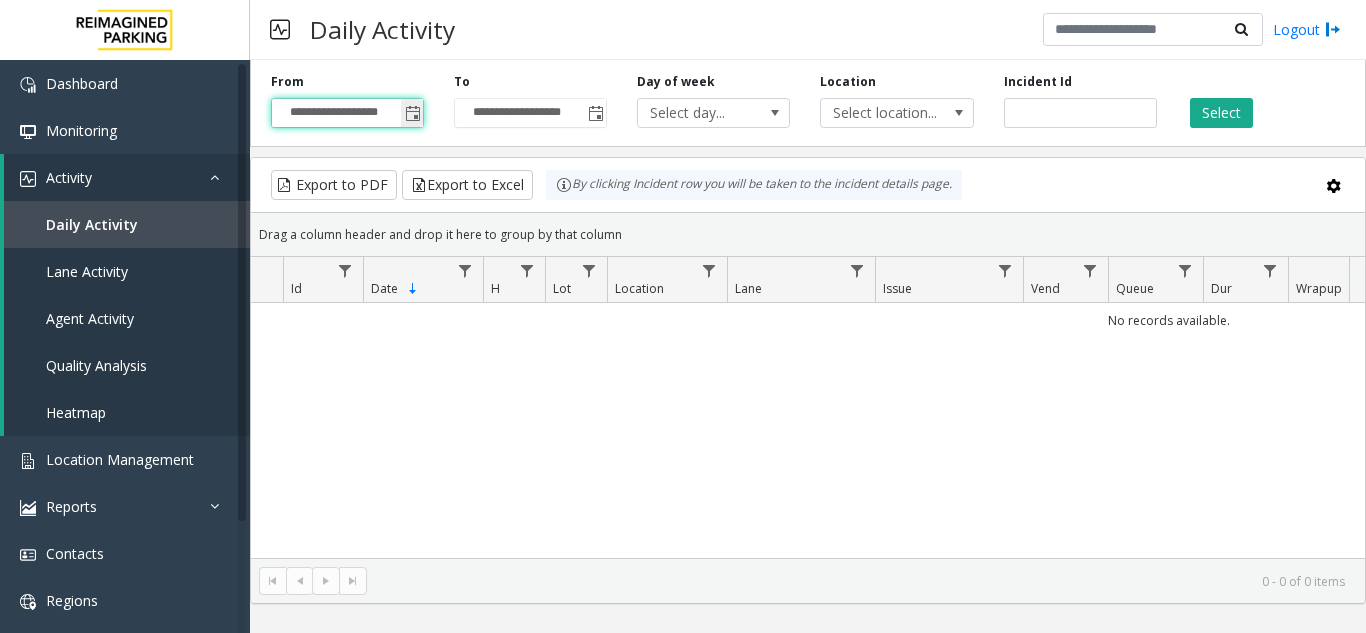 click 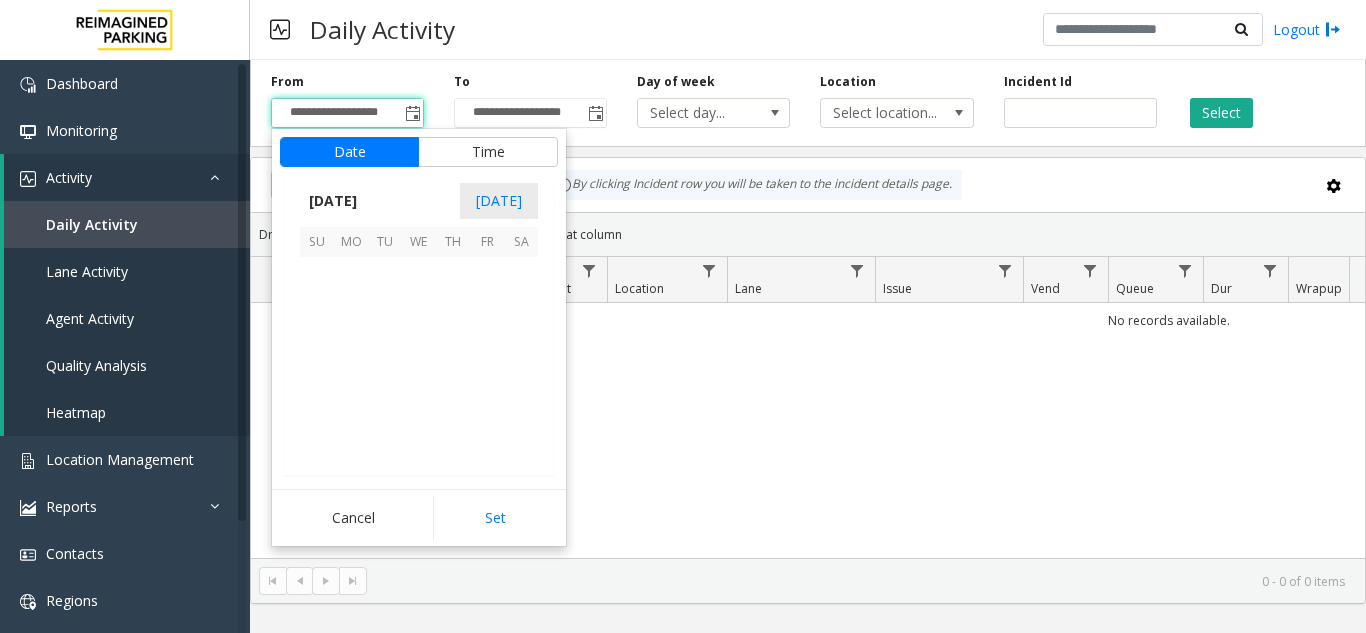 scroll, scrollTop: 358428, scrollLeft: 0, axis: vertical 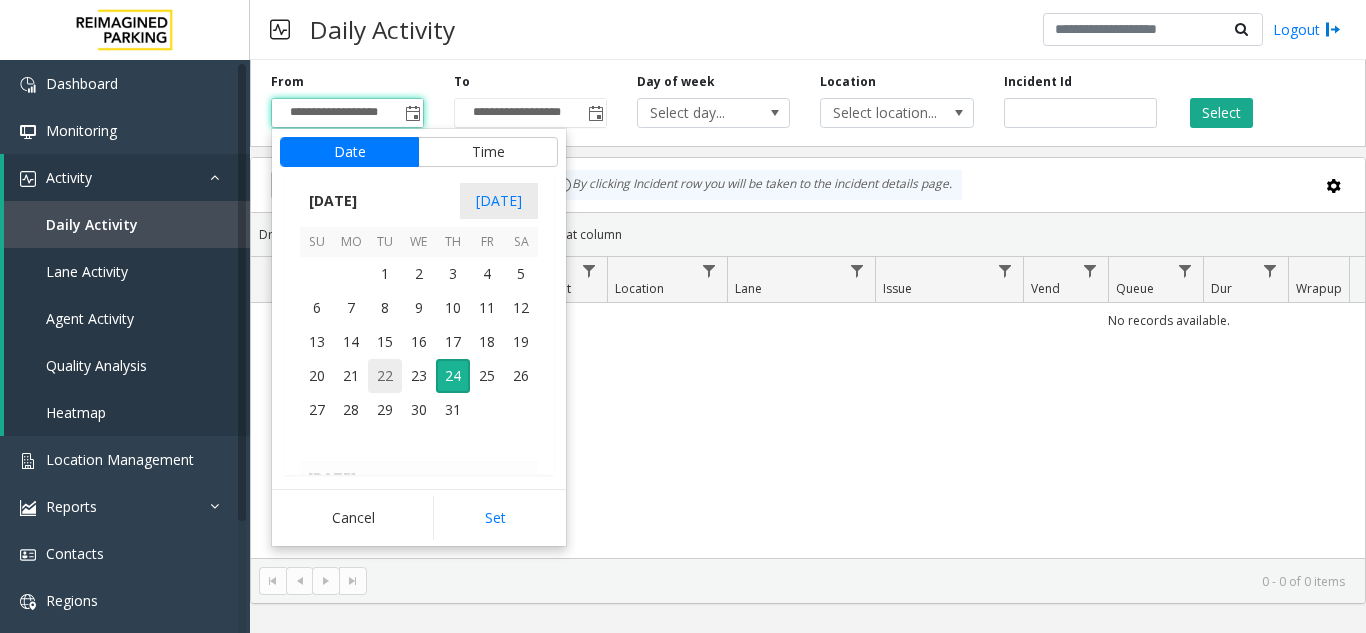 click on "**********" at bounding box center [683, 316] 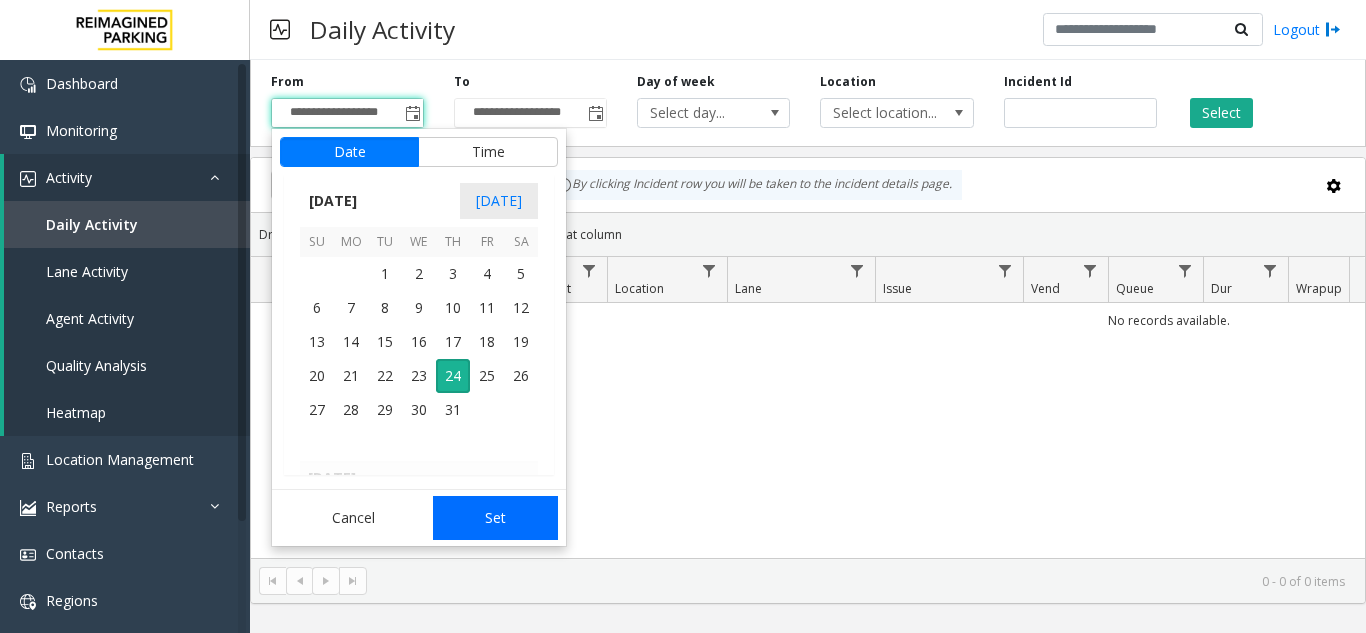 click on "Set" 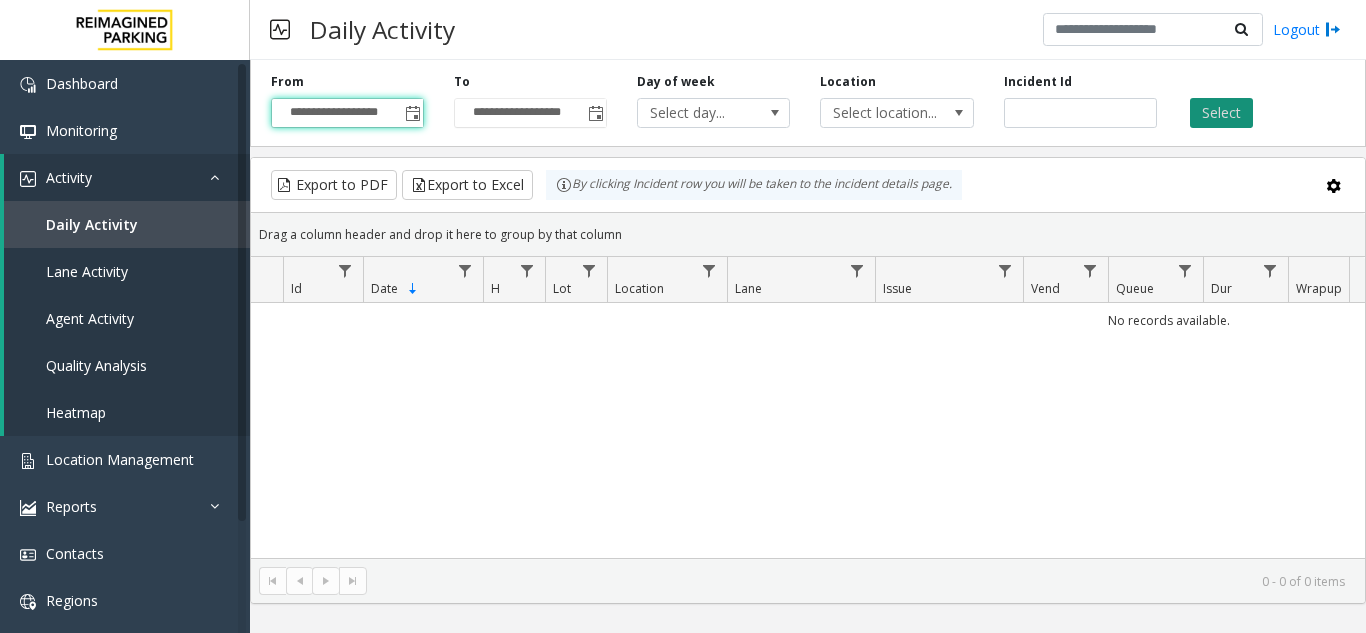 click on "Select" 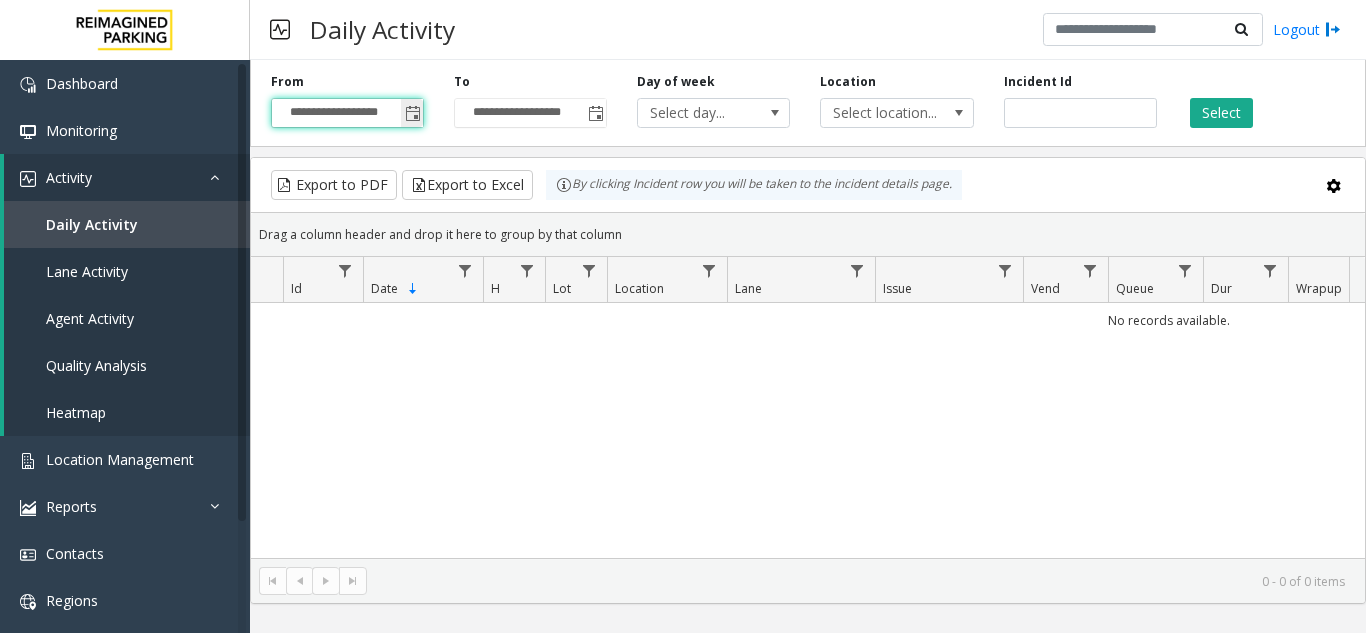 click 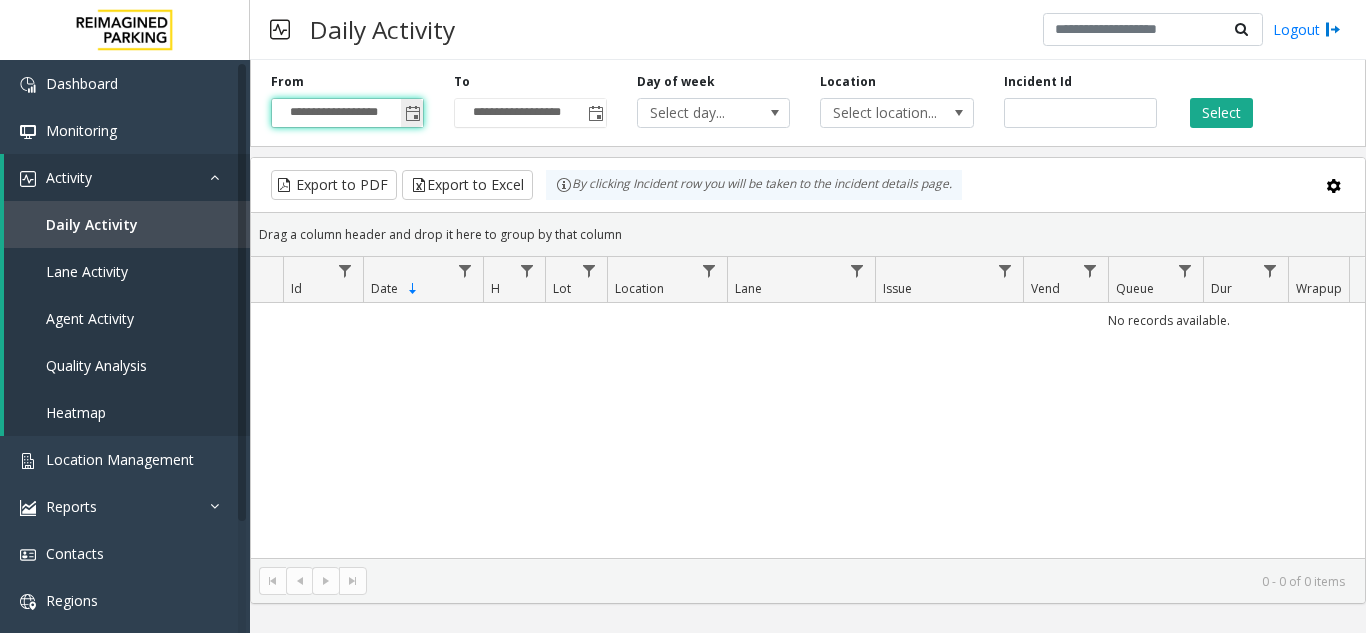 click 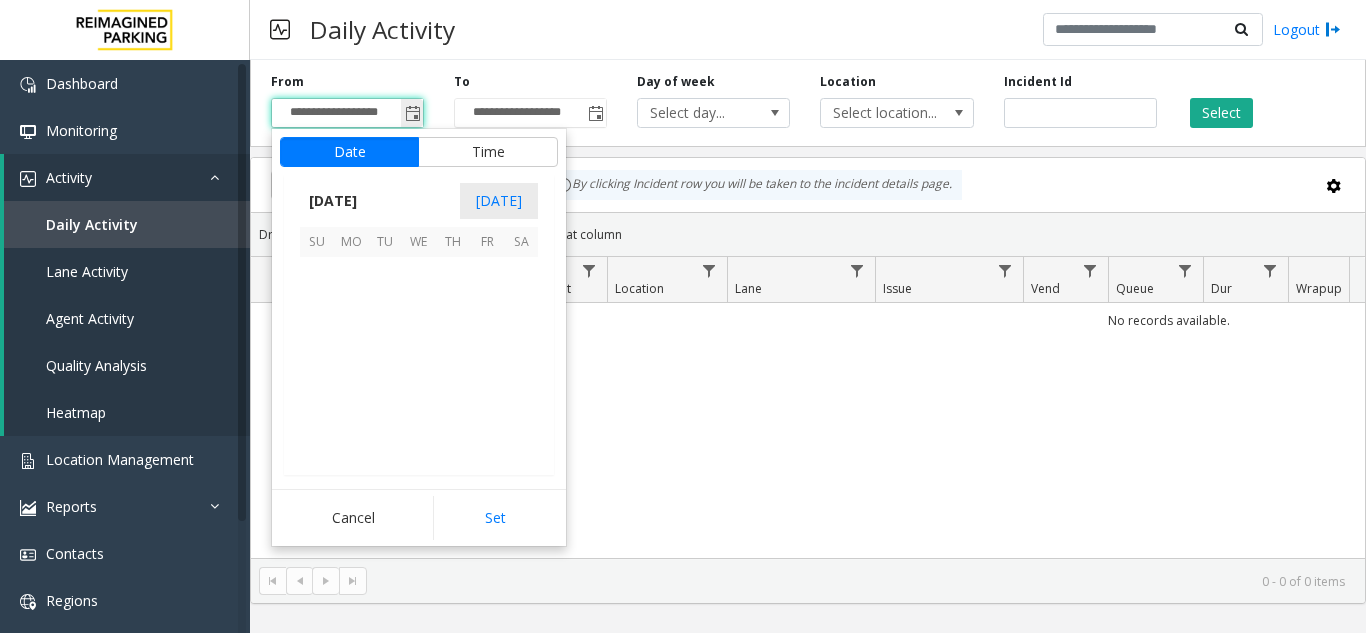 scroll, scrollTop: 358428, scrollLeft: 0, axis: vertical 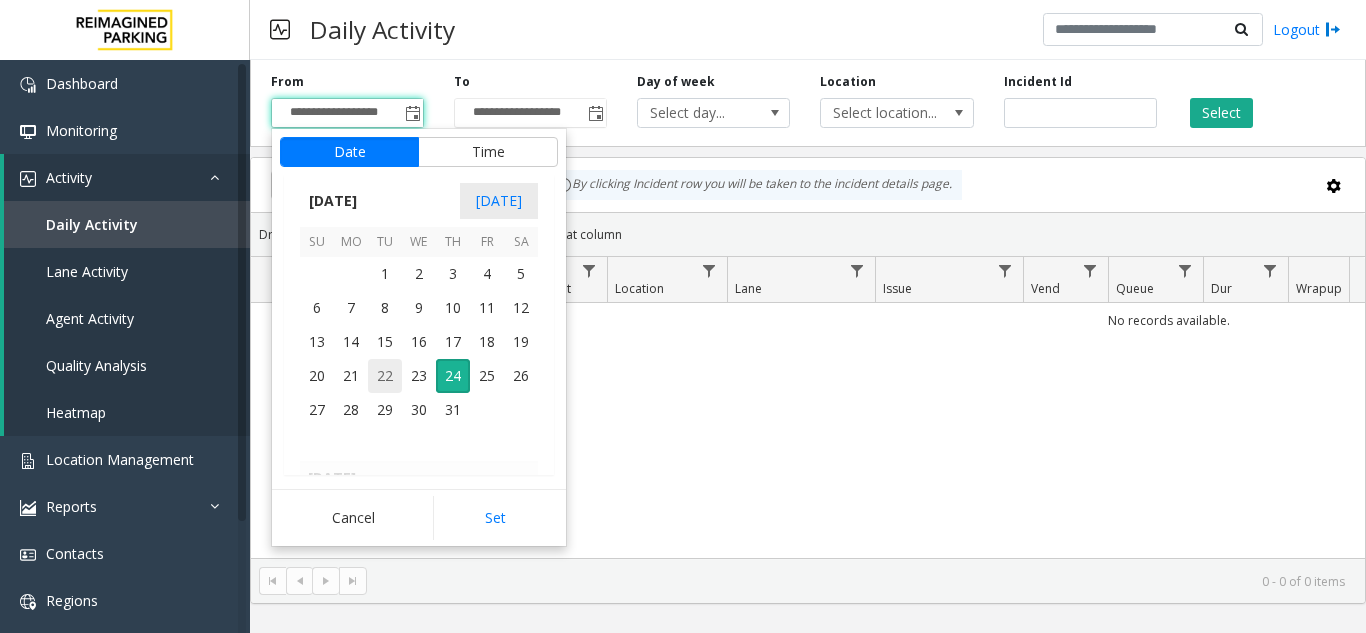 click on "22" at bounding box center (385, 376) 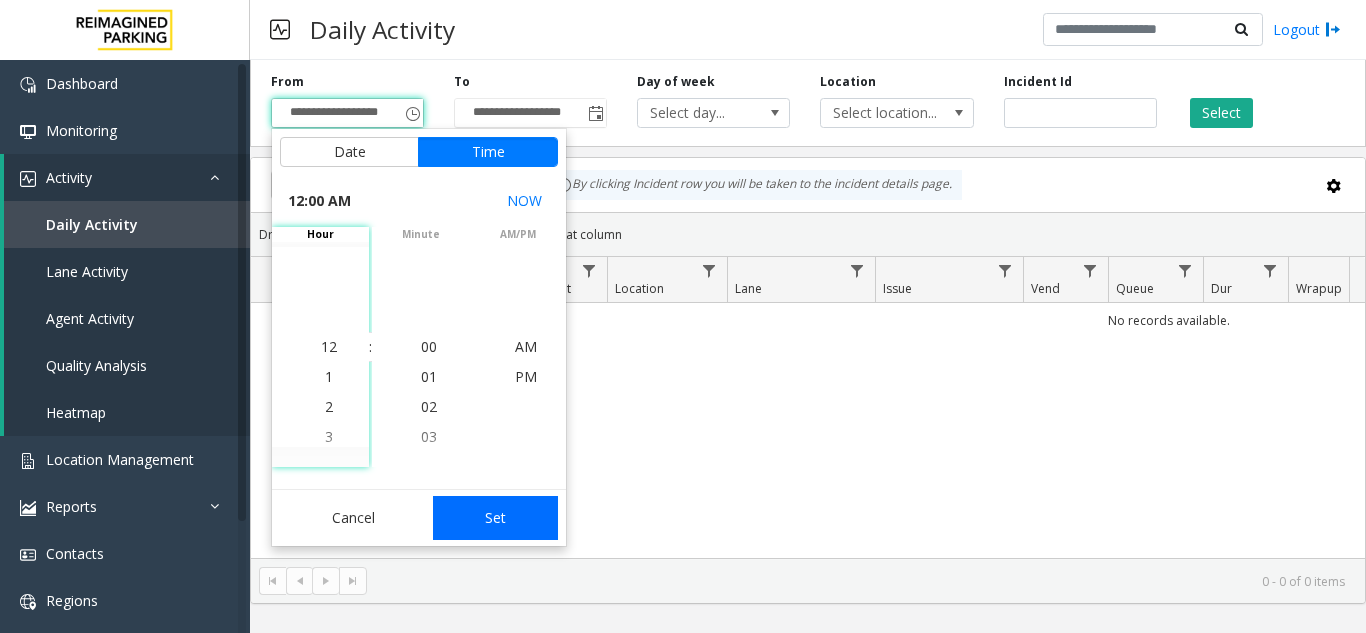 click on "Set" 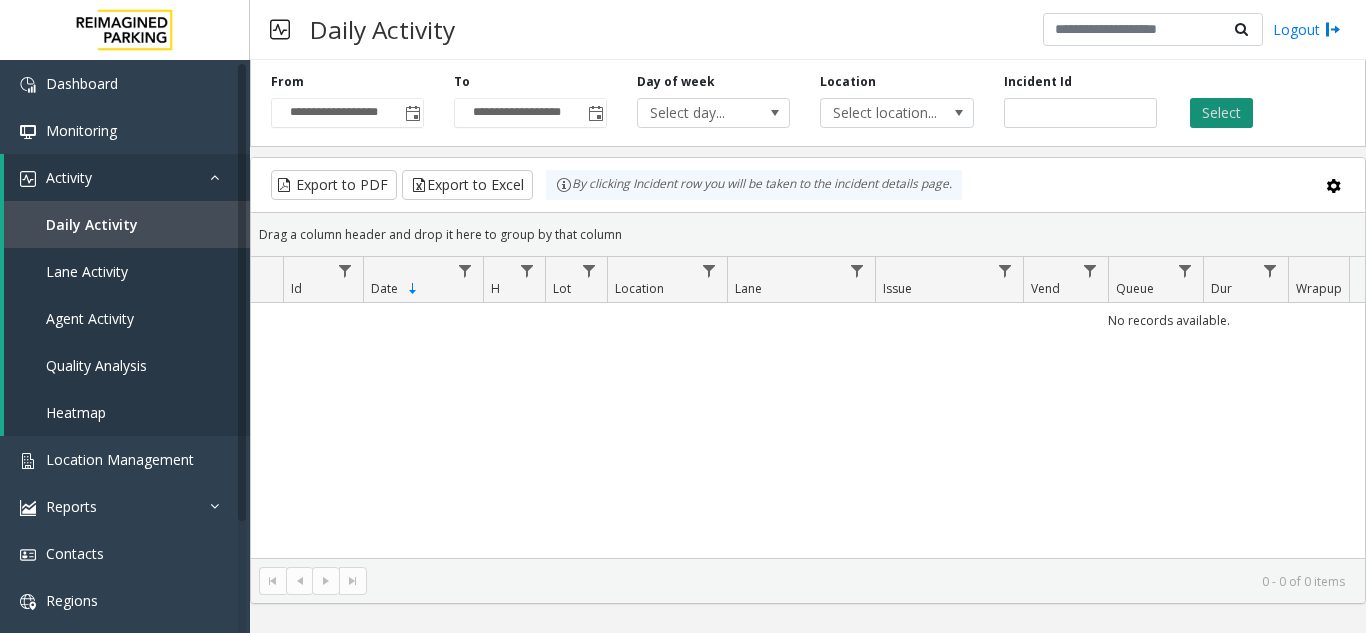 click on "Select" 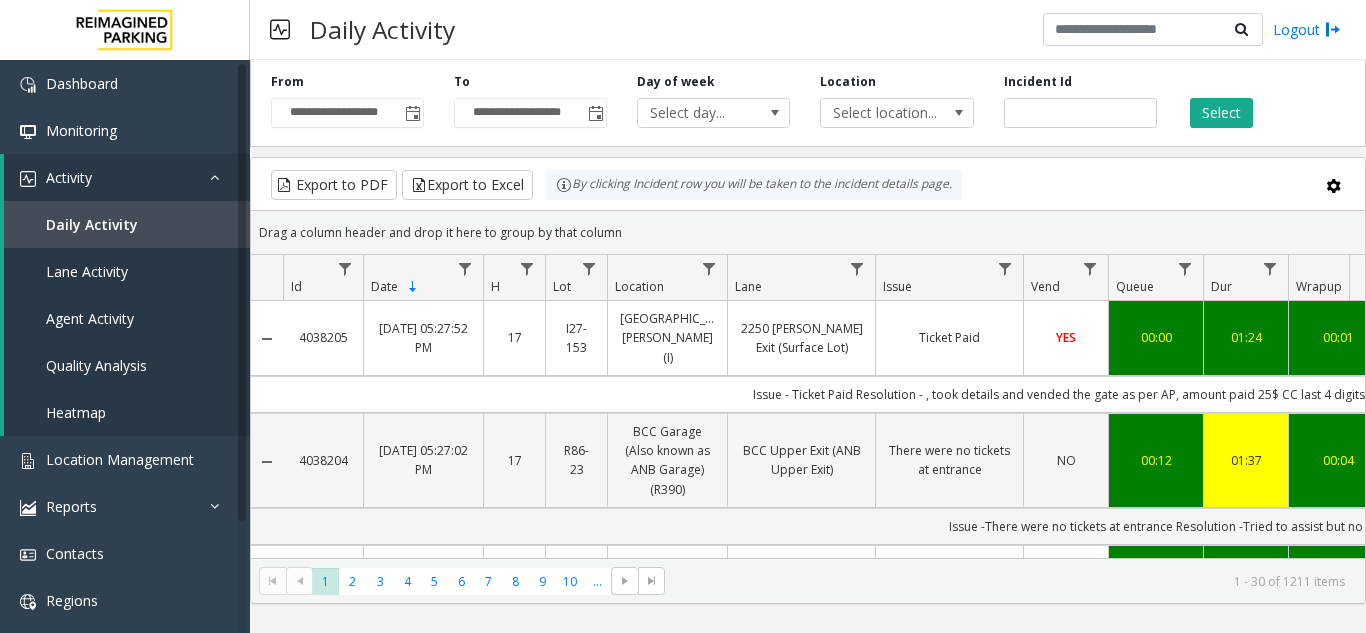 scroll, scrollTop: 0, scrollLeft: 112, axis: horizontal 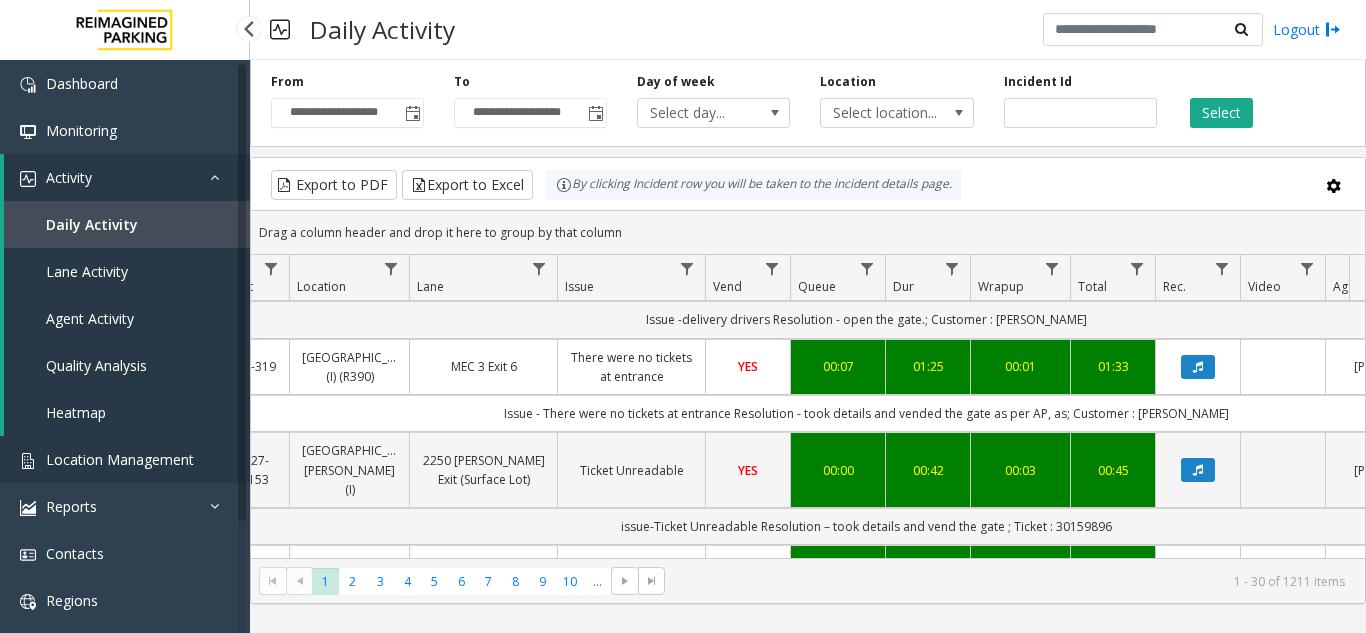 click on "Location Management" at bounding box center (125, 459) 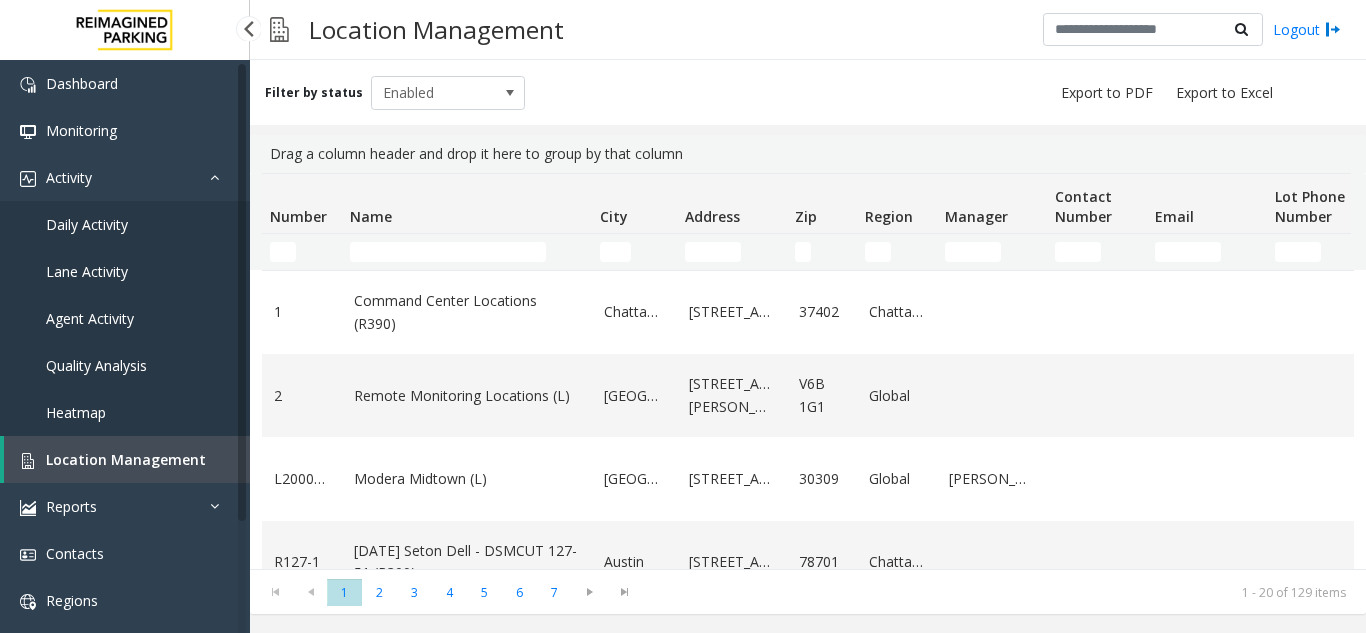 click on "Daily Activity" at bounding box center [125, 224] 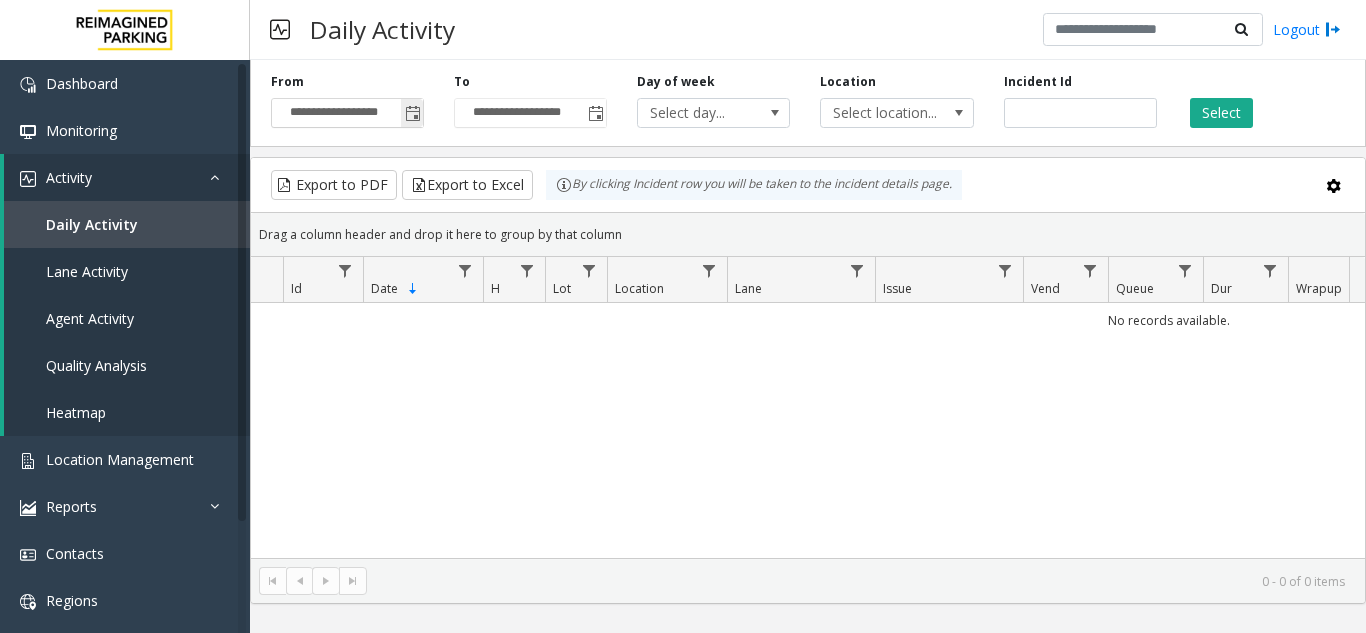 click 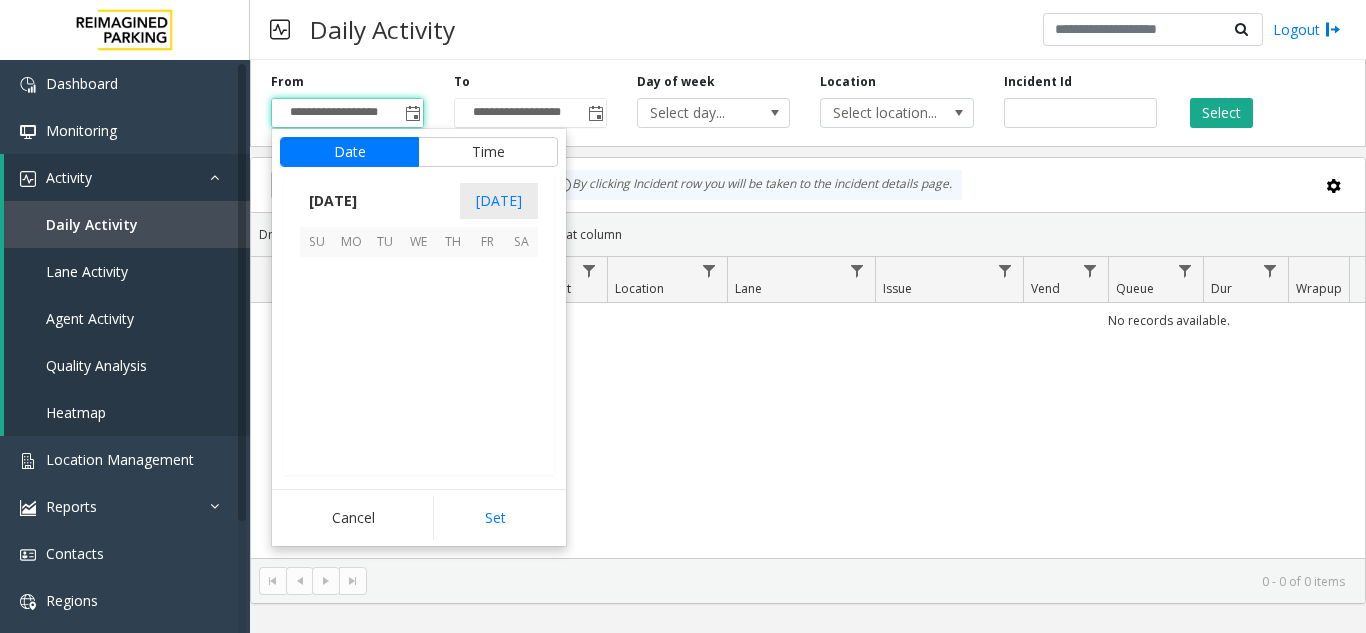 scroll, scrollTop: 358428, scrollLeft: 0, axis: vertical 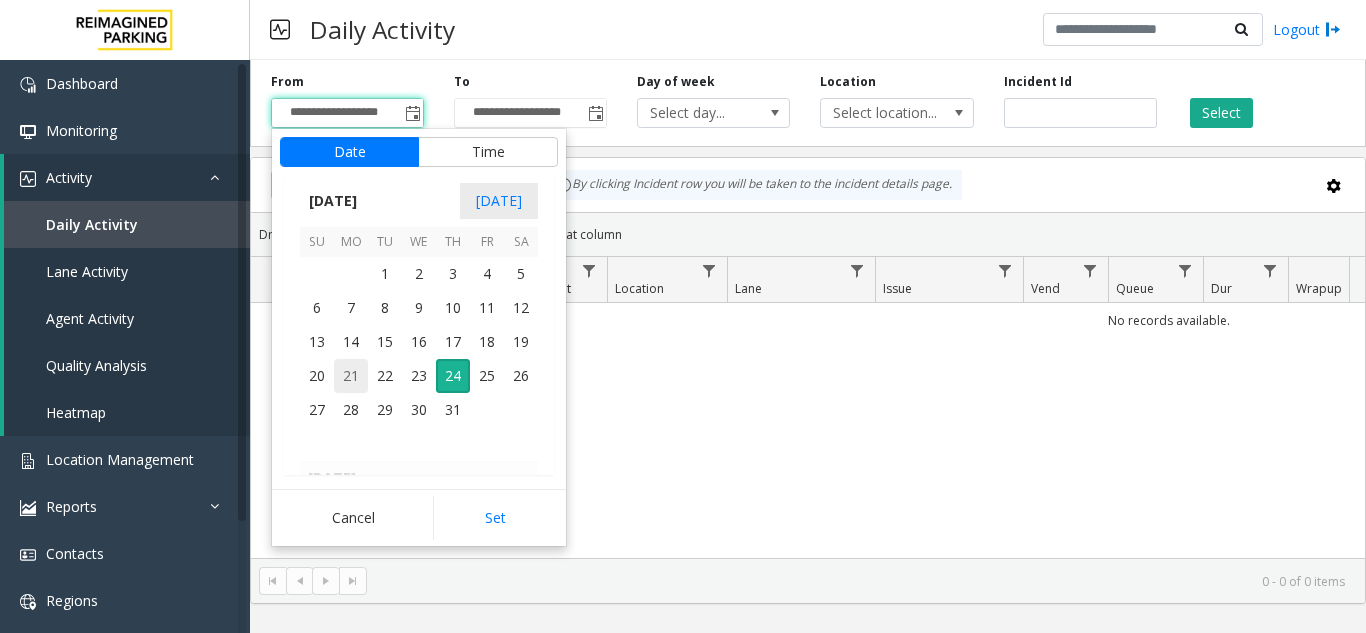 click on "21" at bounding box center [351, 376] 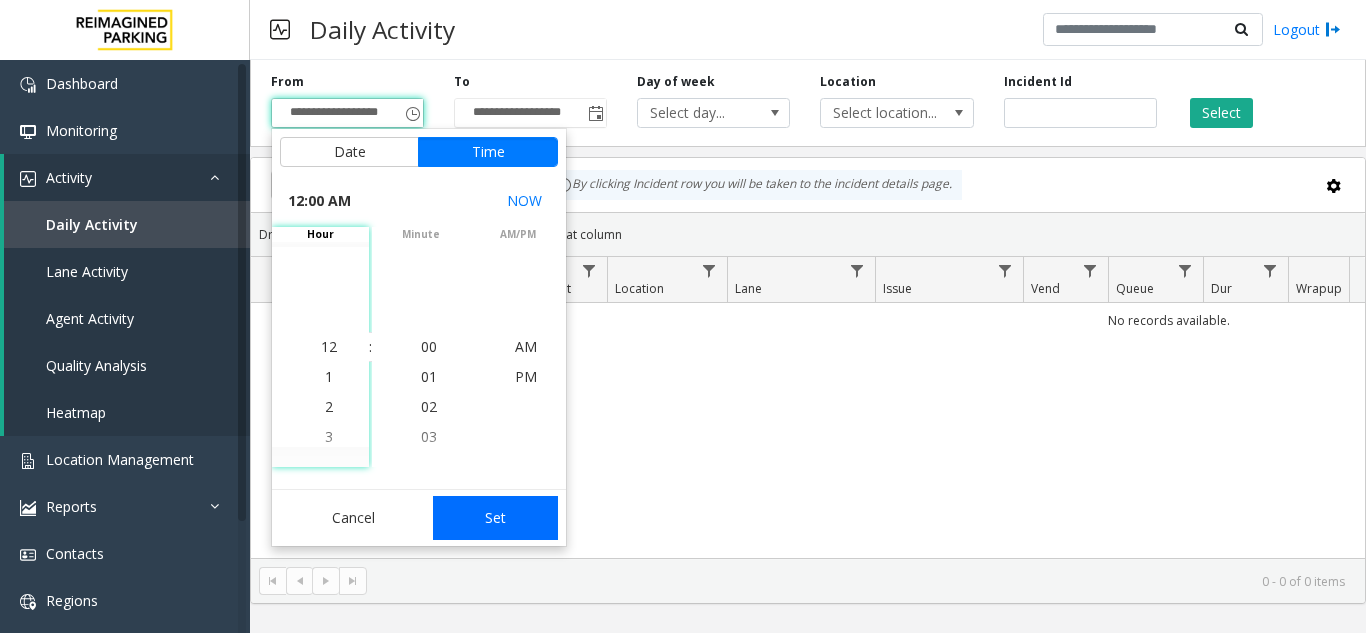click on "Set" 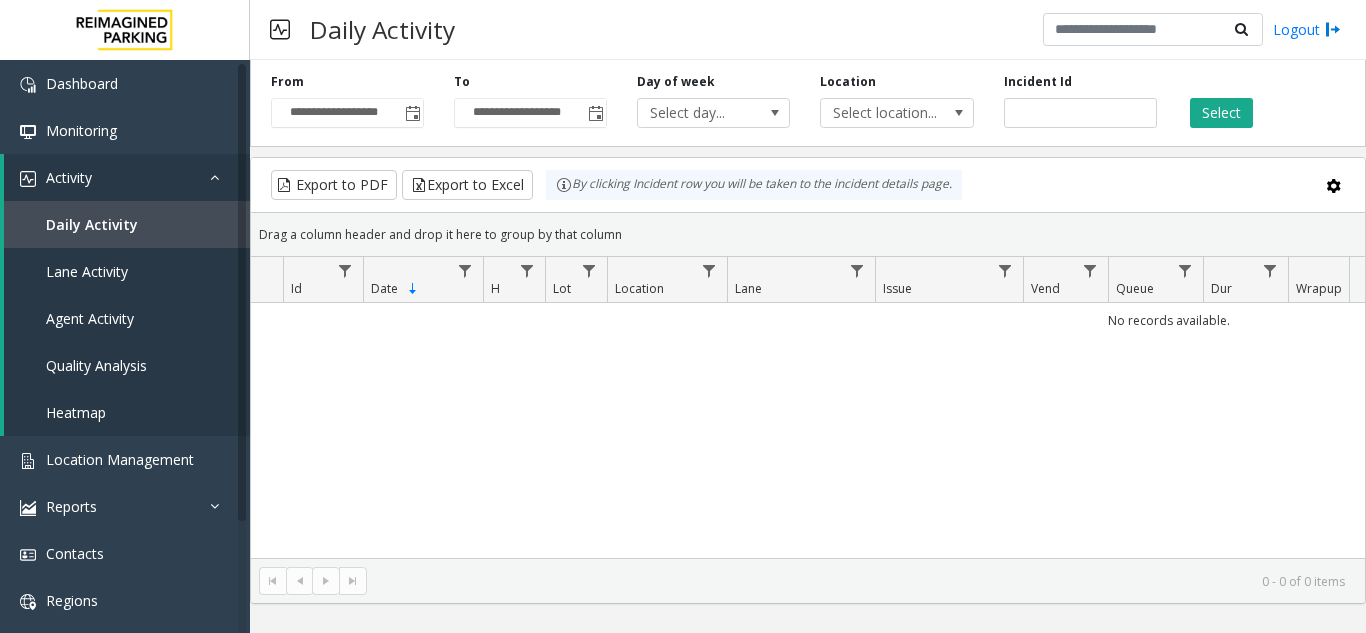click on "Select" 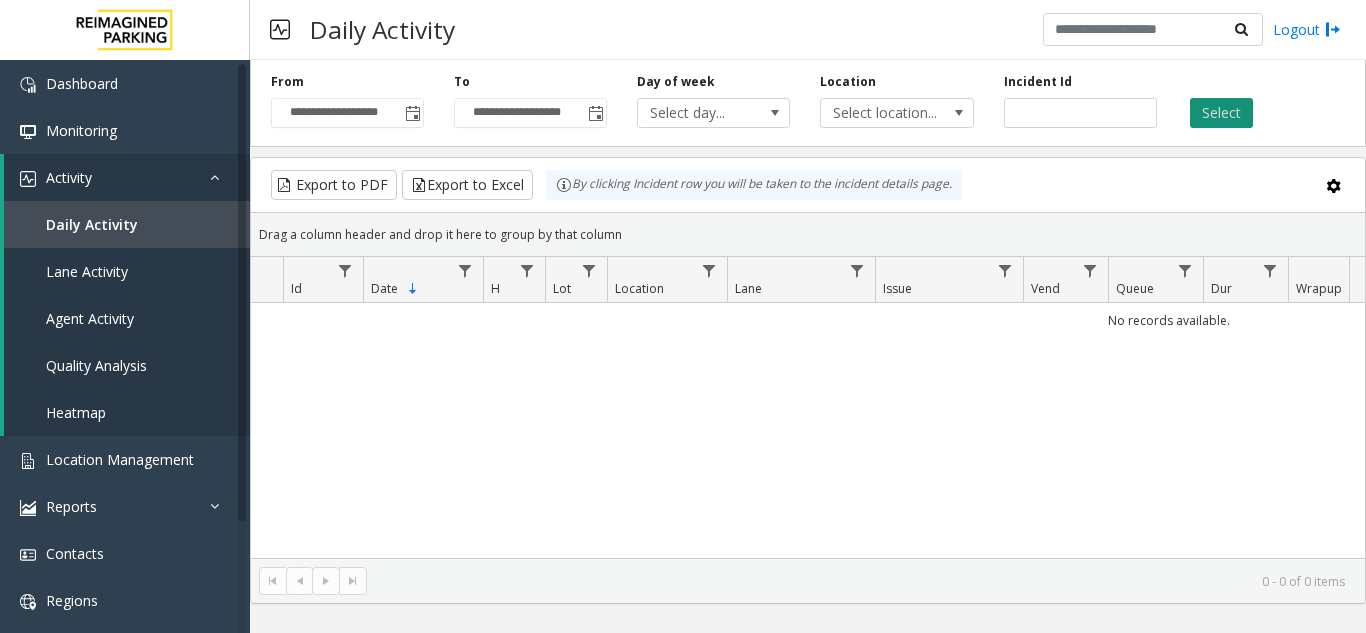 click on "Select" 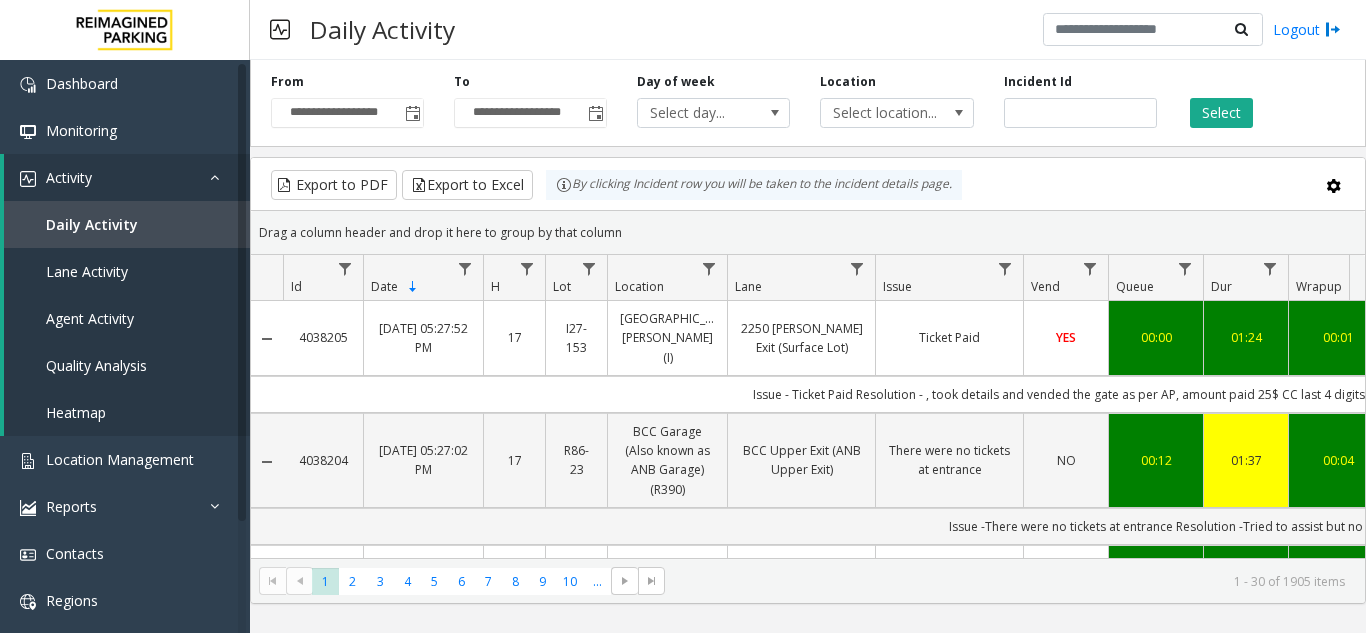 scroll, scrollTop: 0, scrollLeft: 582, axis: horizontal 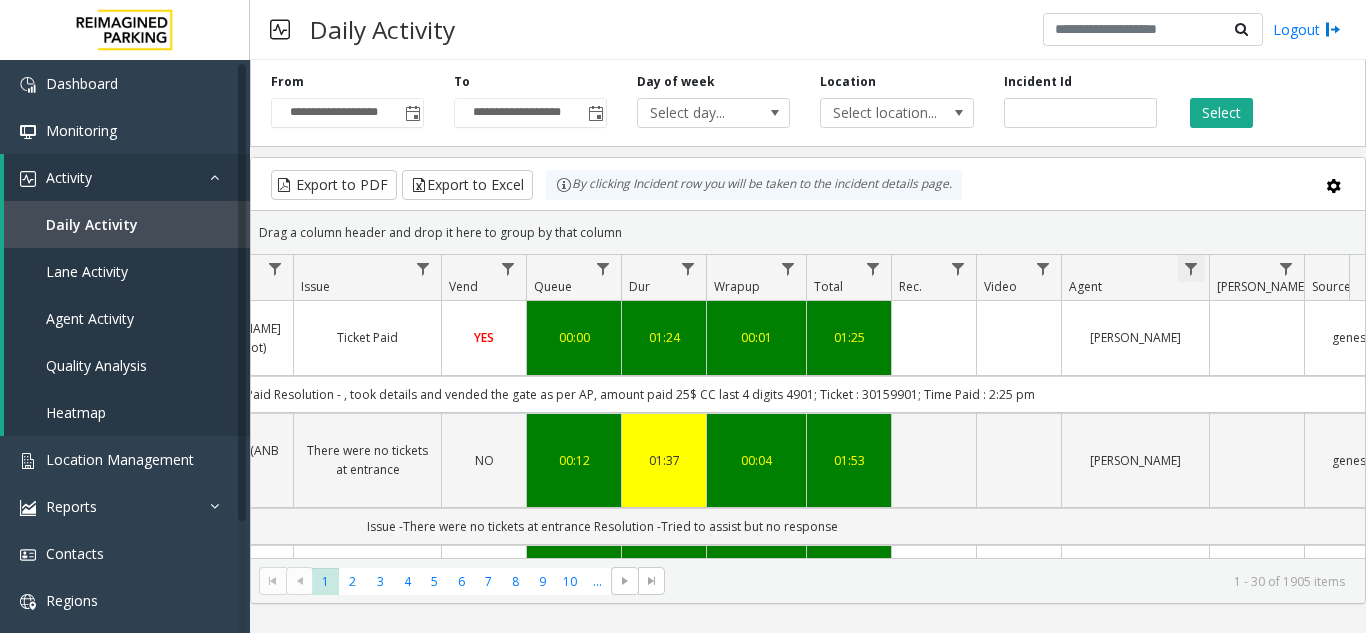 click 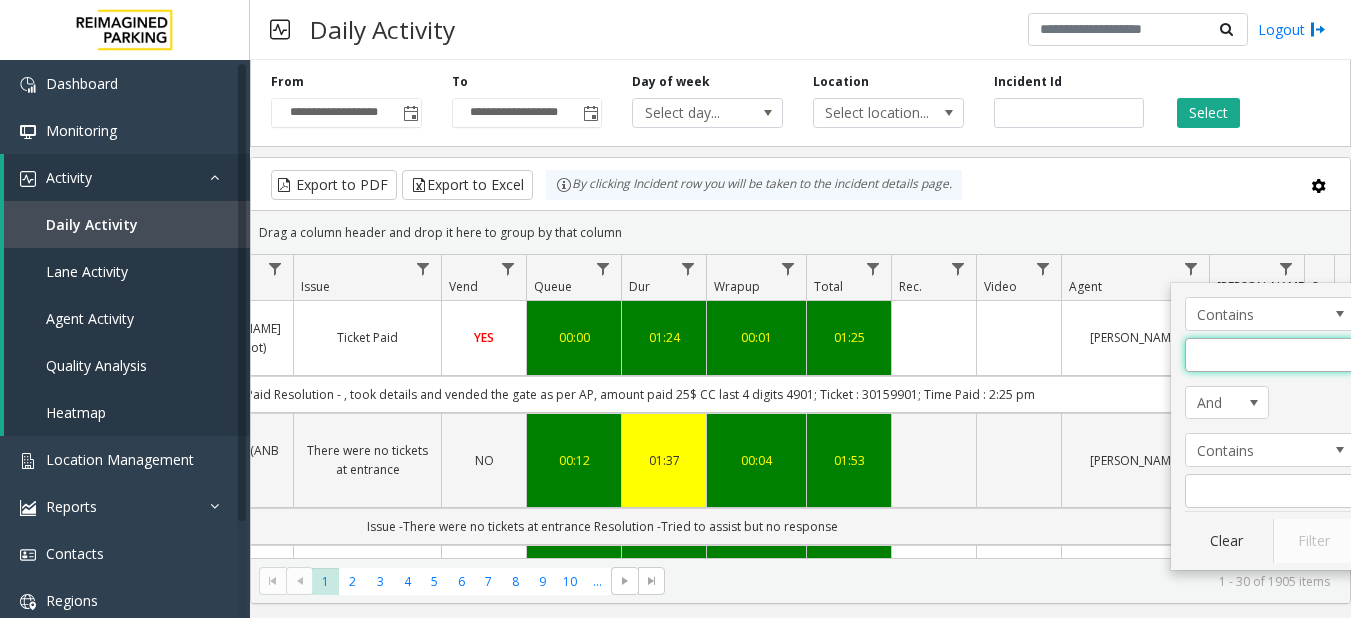 click 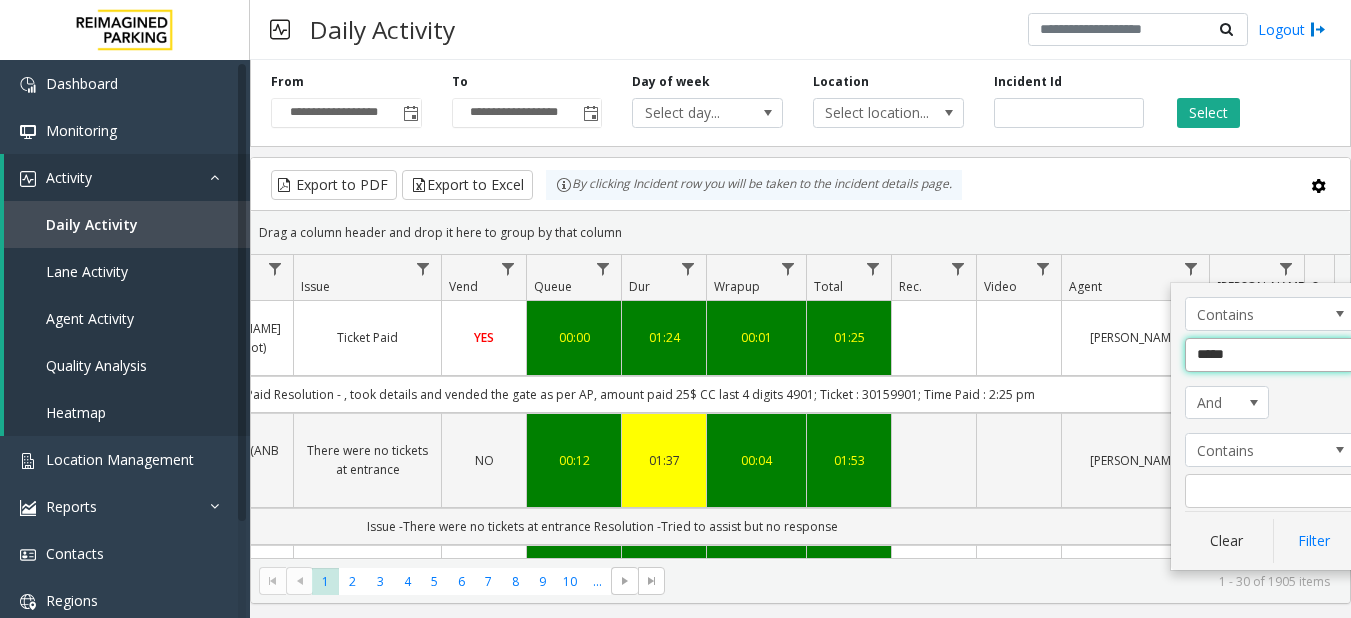 type on "******" 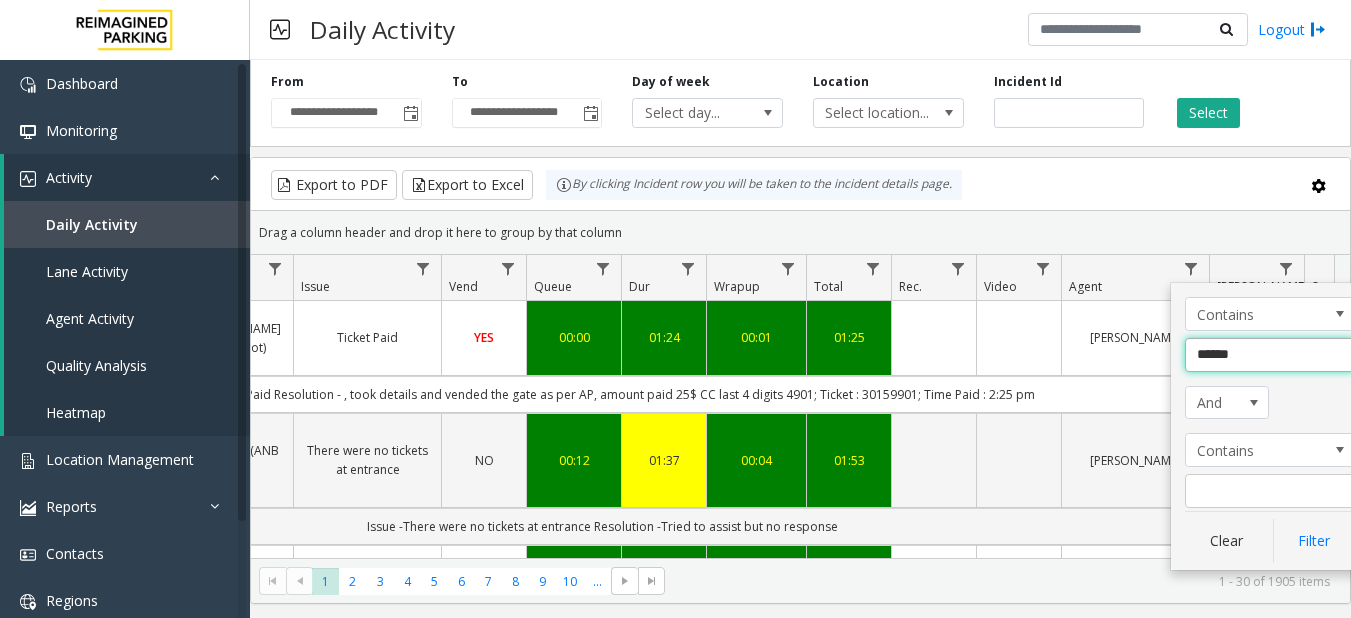 click on "Filter" 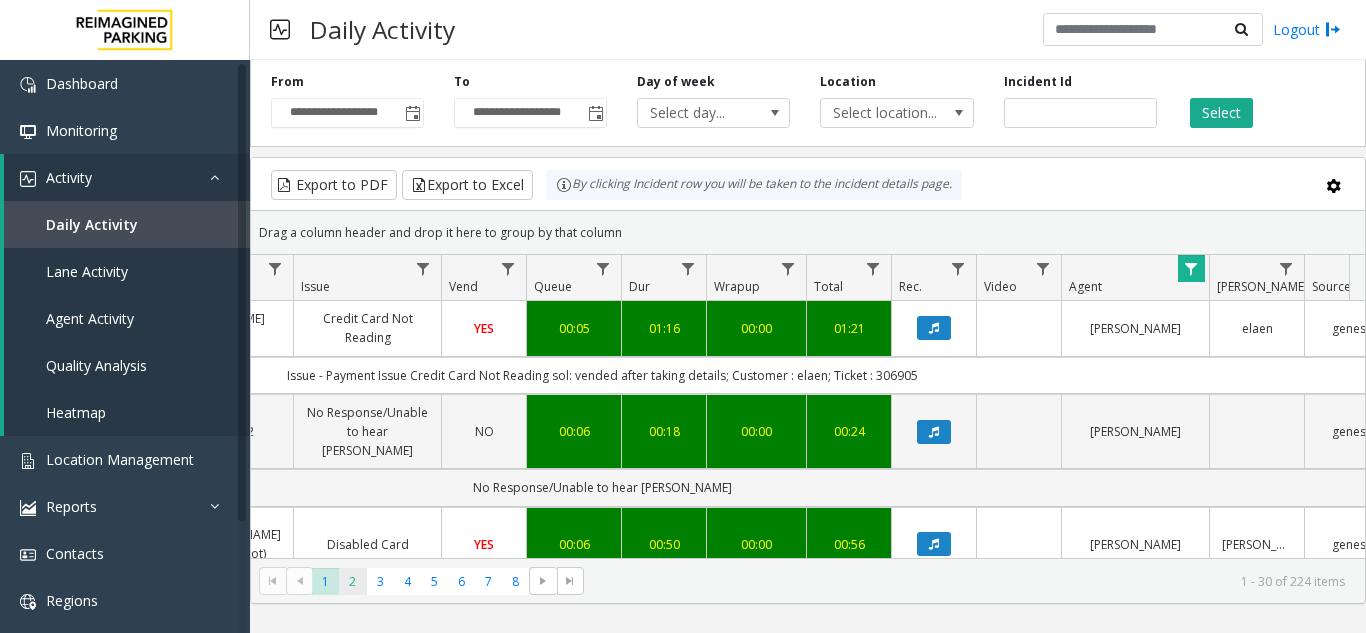 click on "2" 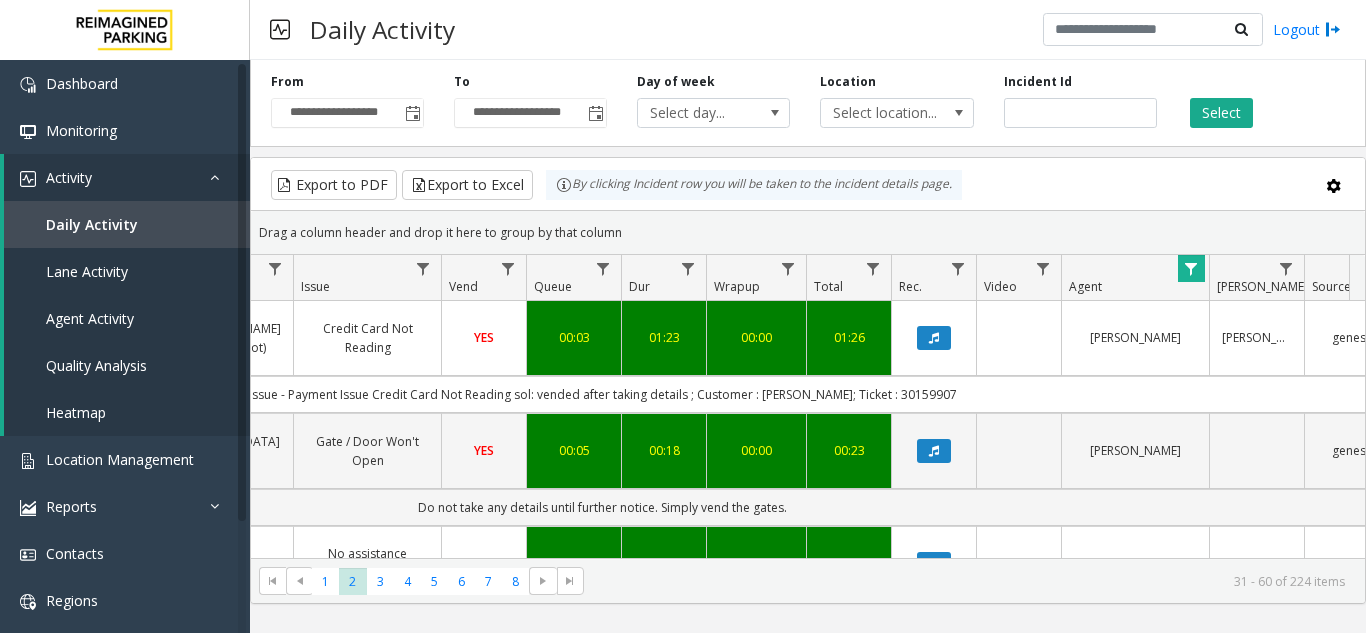 scroll, scrollTop: 0, scrollLeft: 0, axis: both 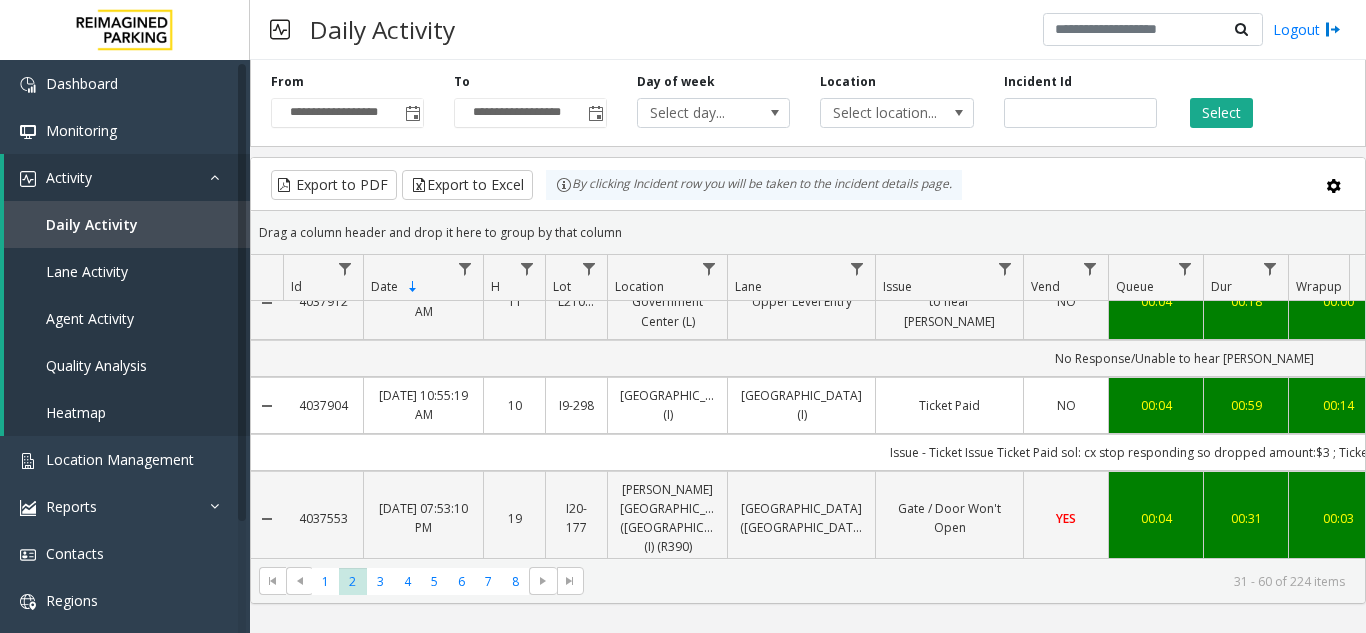 drag, startPoint x: 583, startPoint y: 560, endPoint x: 1111, endPoint y: 614, distance: 530.75415 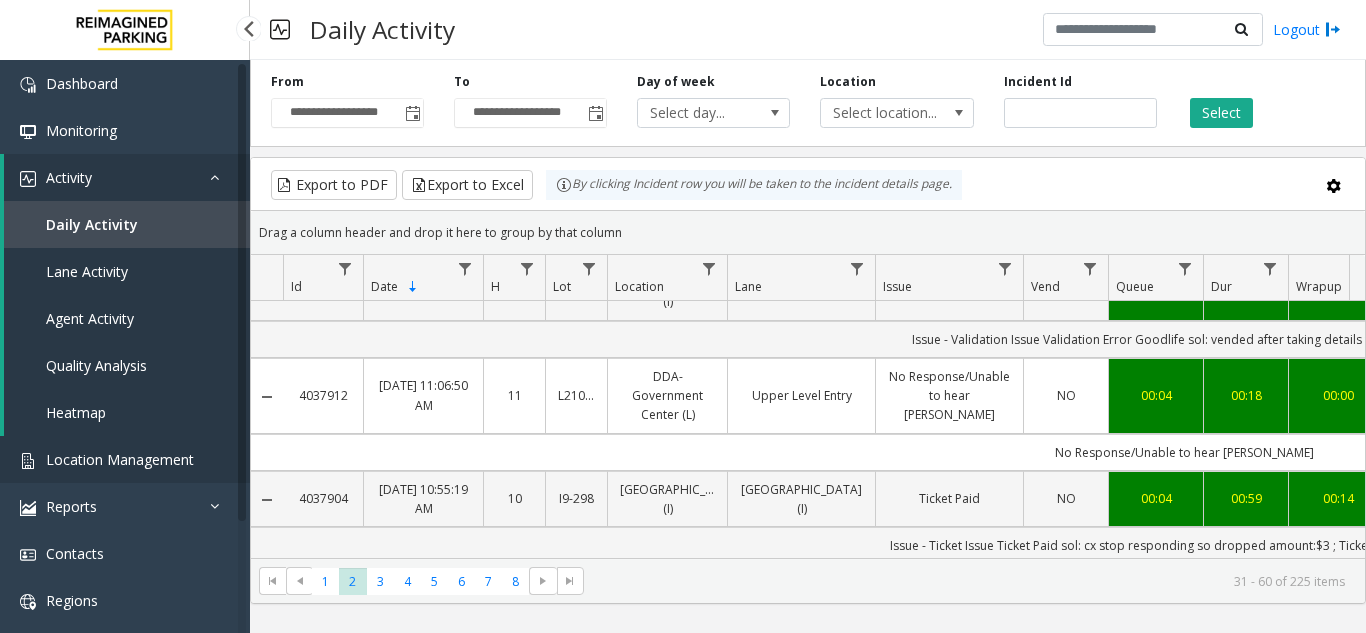 click on "Location Management" at bounding box center (120, 459) 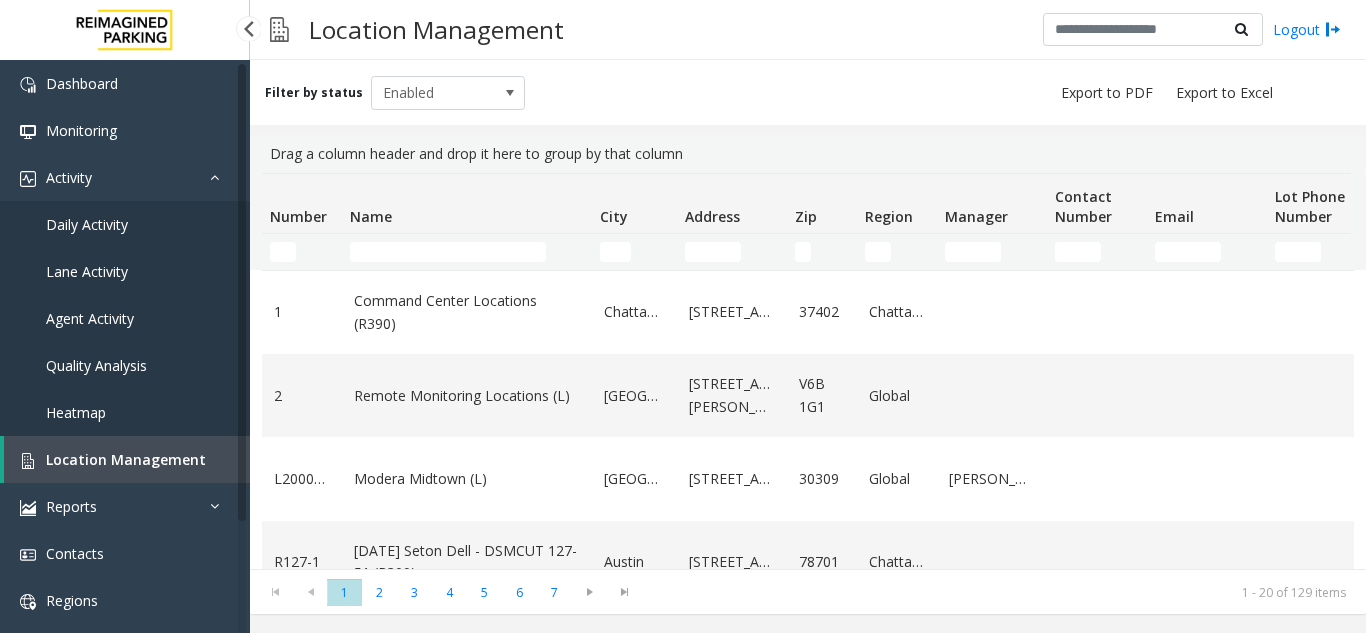 click on "Daily Activity" at bounding box center [125, 224] 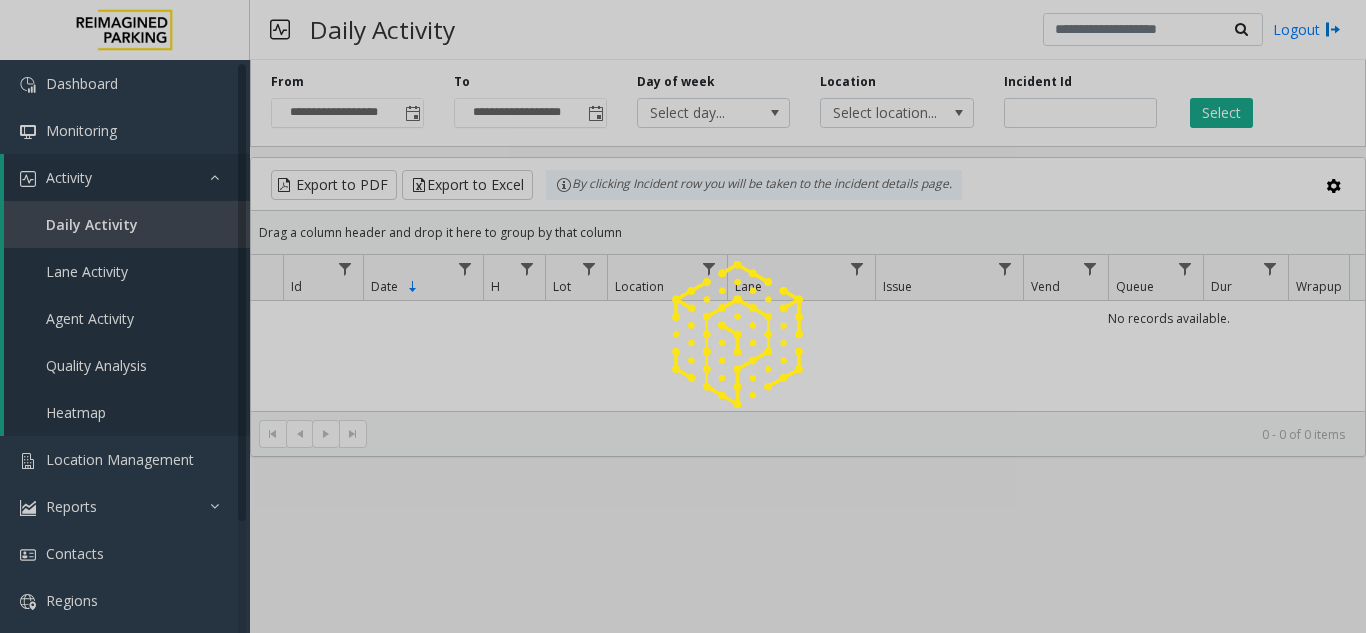 click 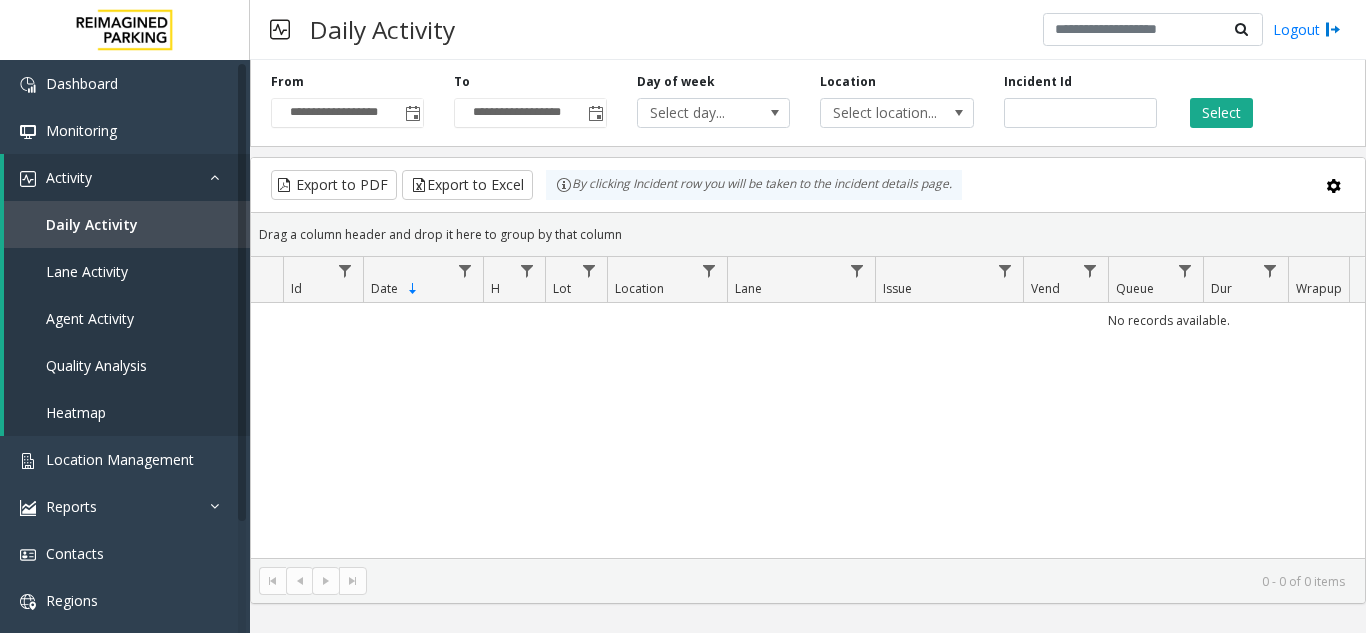 click 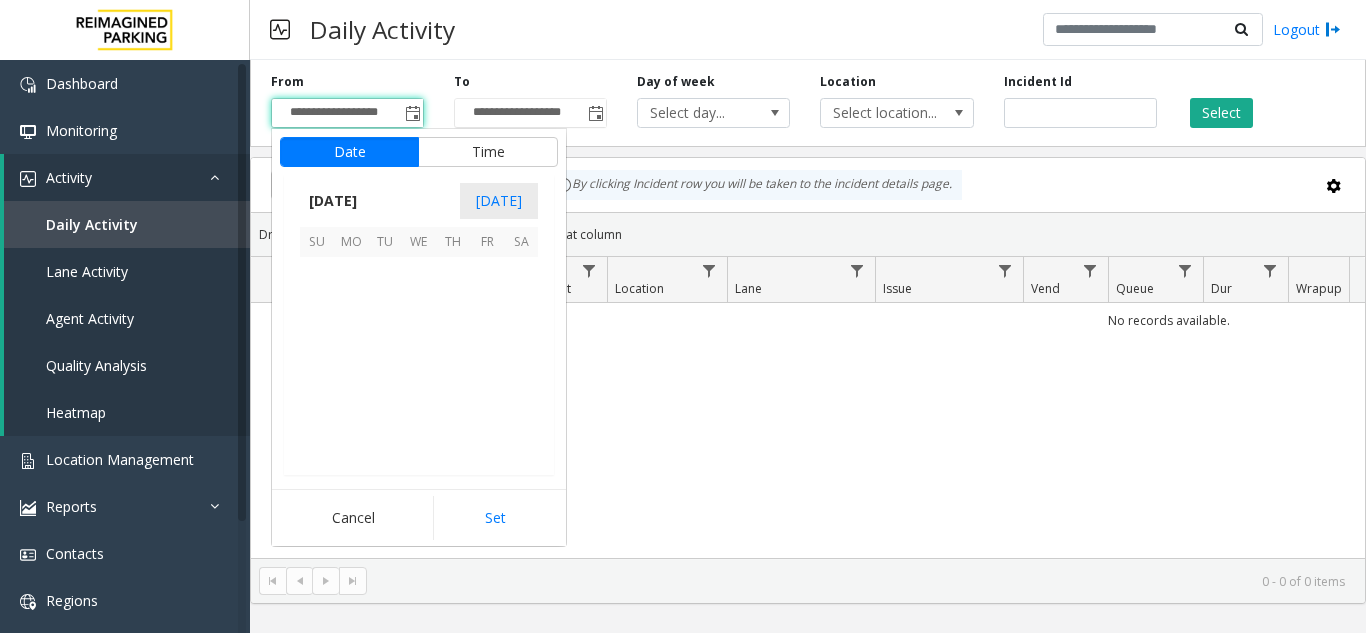 scroll, scrollTop: 358428, scrollLeft: 0, axis: vertical 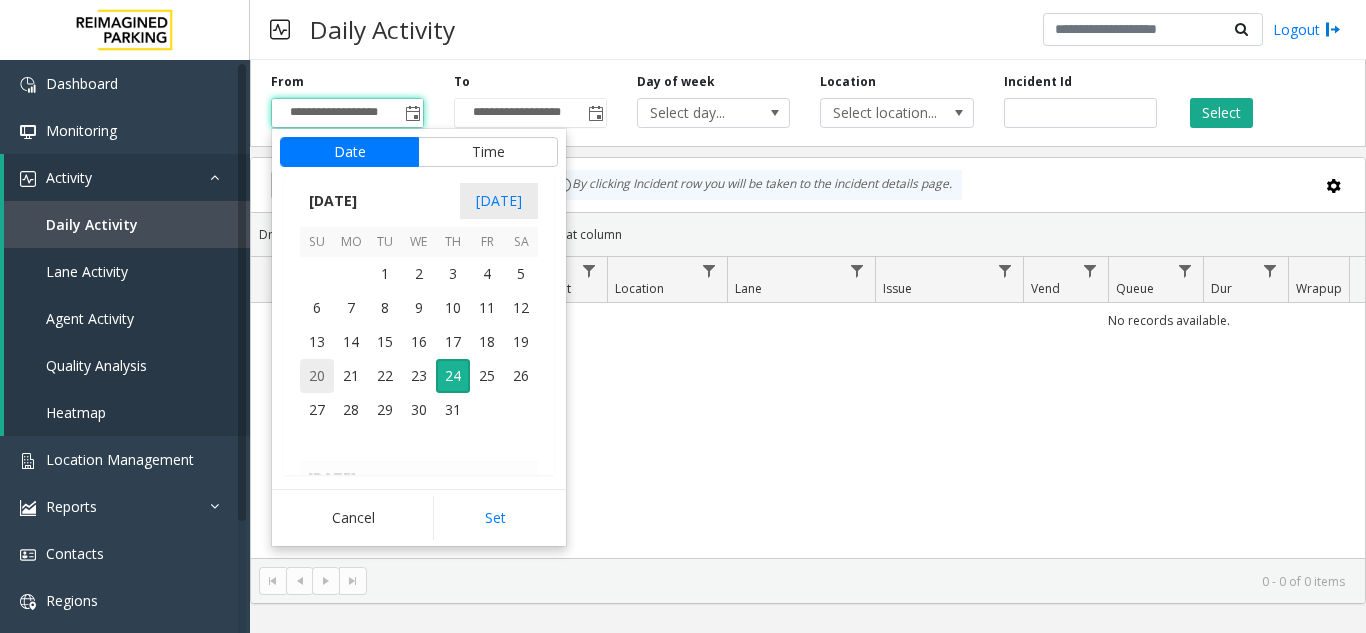 click on "20" at bounding box center [317, 376] 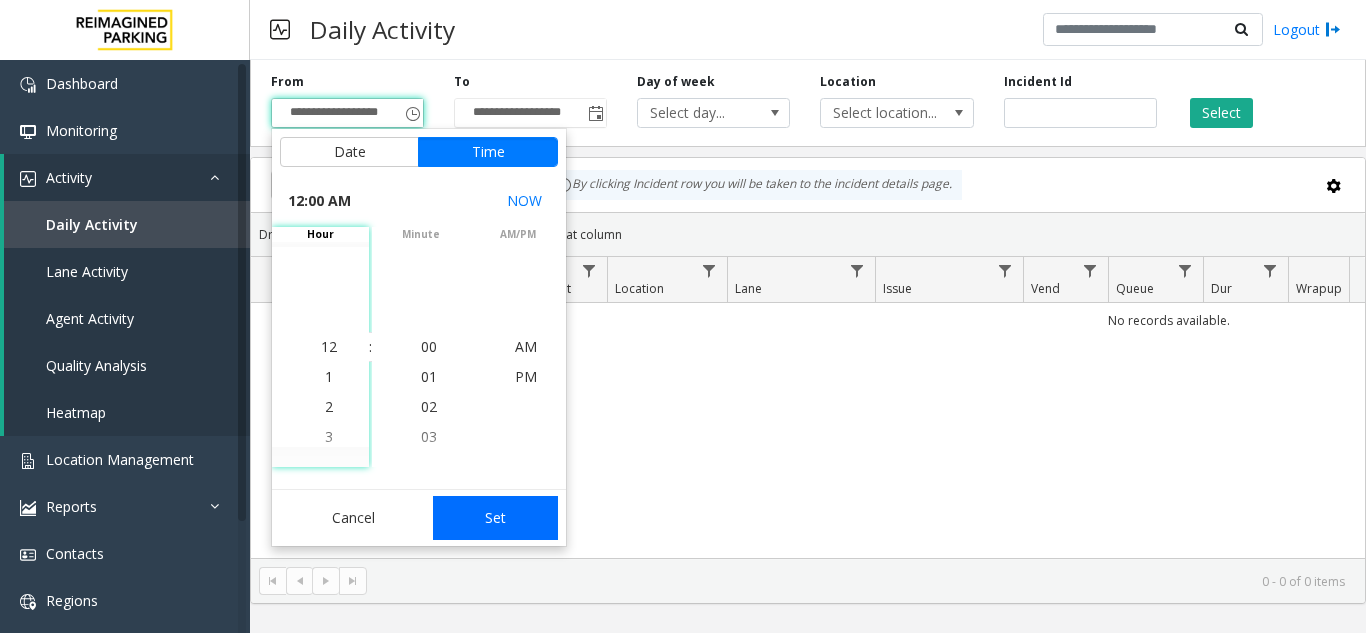 click on "Set" 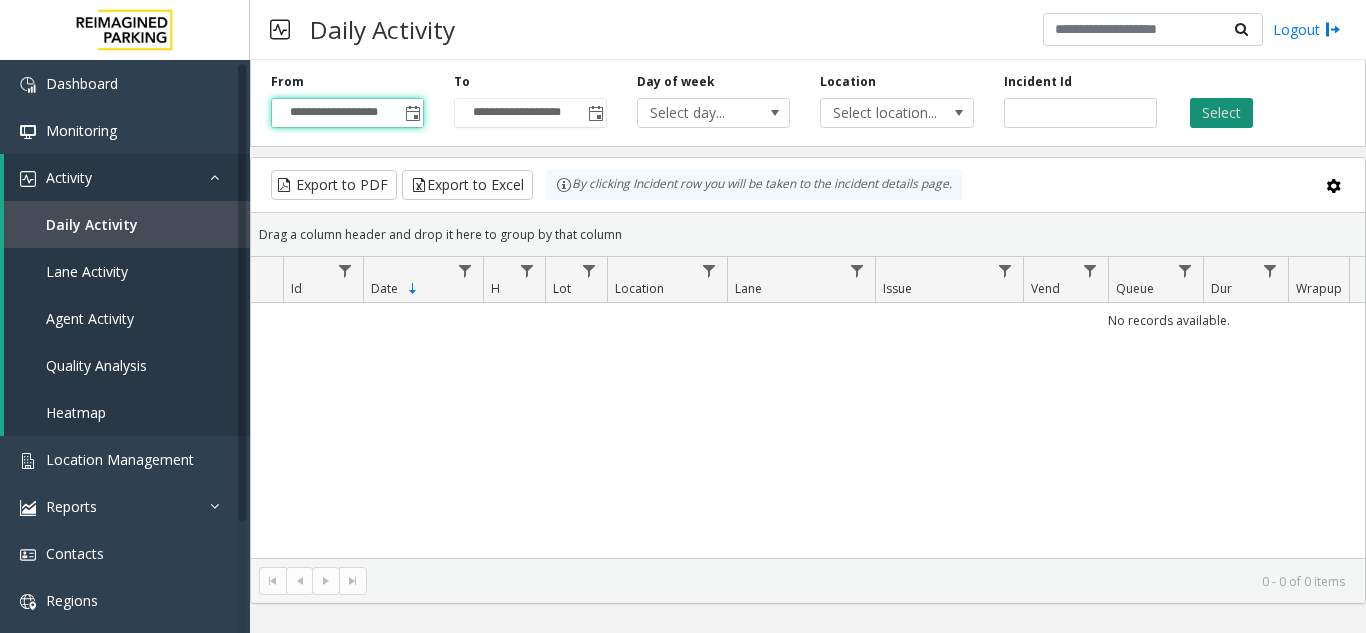 click on "Select" 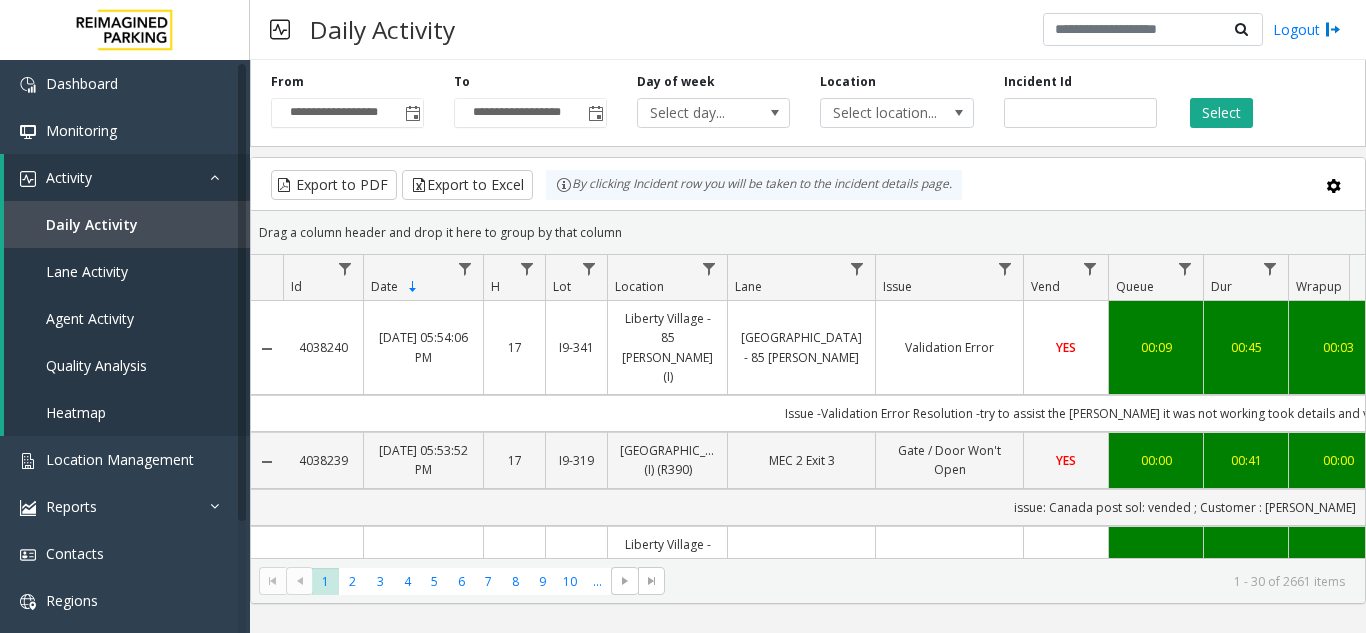 scroll, scrollTop: 0, scrollLeft: 441, axis: horizontal 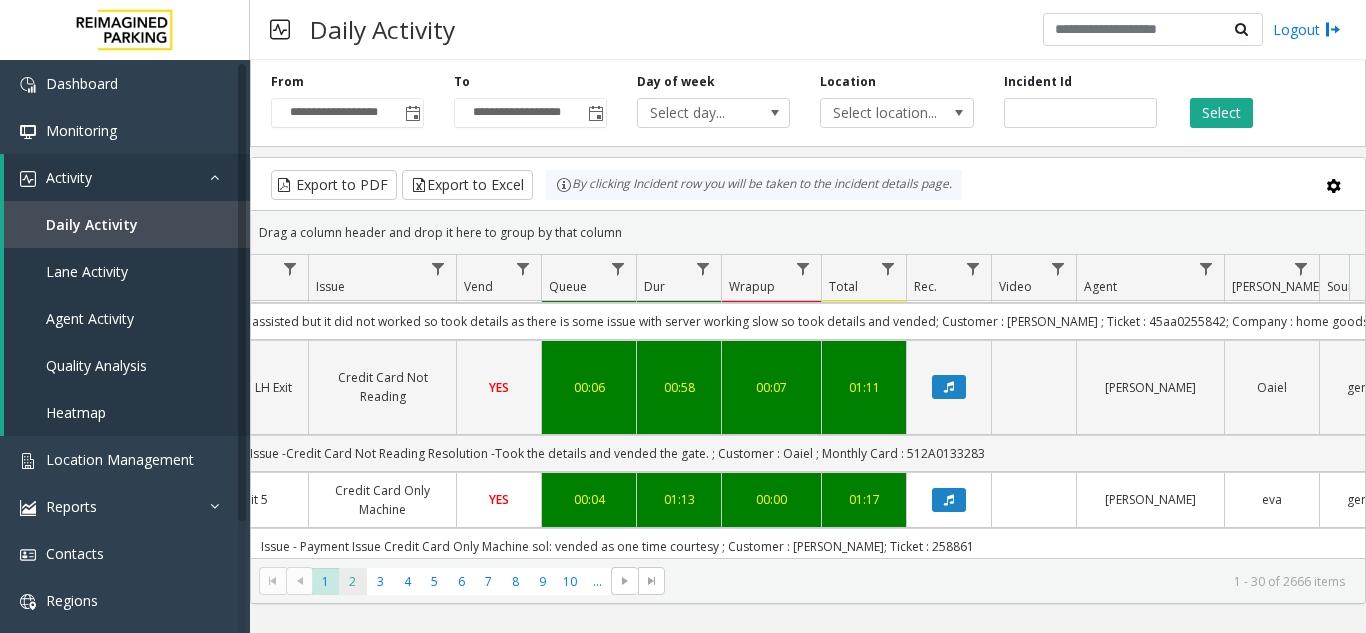 click on "2" 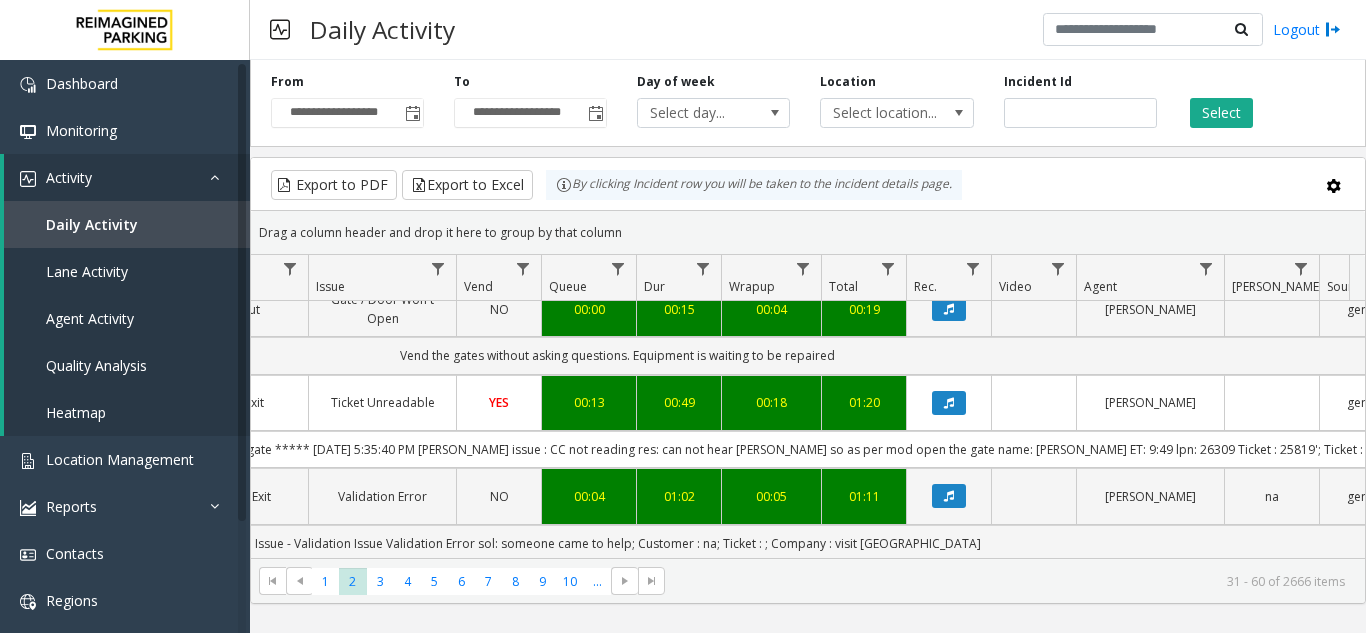 scroll, scrollTop: 400, scrollLeft: 567, axis: both 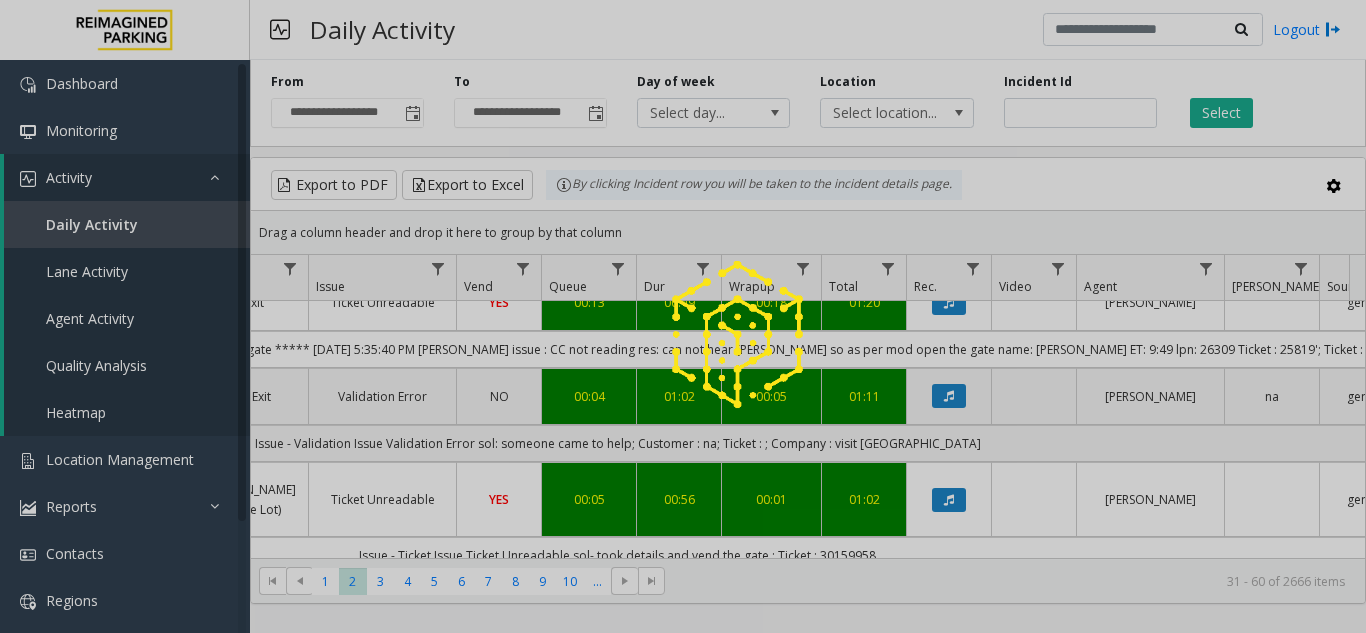 click 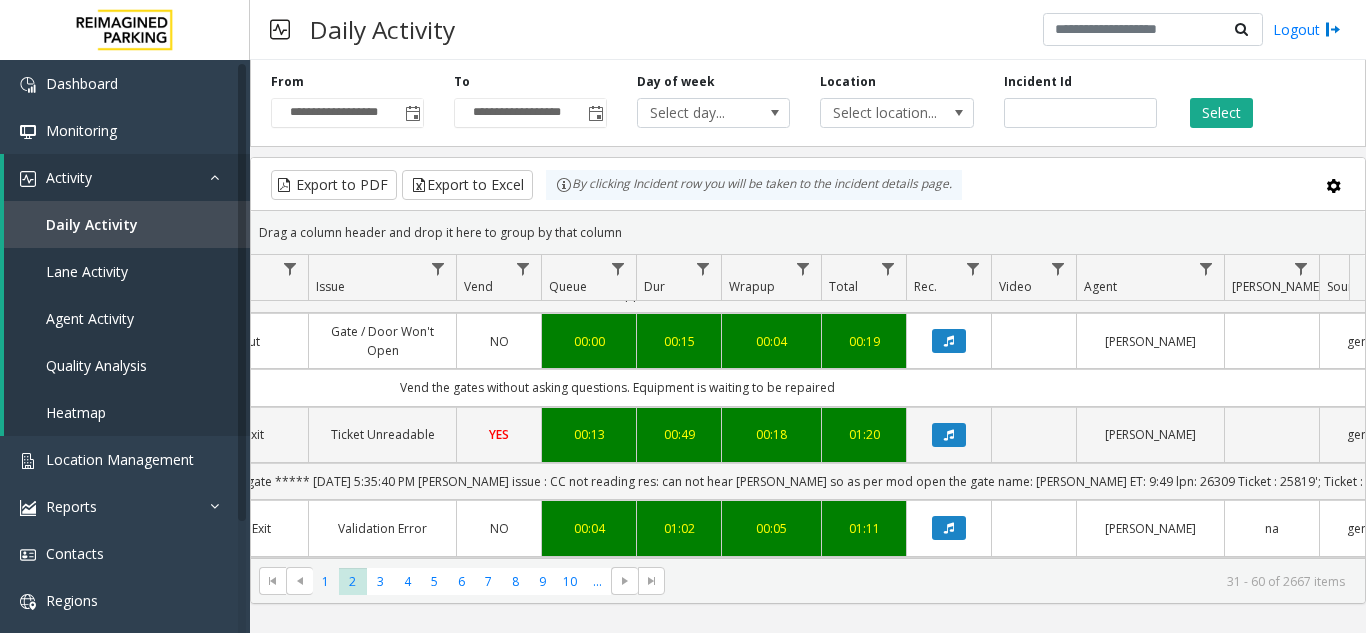 click on "1" 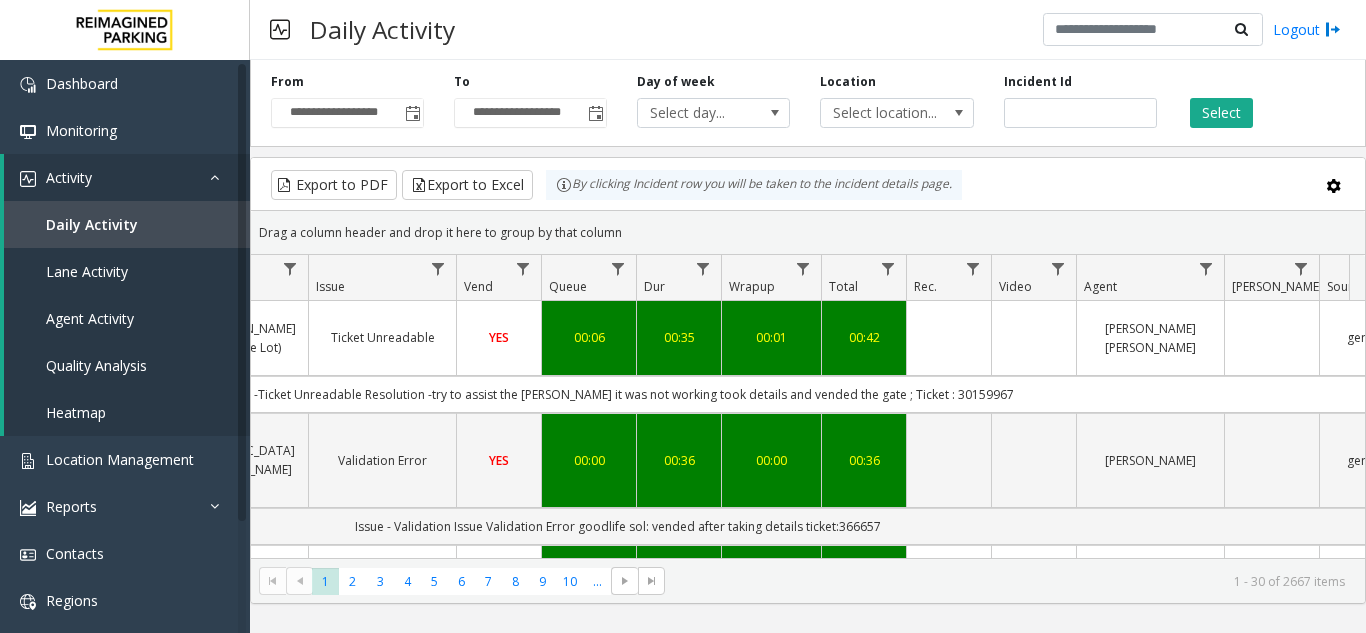 scroll, scrollTop: 0, scrollLeft: 333, axis: horizontal 